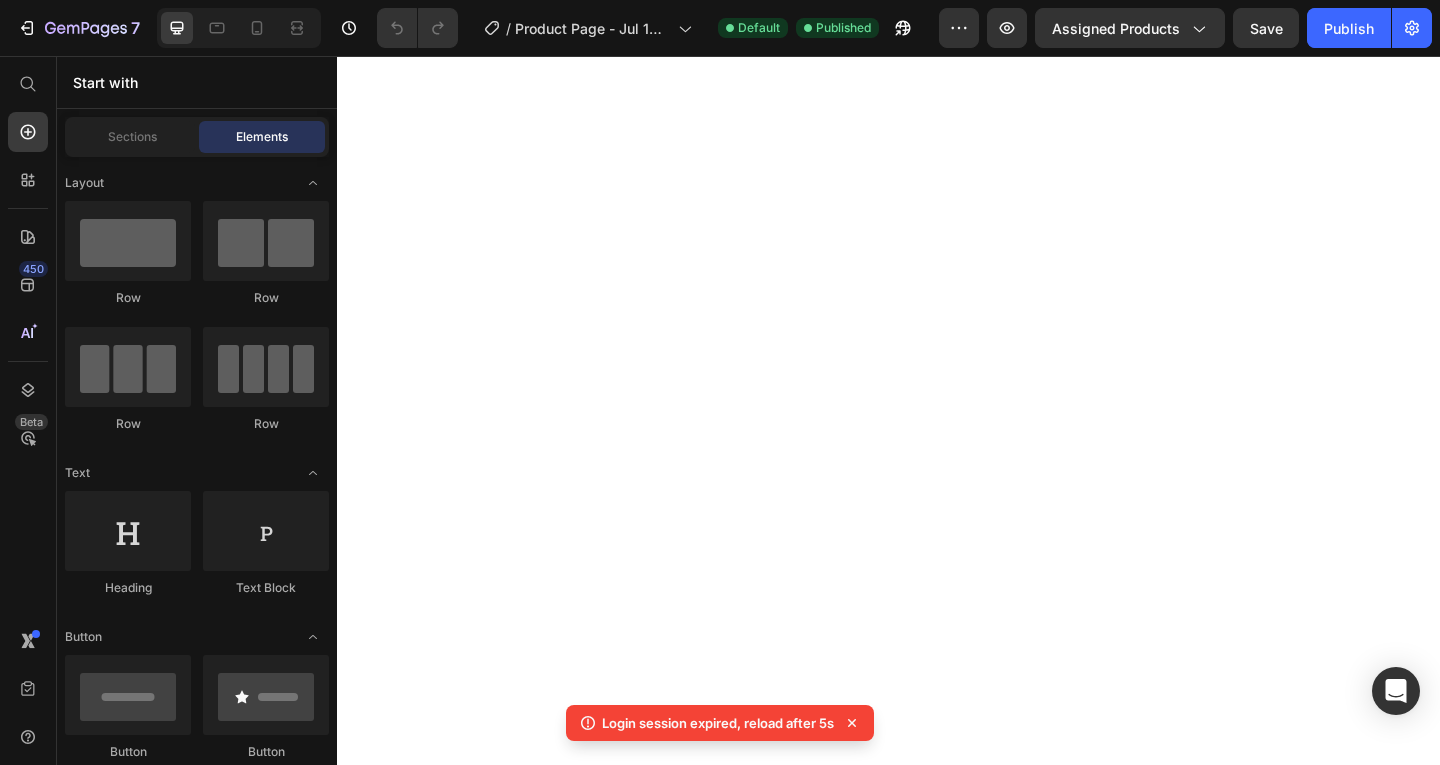 scroll, scrollTop: 0, scrollLeft: 0, axis: both 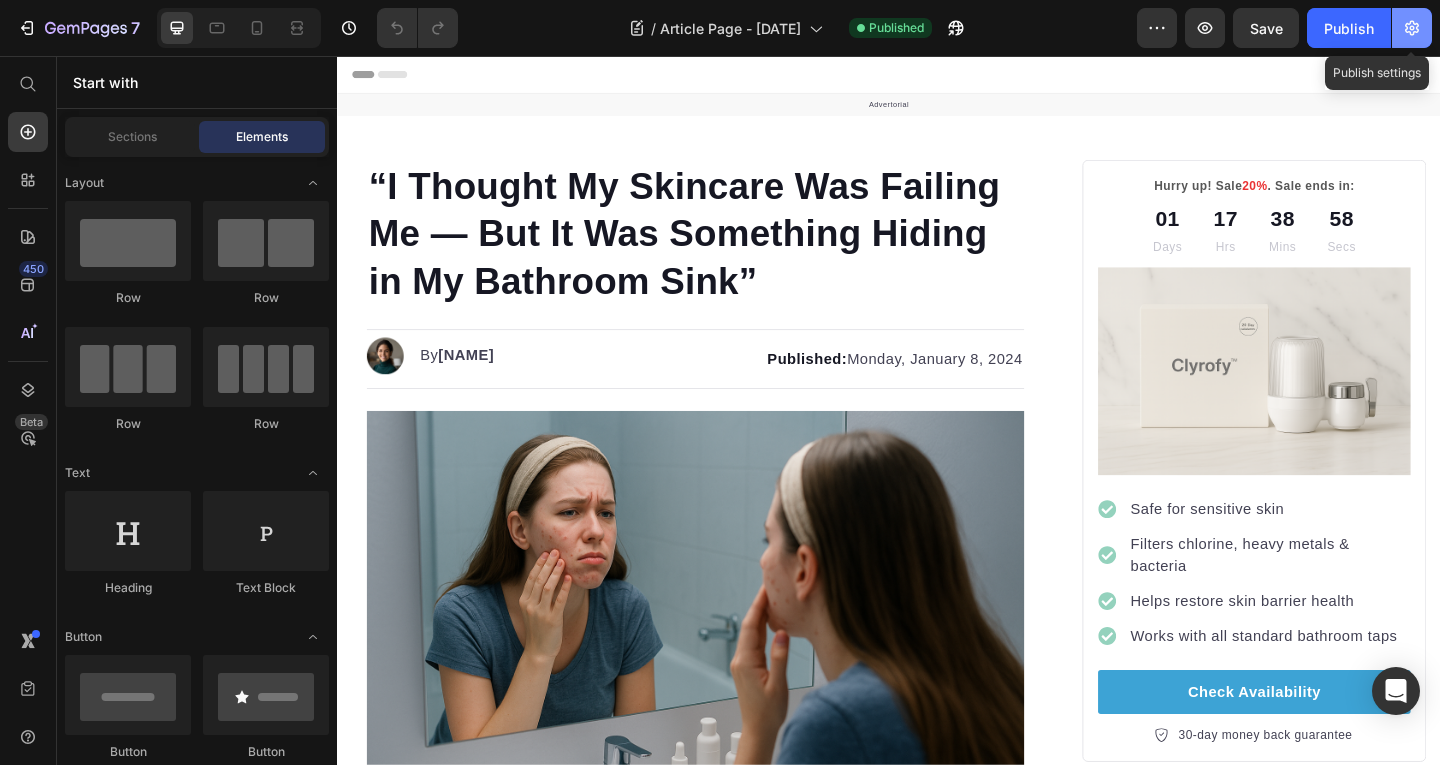 click 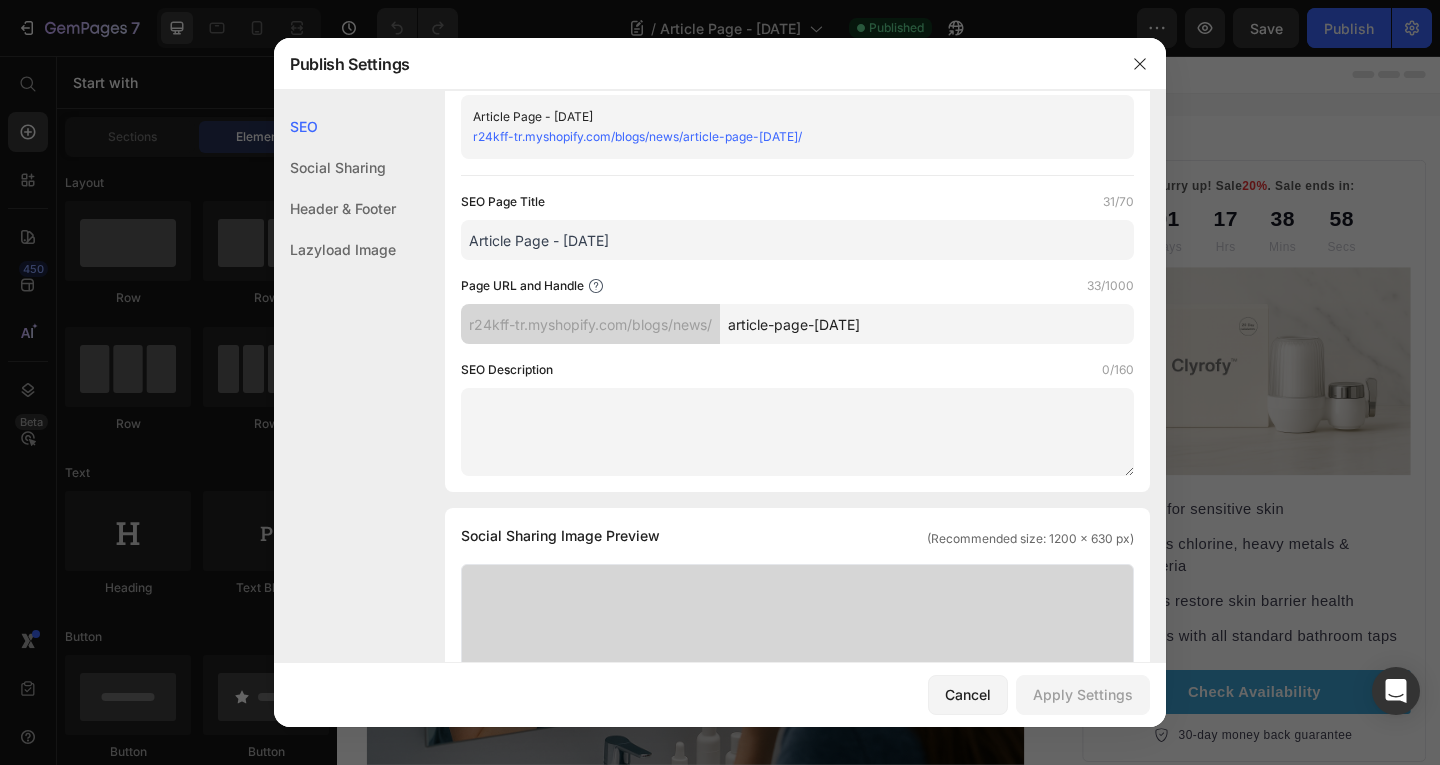 scroll, scrollTop: 60, scrollLeft: 0, axis: vertical 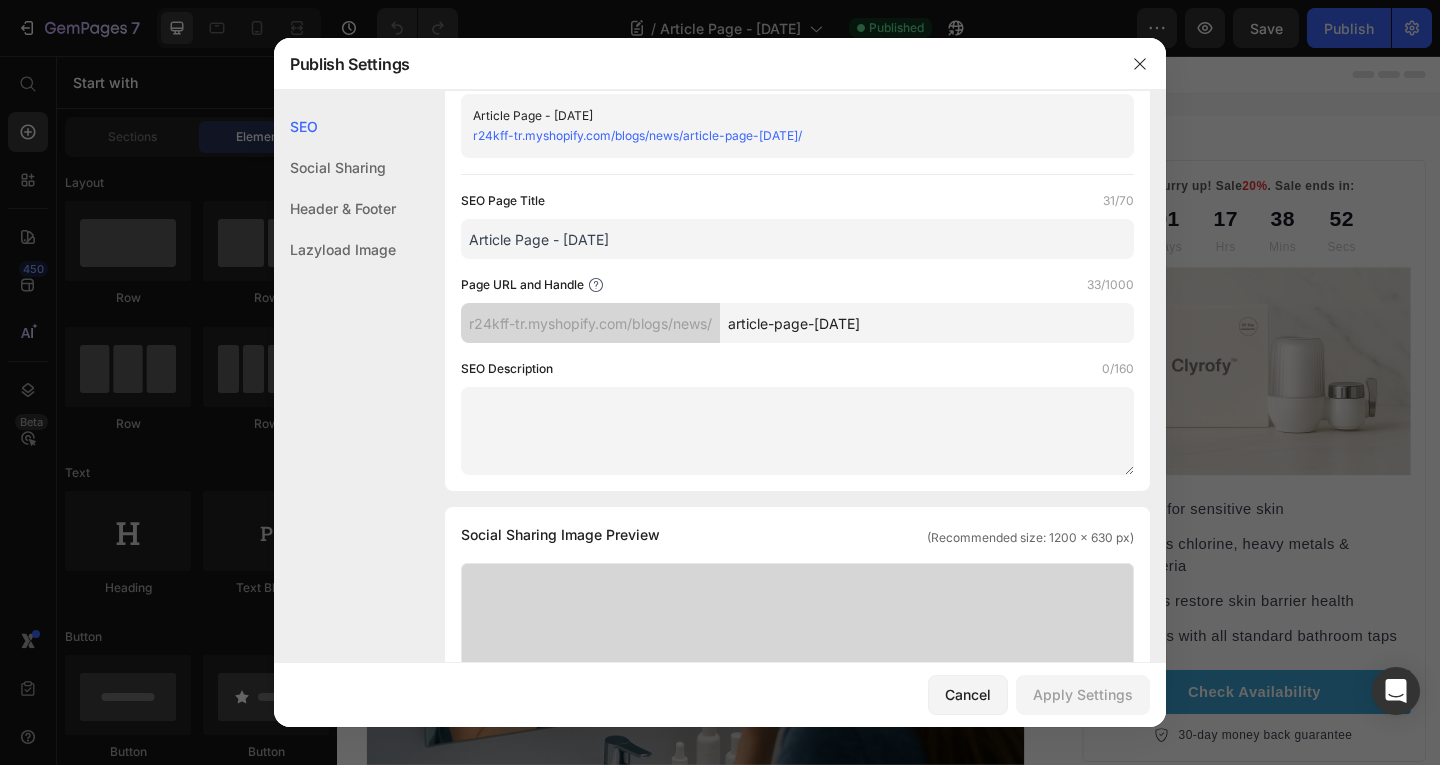 drag, startPoint x: 942, startPoint y: 323, endPoint x: 817, endPoint y: 317, distance: 125.14392 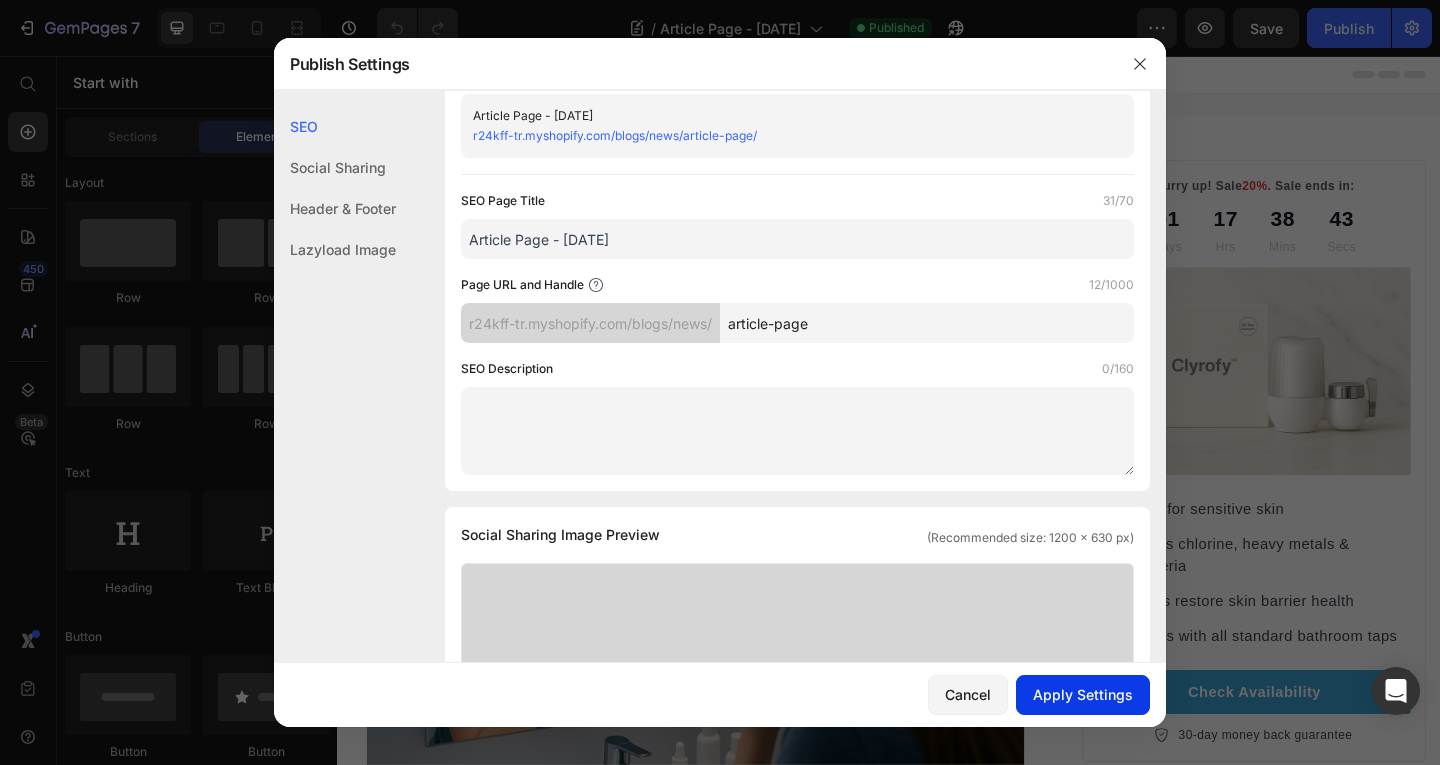 type on "article-page" 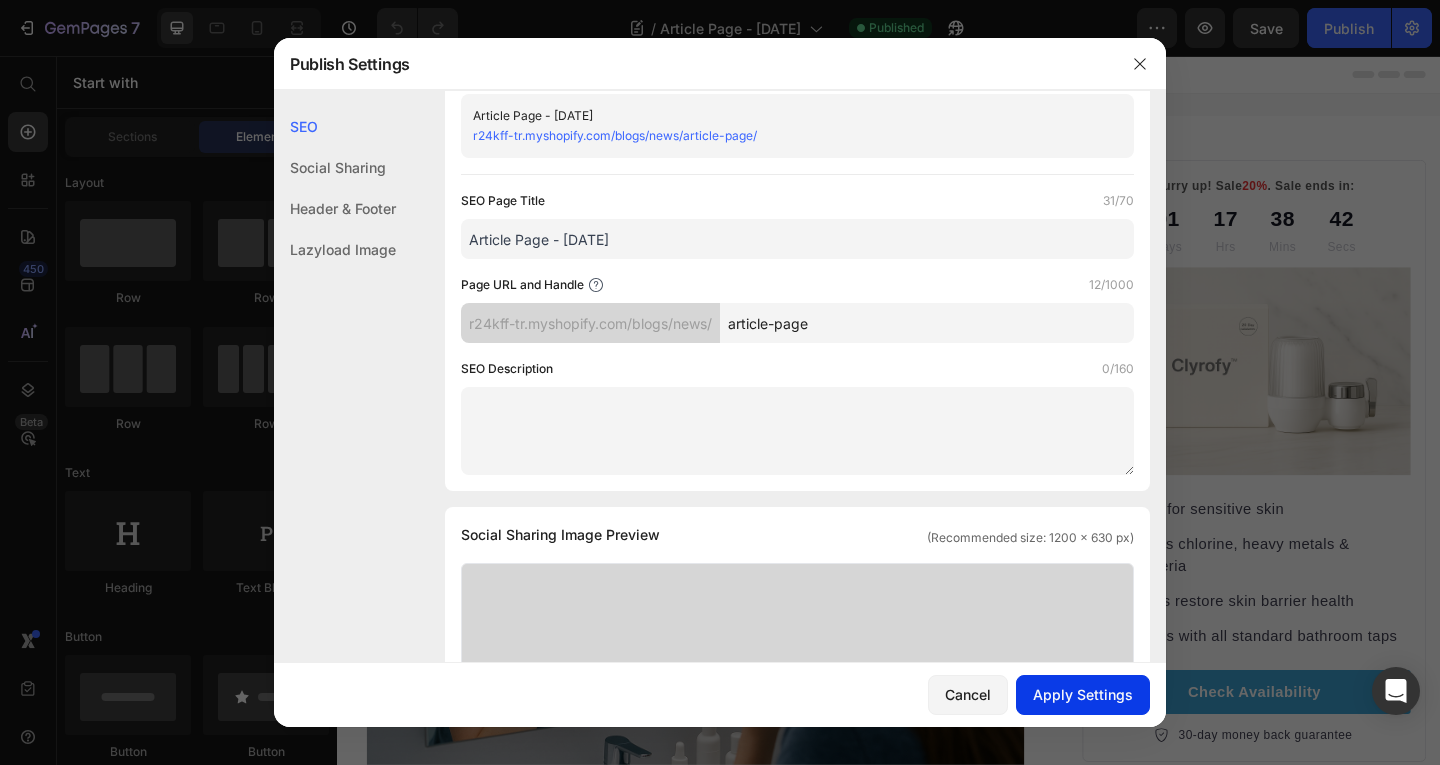 click on "Apply Settings" at bounding box center [1083, 694] 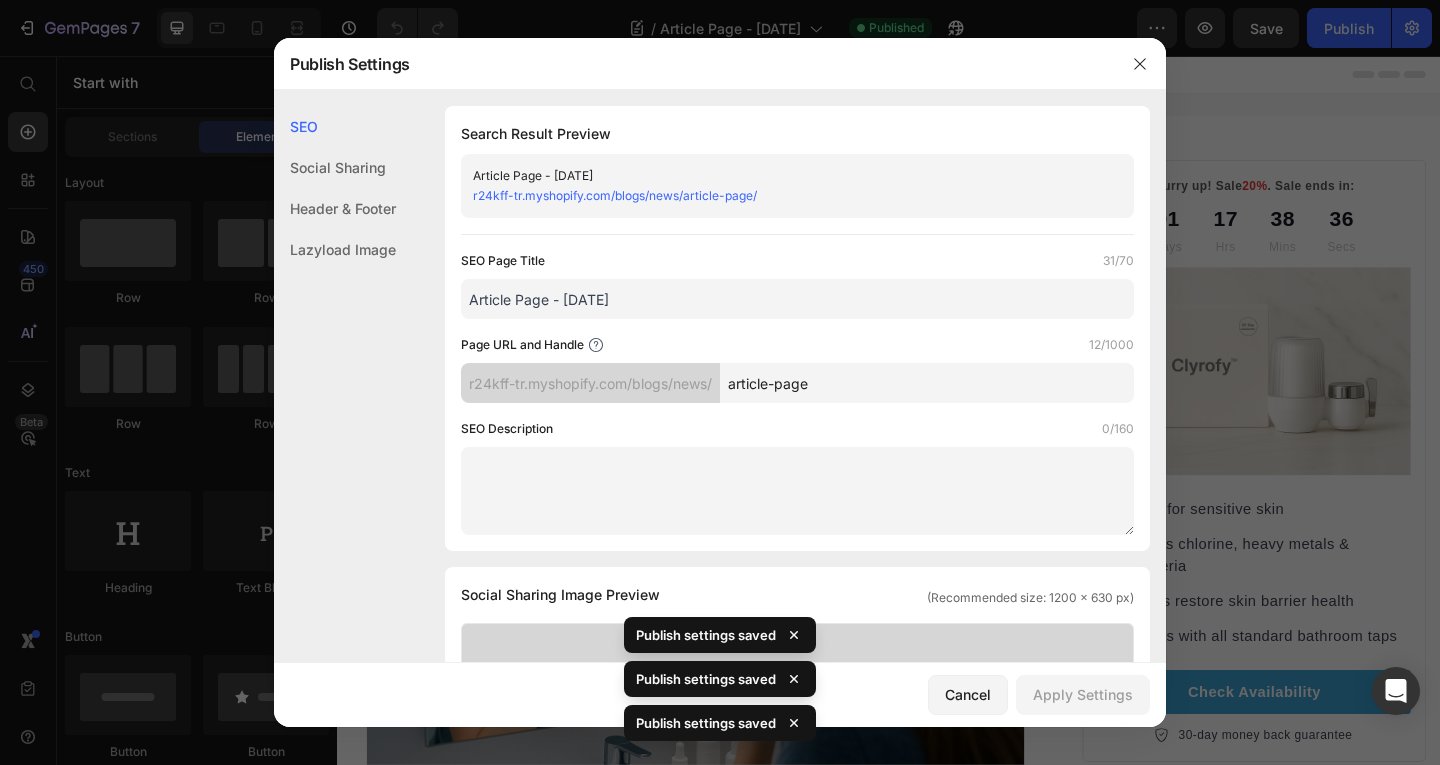 scroll, scrollTop: 1, scrollLeft: 0, axis: vertical 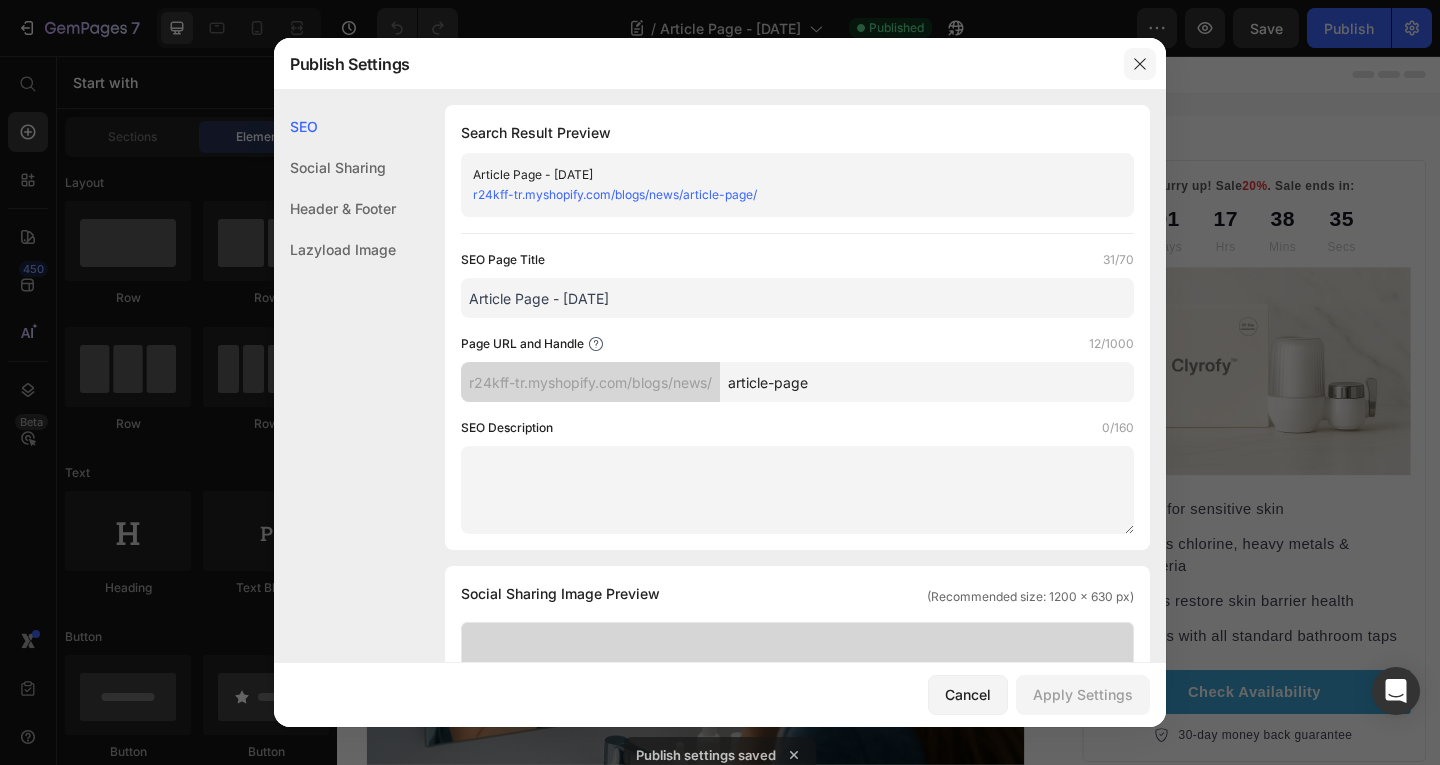 click 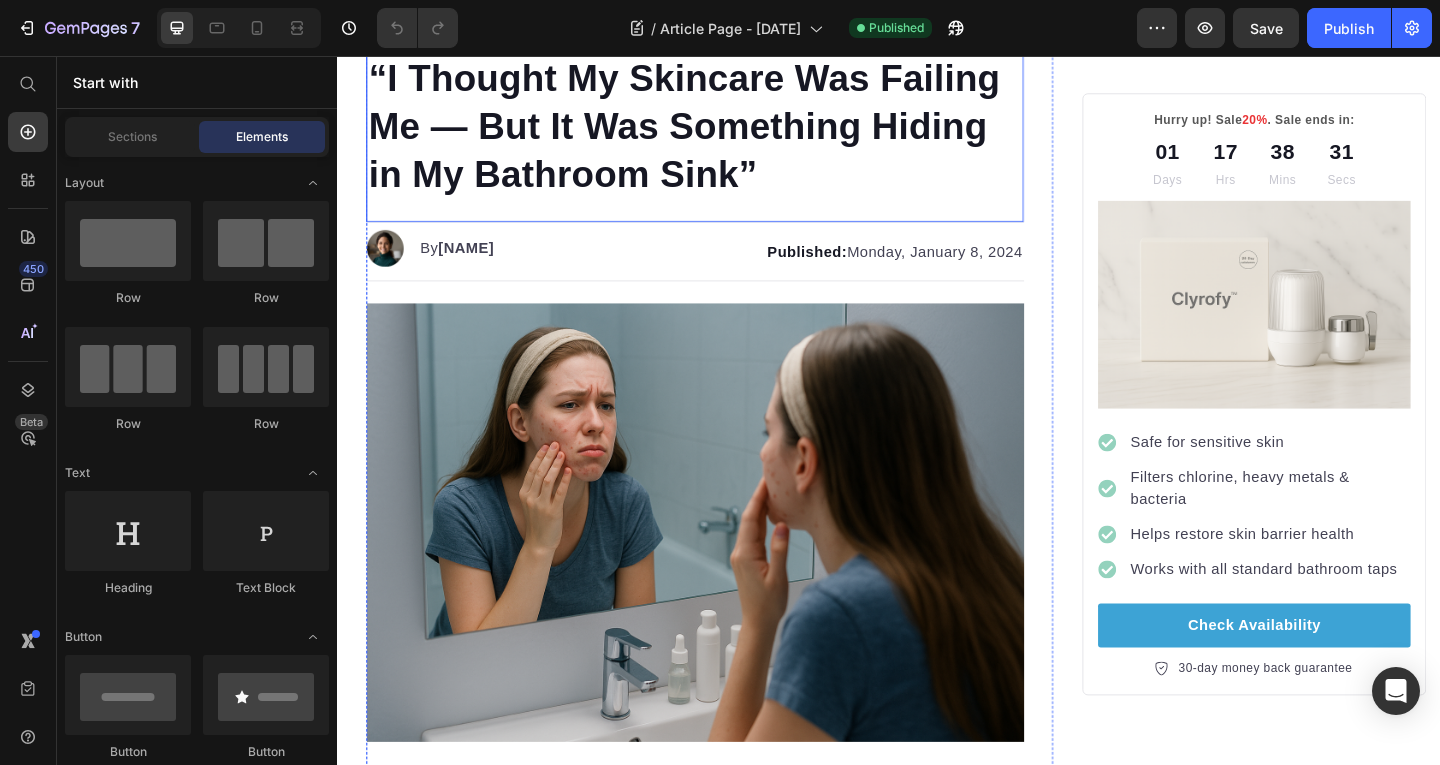 scroll, scrollTop: 112, scrollLeft: 0, axis: vertical 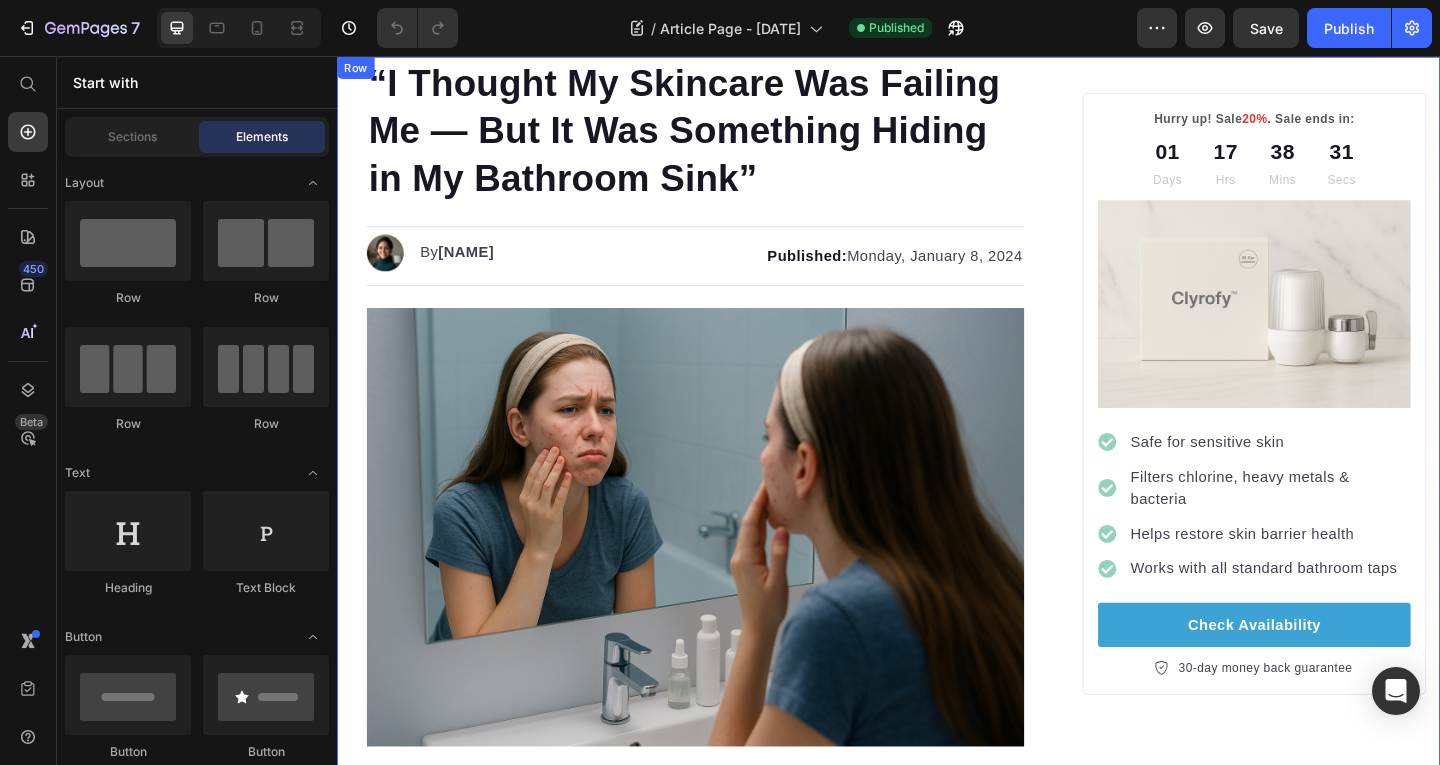 click on "38" at bounding box center [1365, 160] 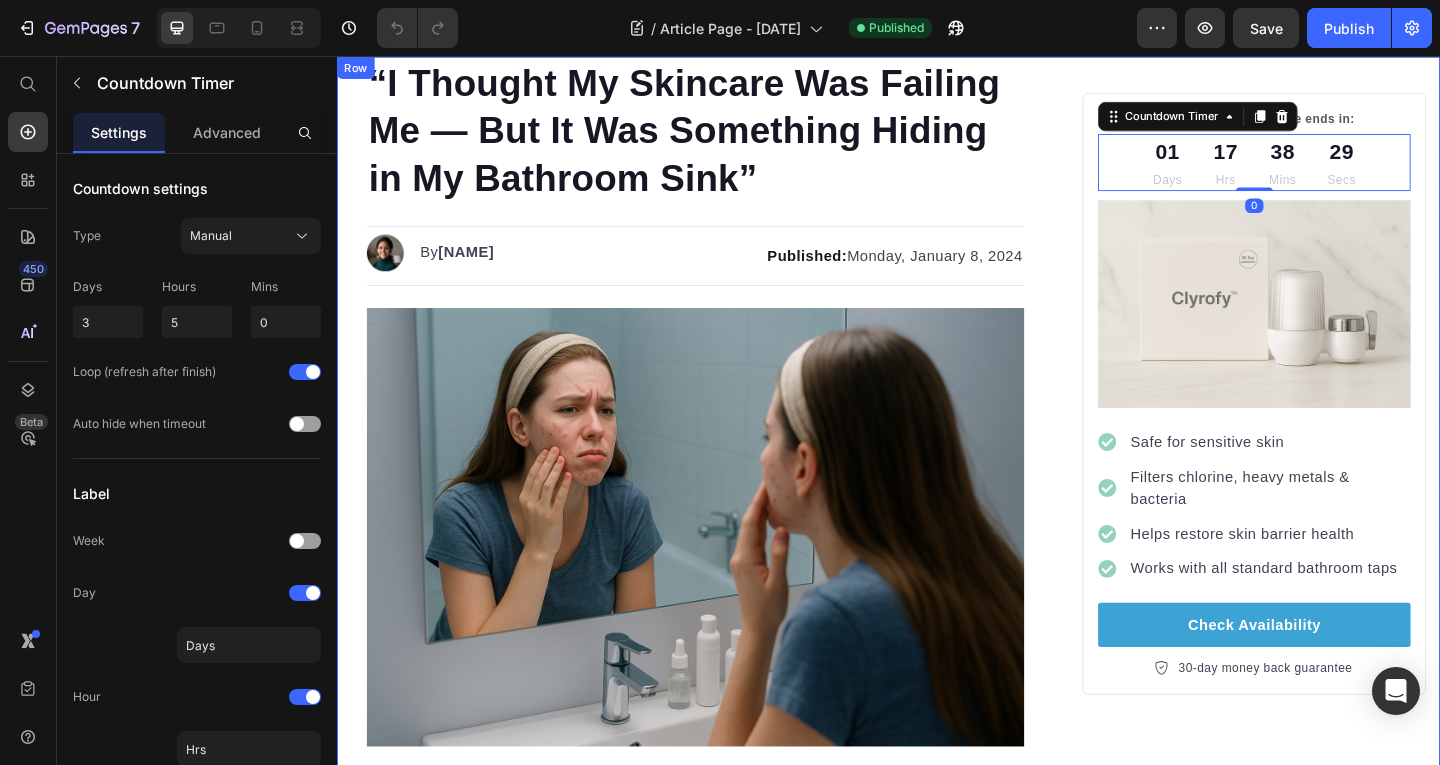 click on "Hurry up! Sale  20% . Sale ends in:" at bounding box center [1335, 125] 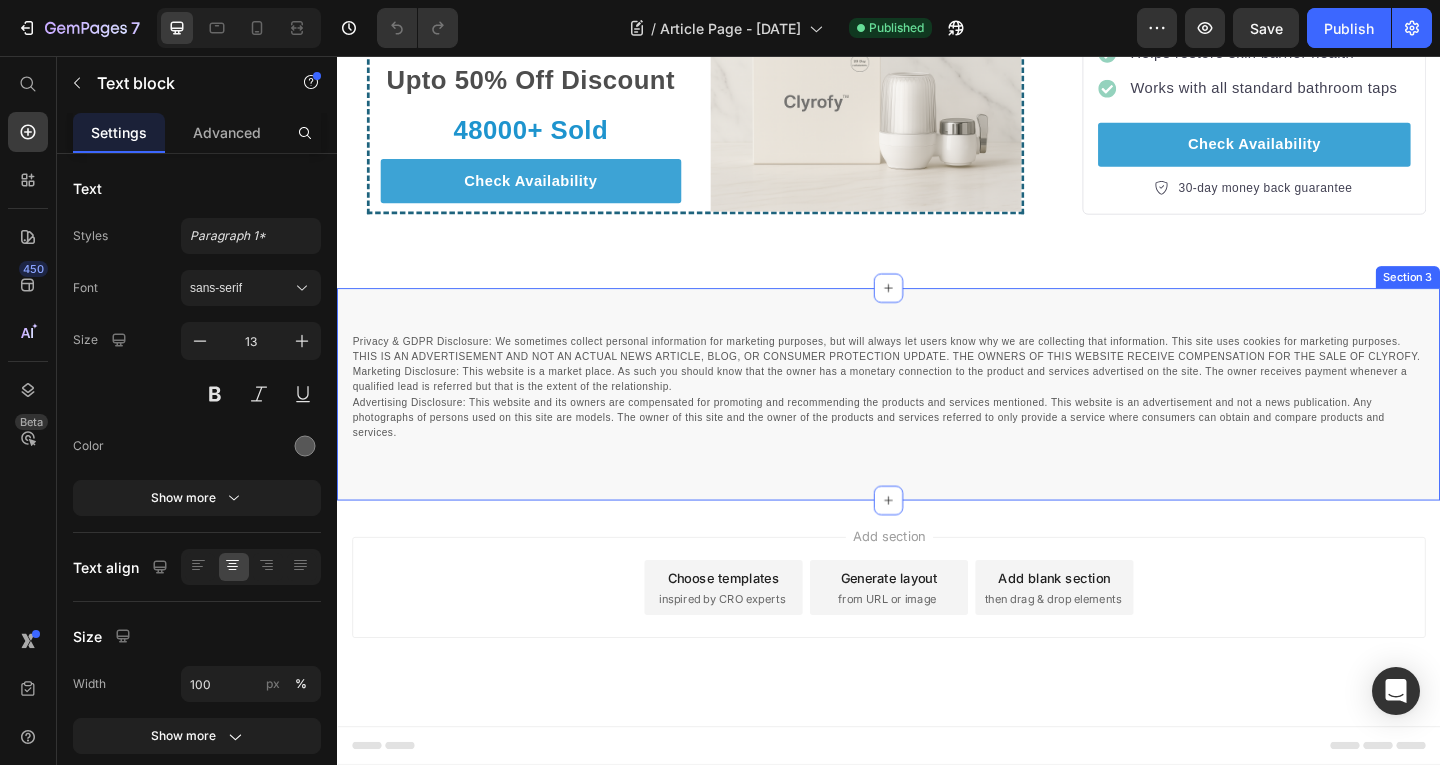 scroll, scrollTop: 3750, scrollLeft: 0, axis: vertical 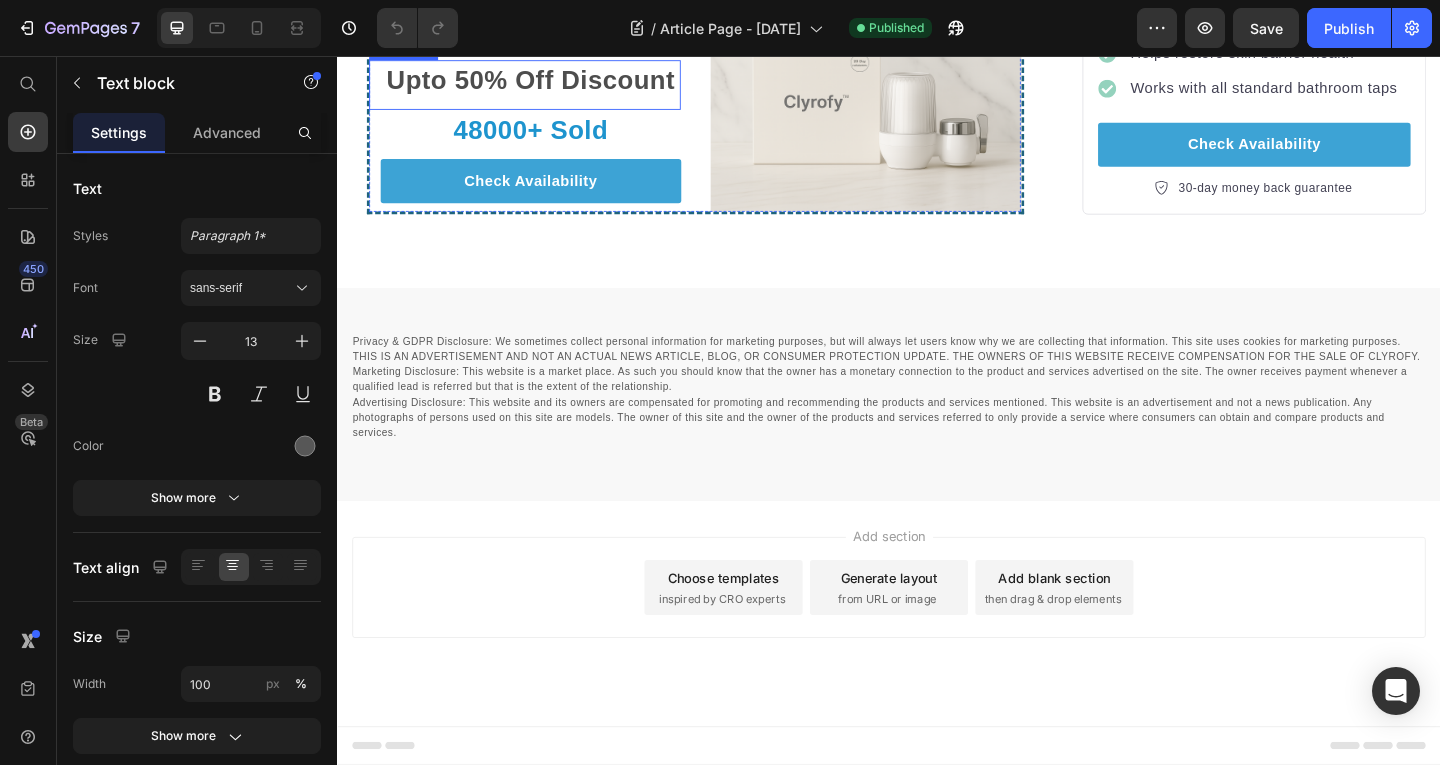 click on "Upto 50% Off Discount" at bounding box center (547, 83) 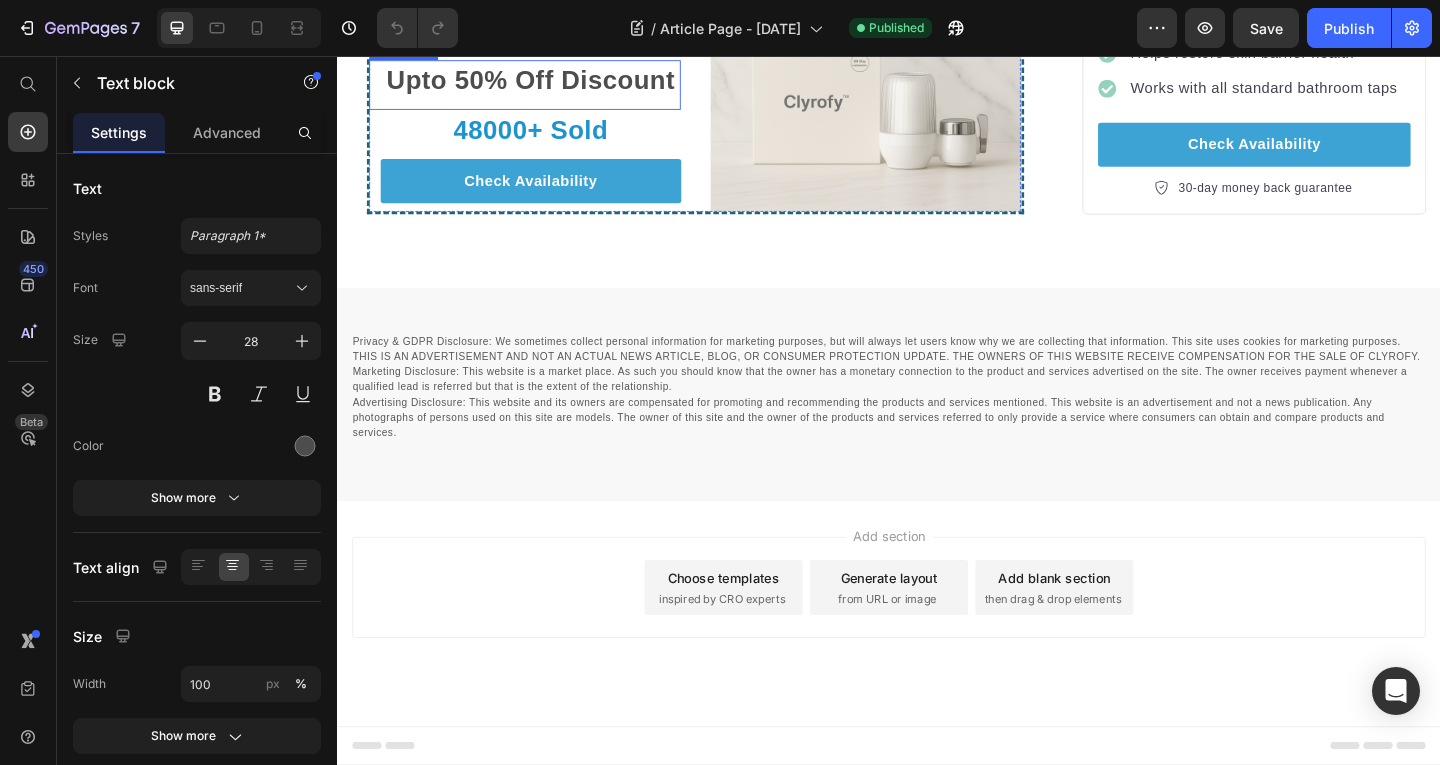 click on "Upto 50% Off Discount" at bounding box center (547, 83) 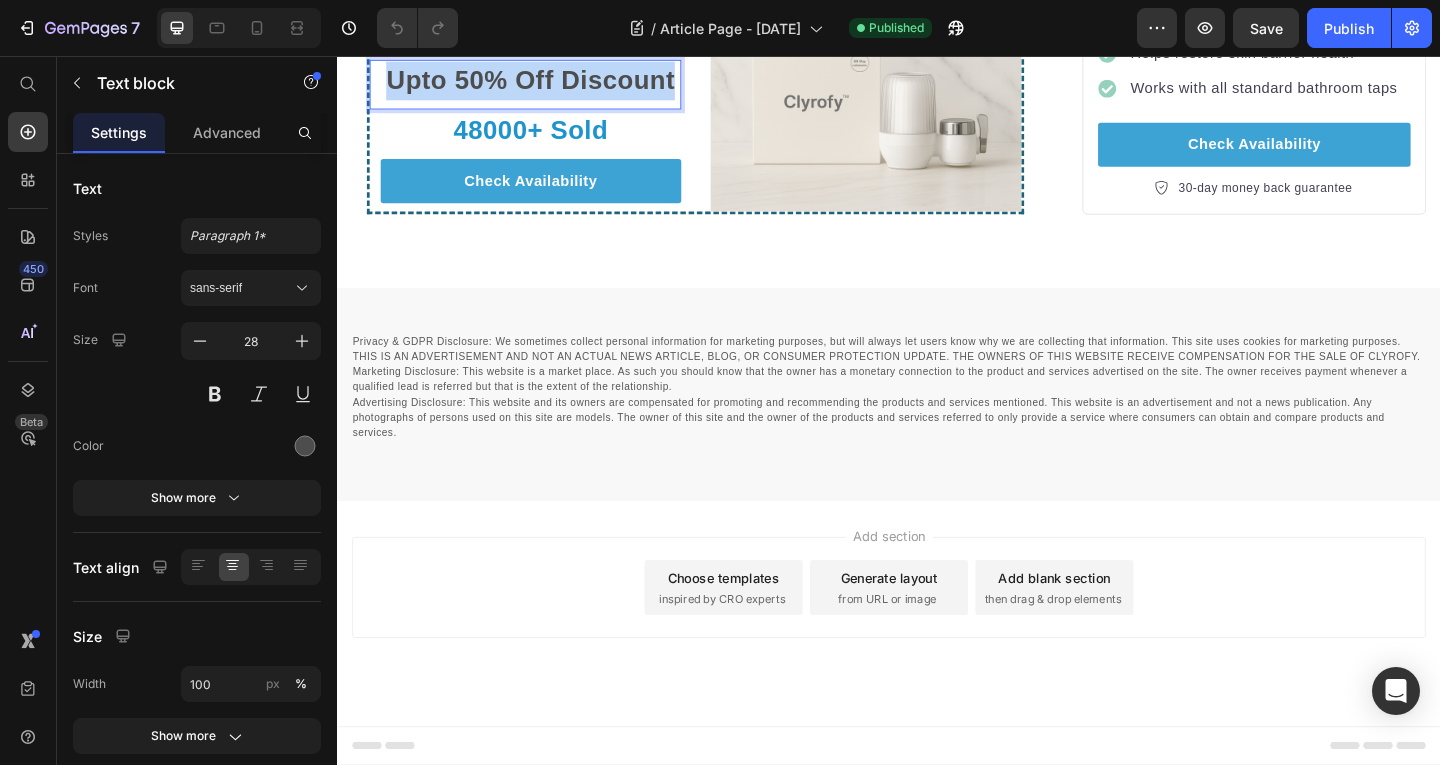 click on "Upto 50% Off Discount" at bounding box center [547, 83] 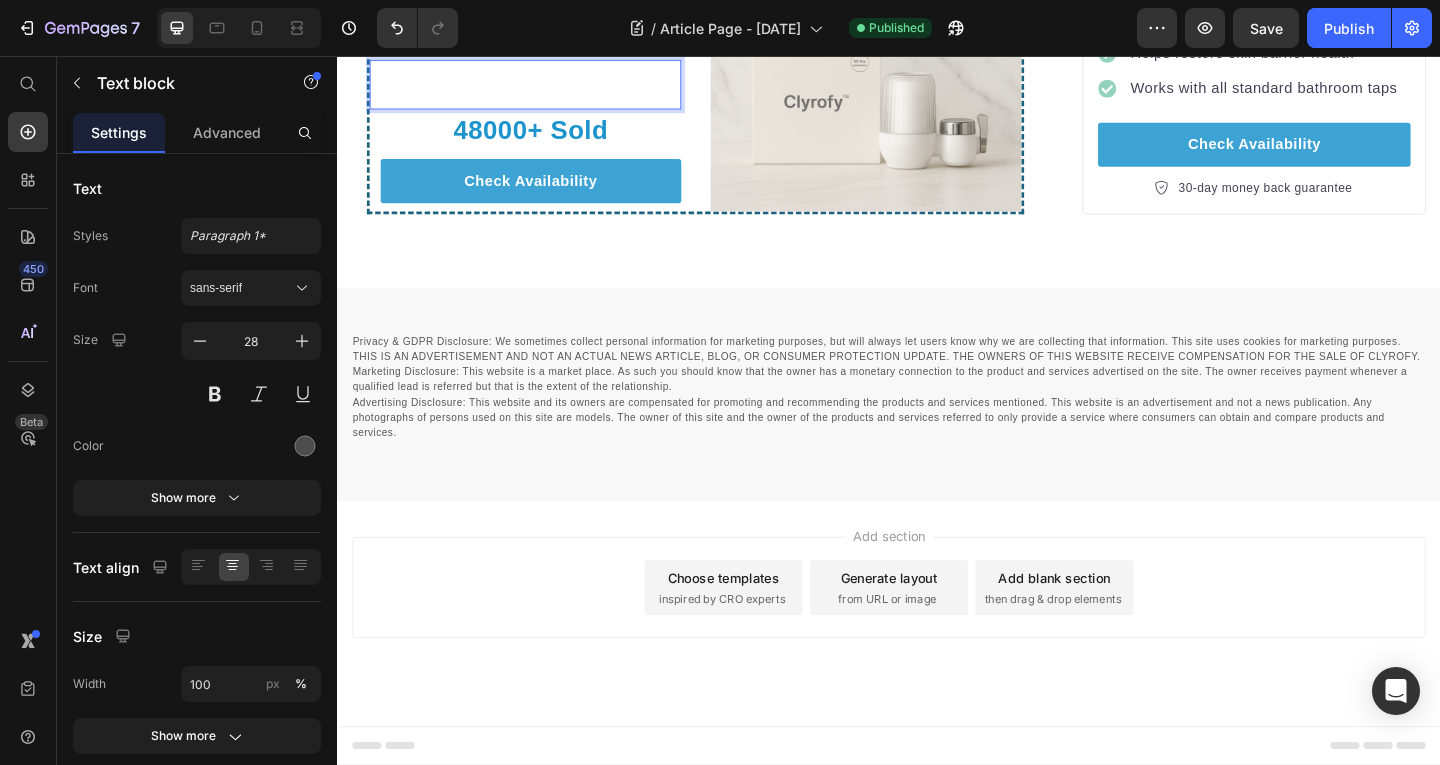 scroll, scrollTop: 3744, scrollLeft: 0, axis: vertical 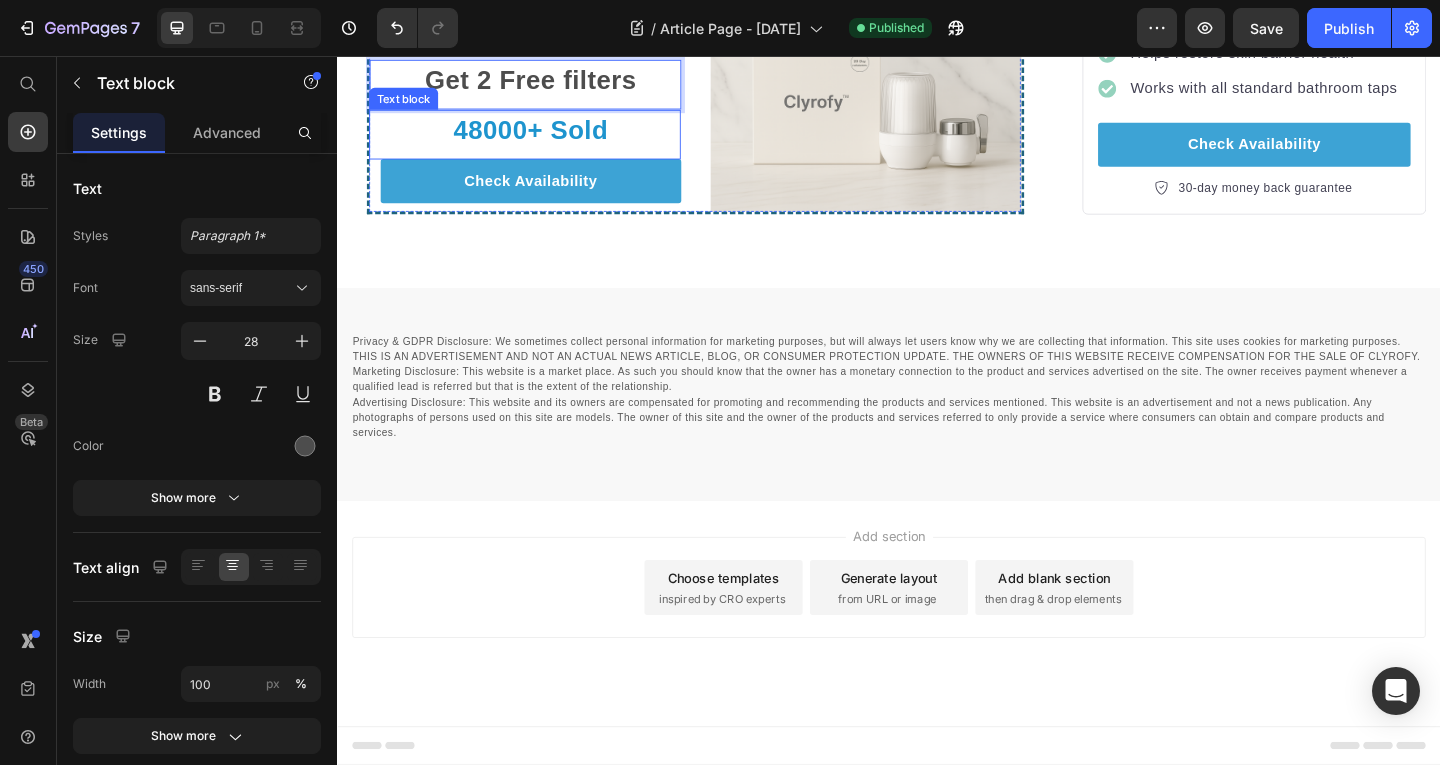 click on "48000+ Sold" at bounding box center (547, 137) 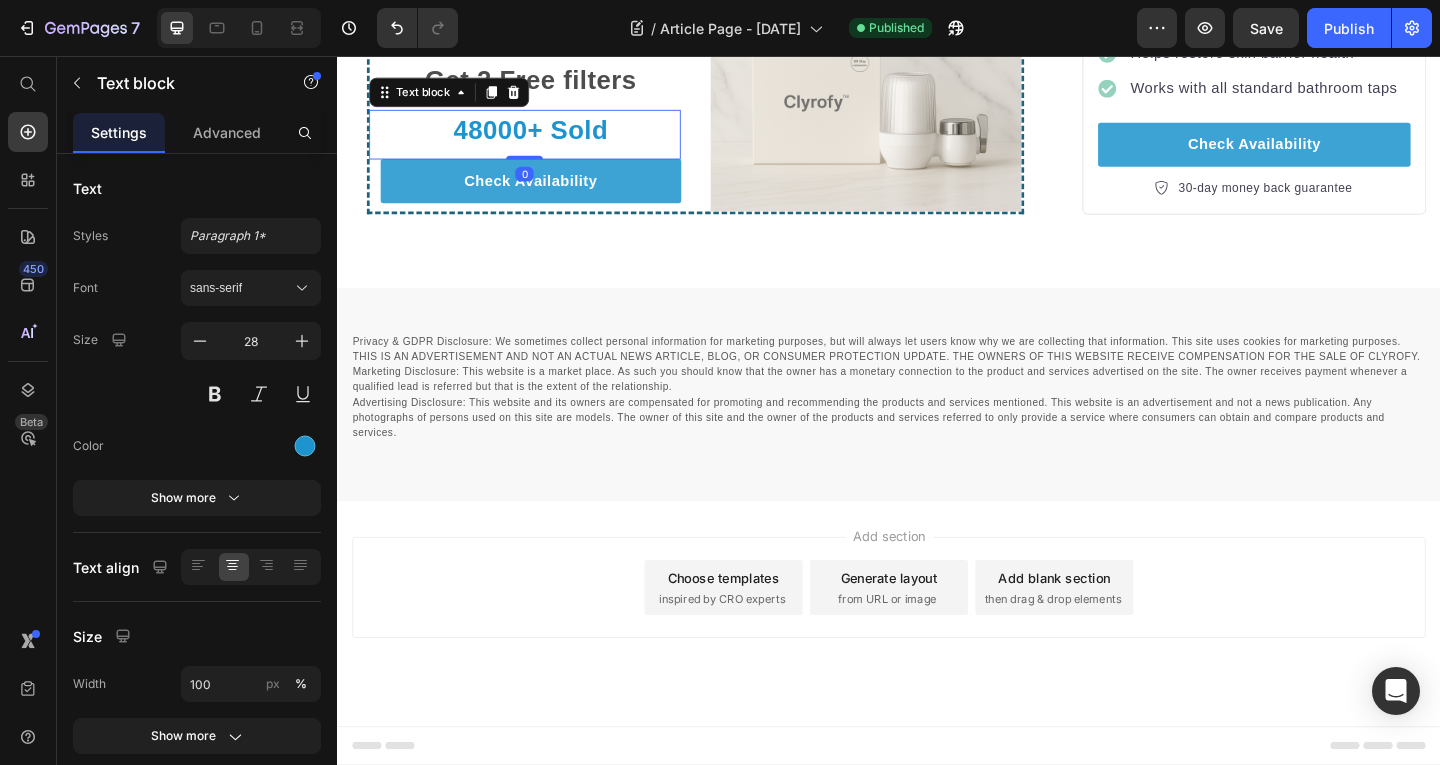 click on "48000+ Sold" at bounding box center [547, 137] 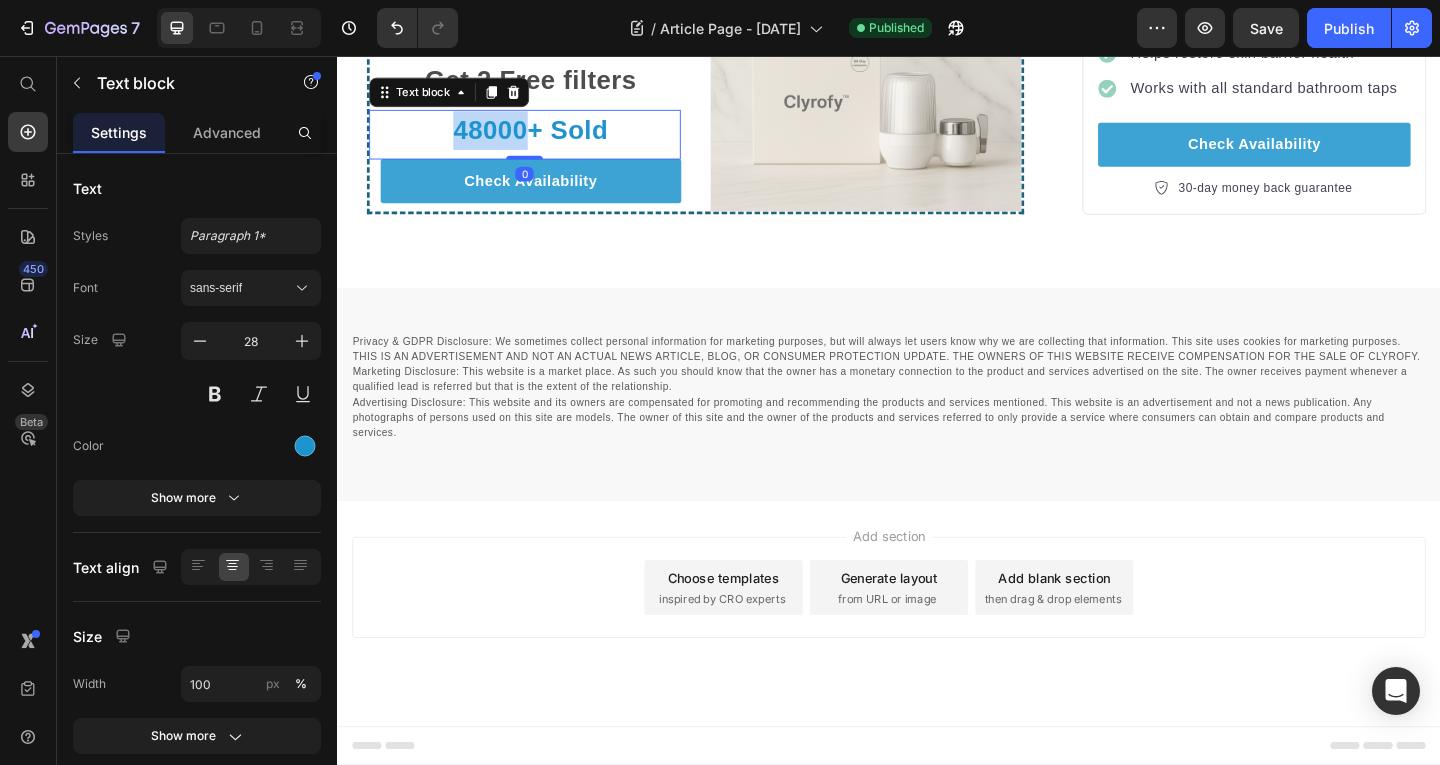 click on "48000+ Sold" at bounding box center (547, 137) 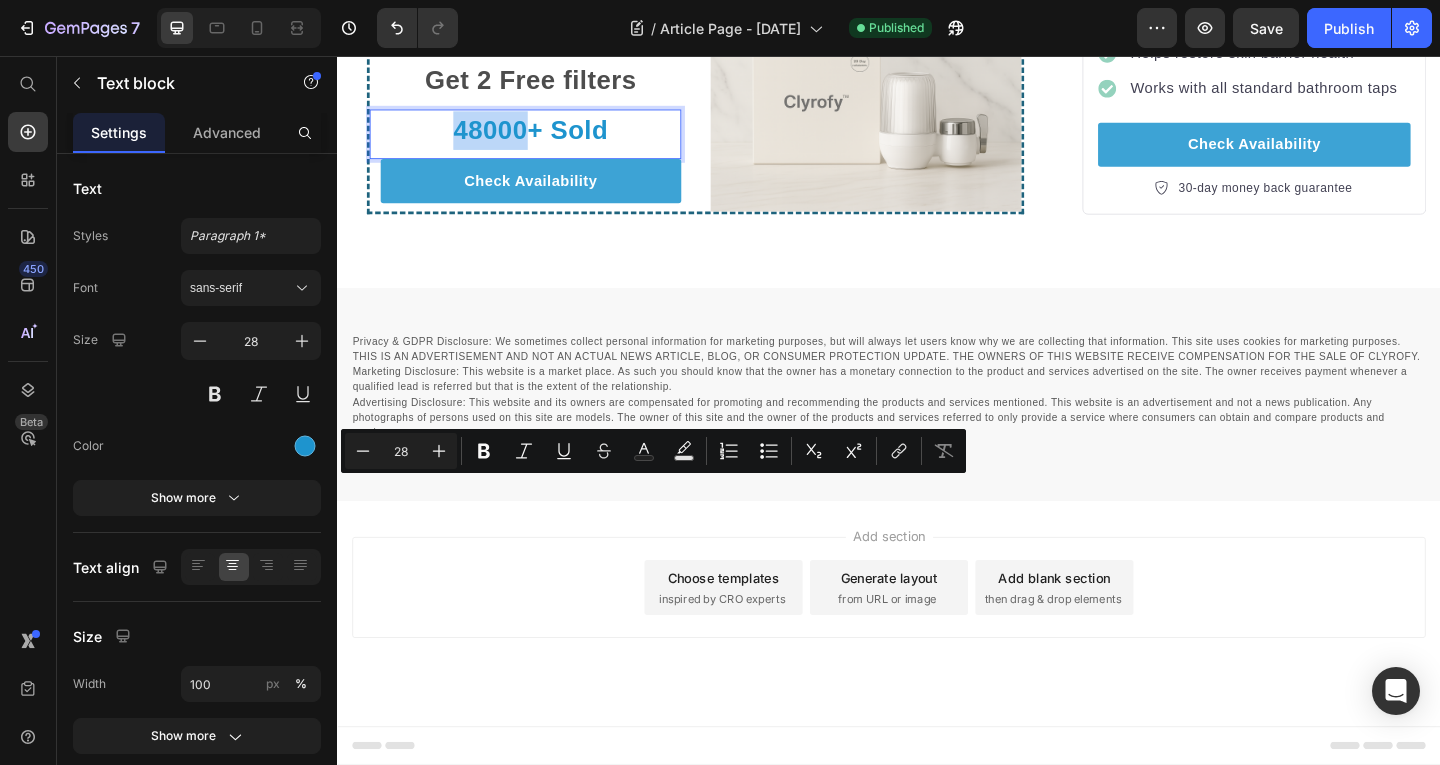 click on "48000+ Sold" at bounding box center [547, 137] 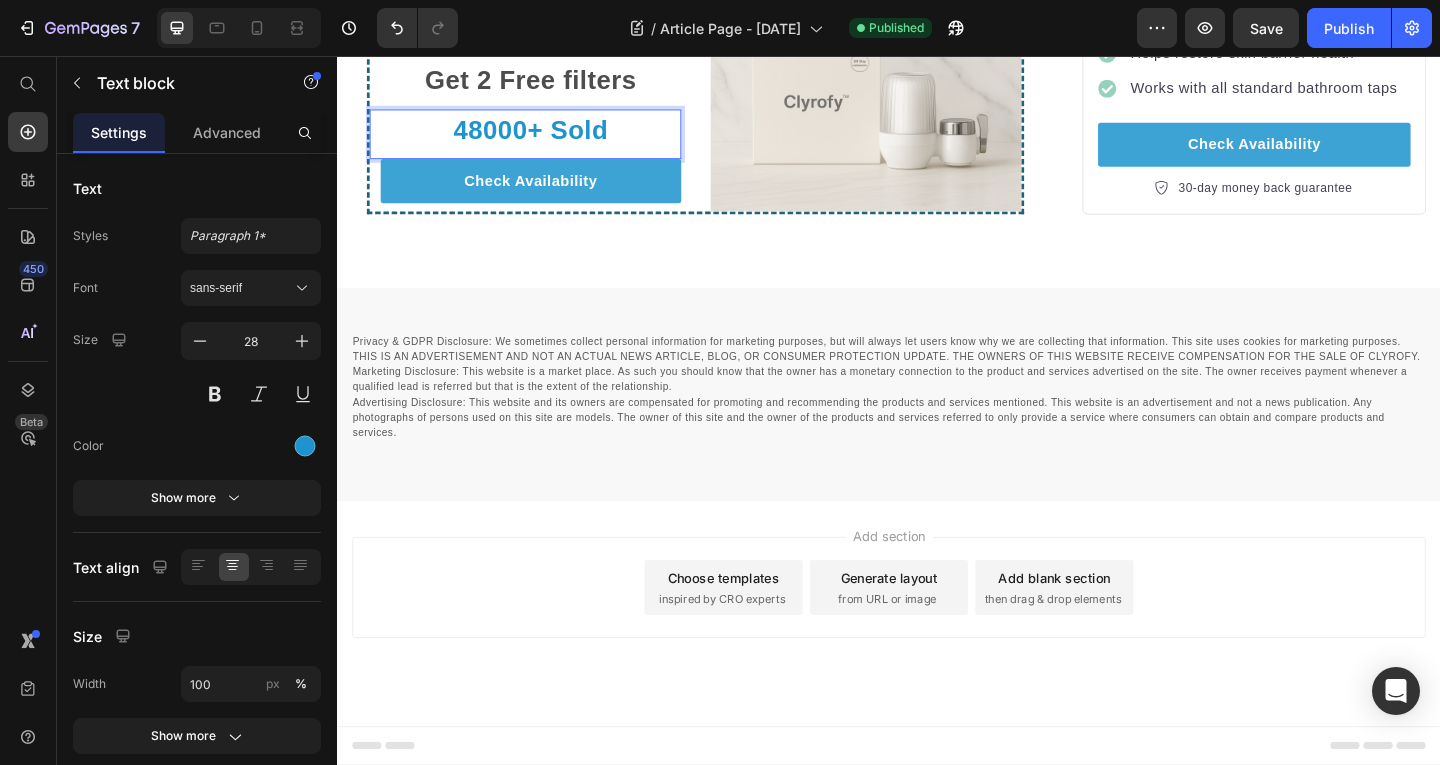 click on "48000+ Sold" at bounding box center [547, 137] 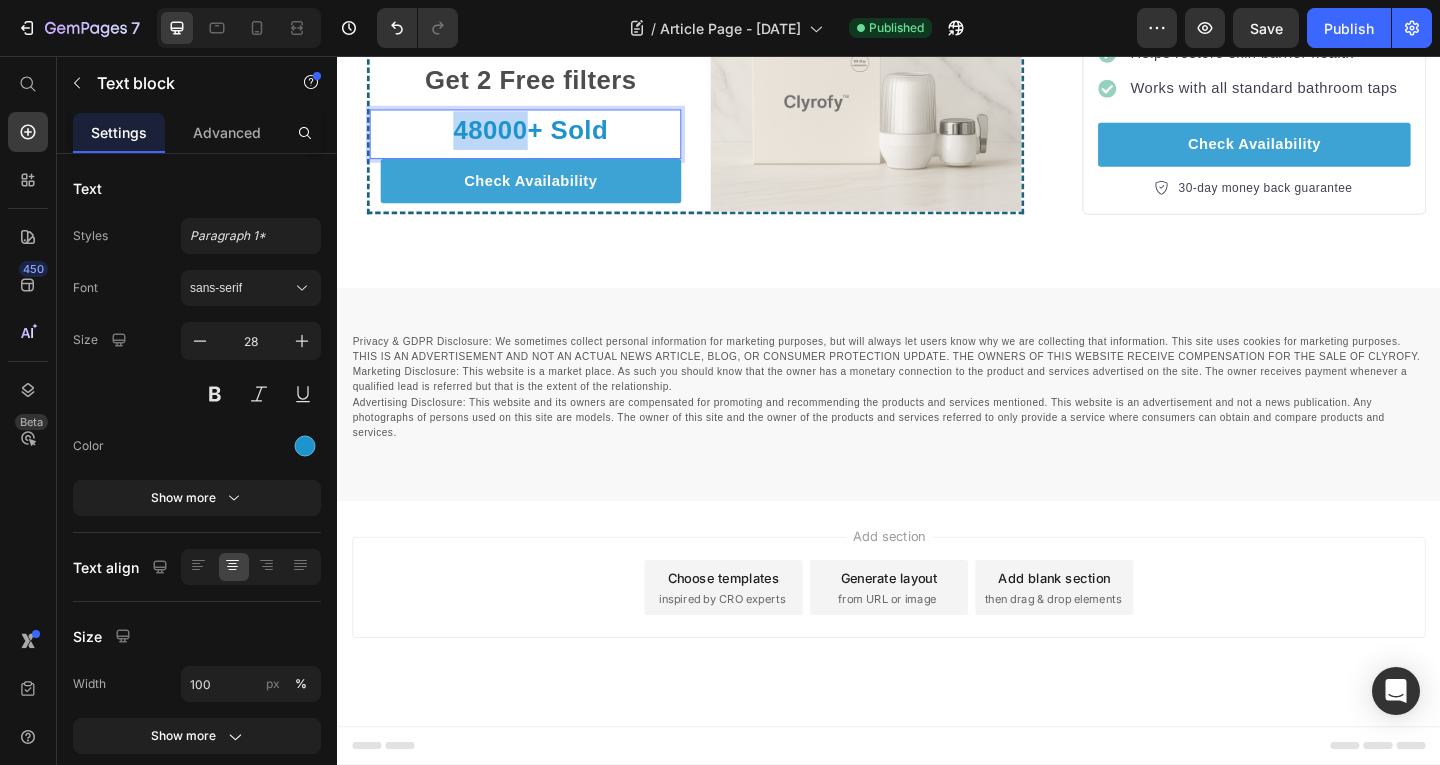 click on "48000+ Sold" at bounding box center (547, 137) 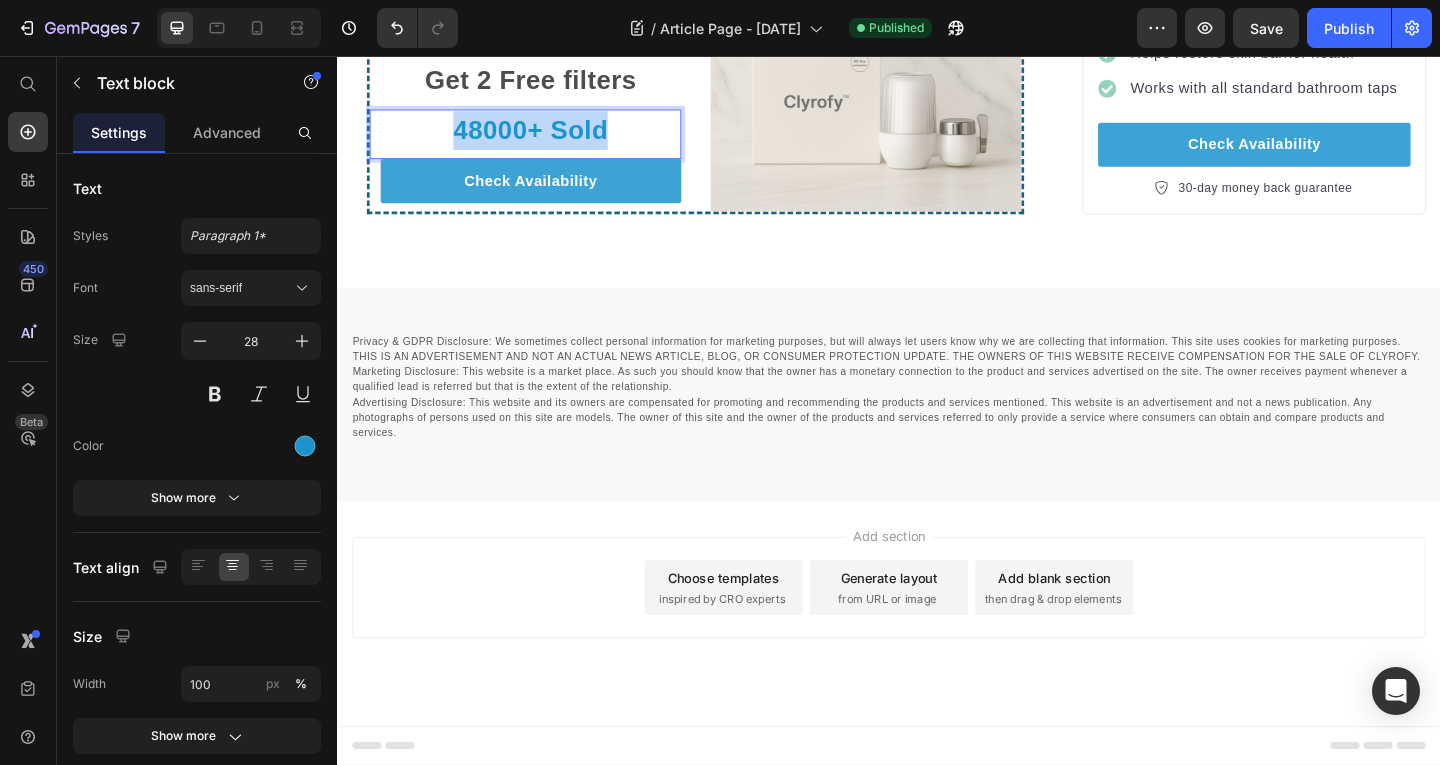 click on "48000+ Sold" at bounding box center [547, 137] 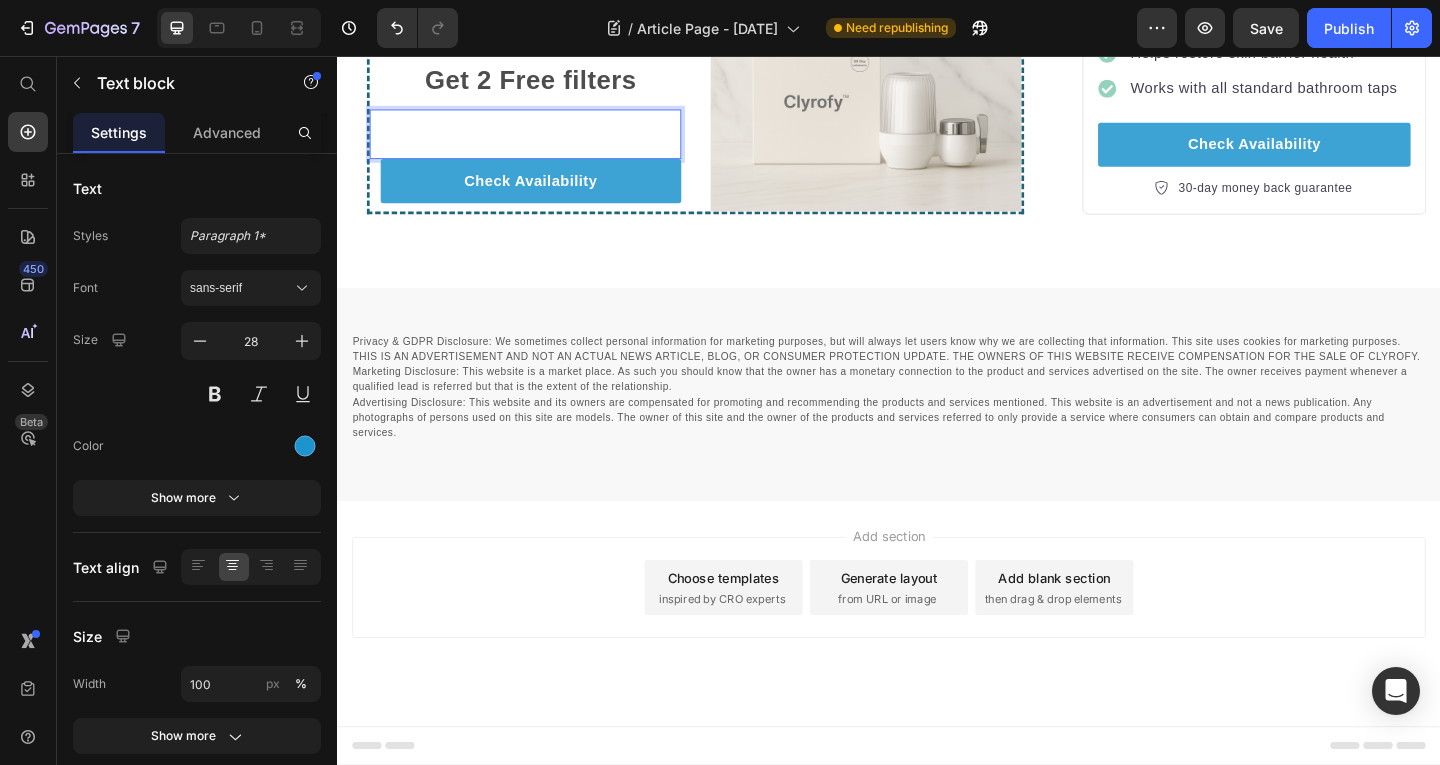 scroll, scrollTop: 3738, scrollLeft: 0, axis: vertical 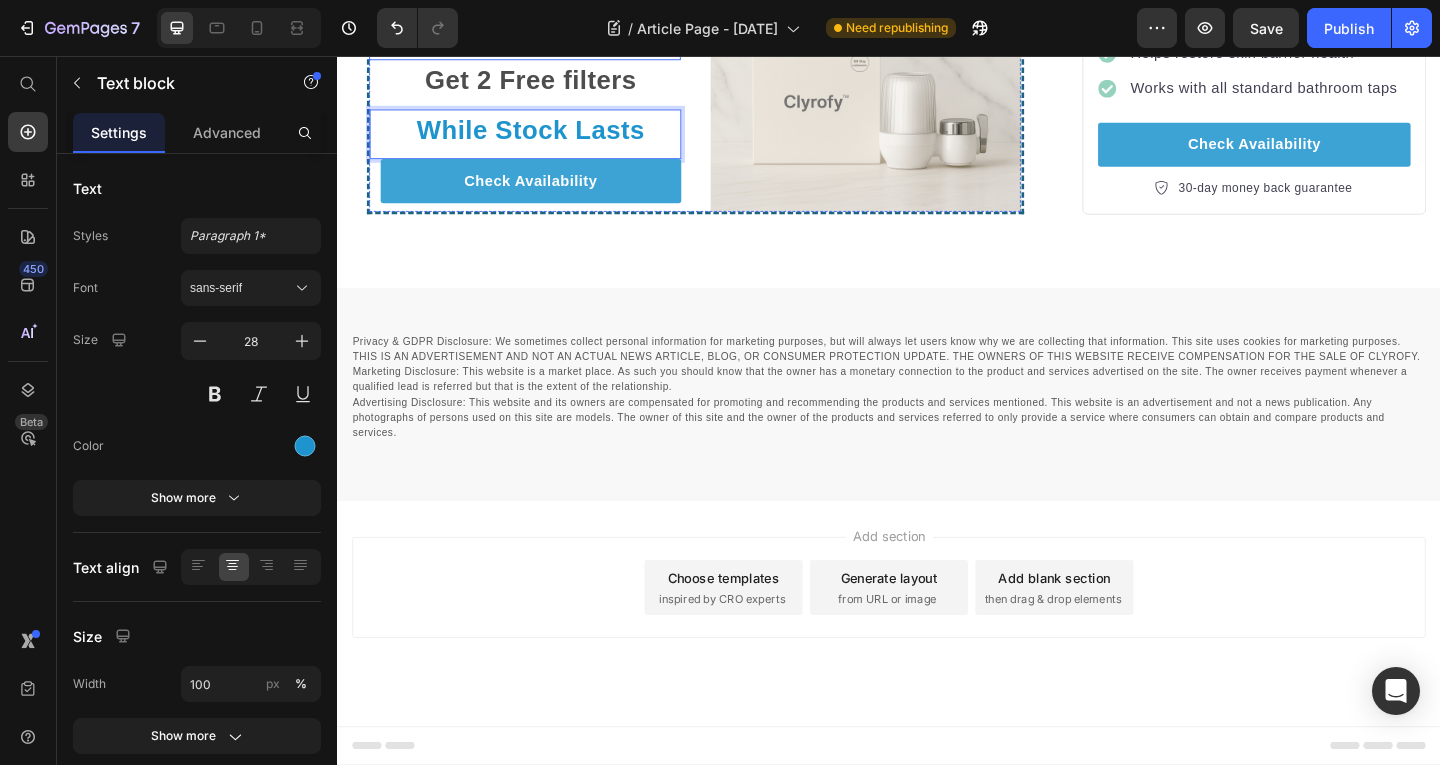 click on "Get 2 Free filters" at bounding box center (547, 83) 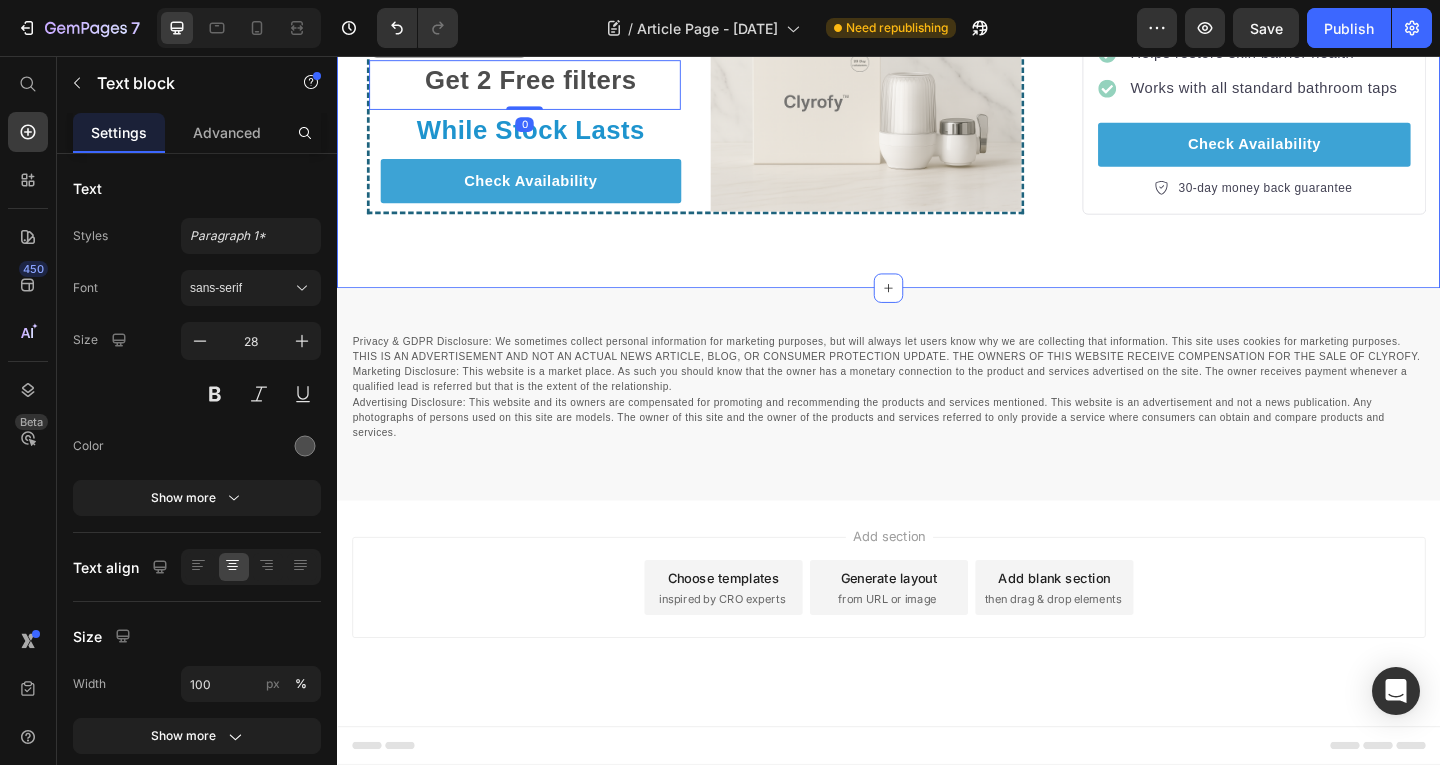 click on "“I Thought My Skincare Was Failing Me — But It Was Something Hiding in My Bathroom Sink” Heading Image By [NAME] Text block Advanced list Published: Monday, [DATE] Text block Row Image I’ve spent more on skincare in the last year than I want to admit. Serums, toners, retinol, hyaluronic acid, clay masks, probiotics, facials… Every time a new product went viral on TikTok or Reddit, I added it to my shelf. I did everything right.   So why was I still waking up with breakouts? The worst part wasn’t even the acne — it was the feeling that my skin was fighting me, no matter how disciplined I was. Like I couldn’t win. I started thinking, “Maybe this is just my skin. Maybe I’m just meant to have bad skin.”   But then I saw a comment buried in a Reddit thread: “If you’ve tried everything, and nothing’s working, check your tap water.” Text block Image Wait… what? Heading I’ve always focused on what I put  on  my skin. twice a day  — could be the thing sabotaging it." at bounding box center (937, -1211) 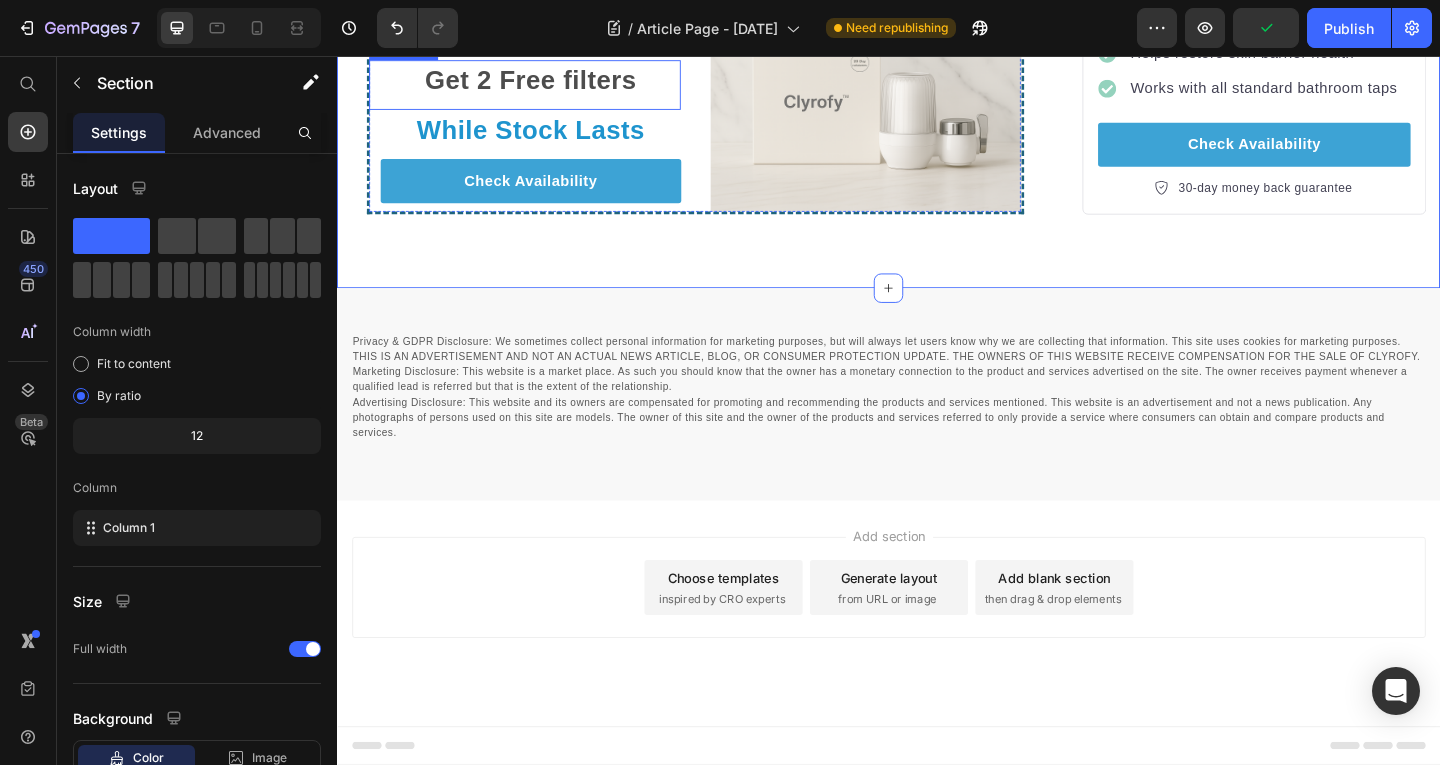 click on "Get 2 Free filters" at bounding box center (547, 83) 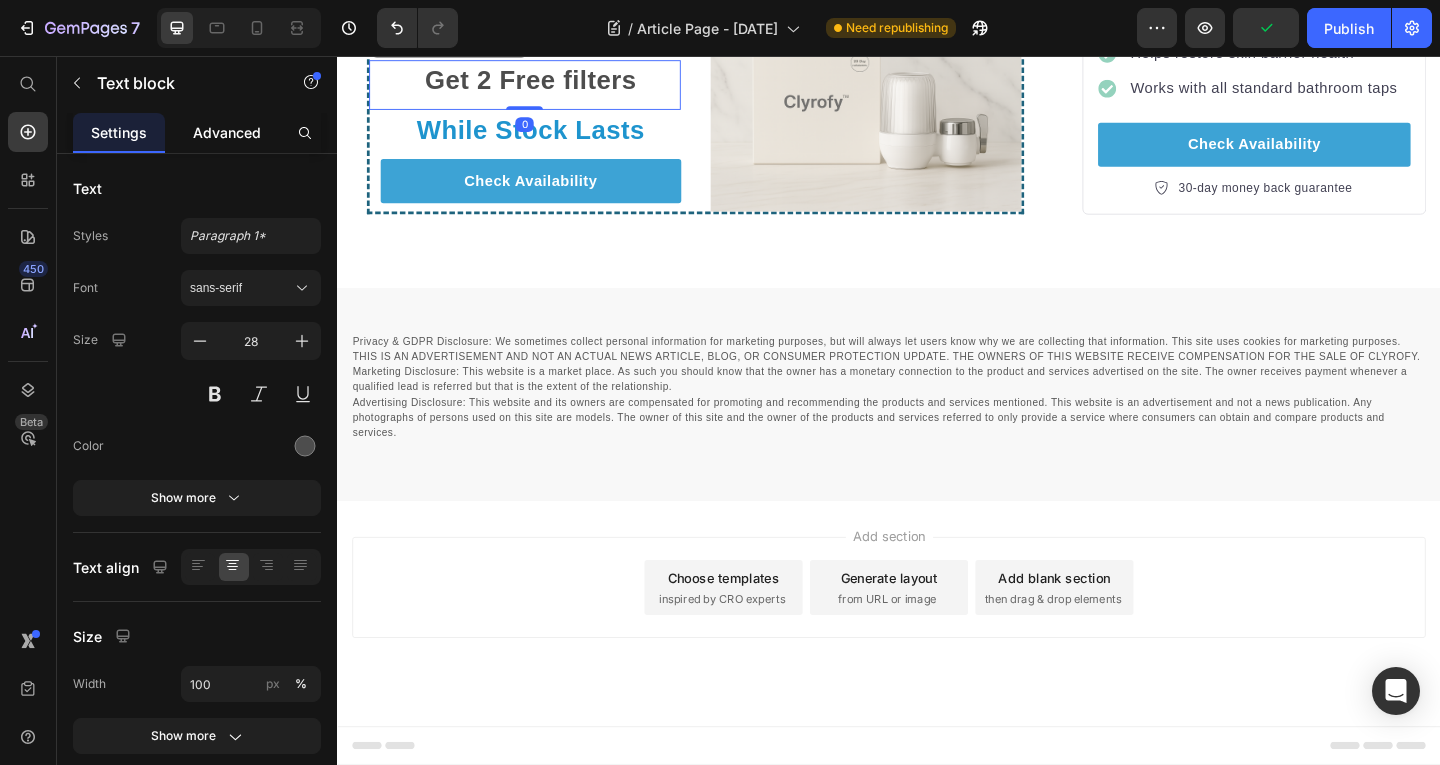 click on "Advanced" at bounding box center (227, 132) 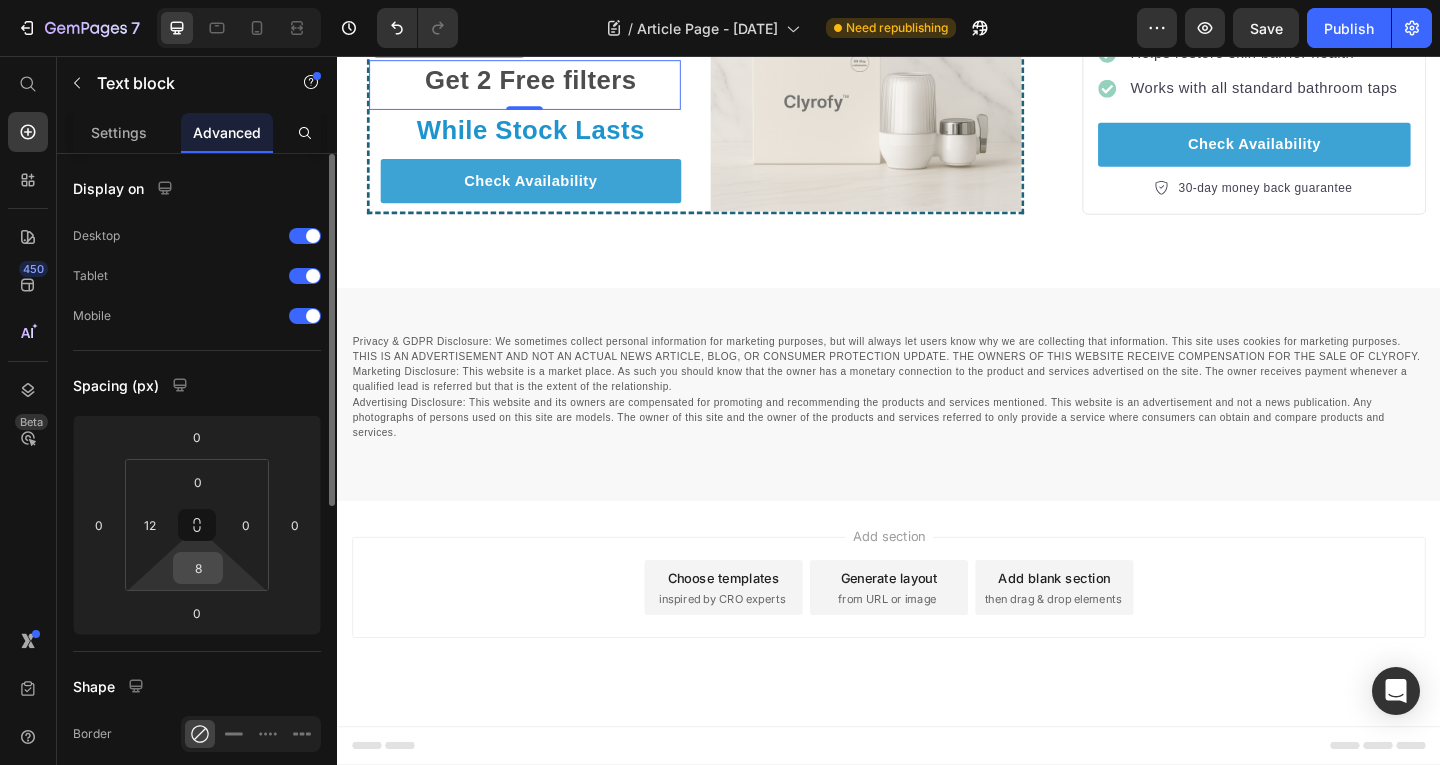 click on "8" at bounding box center [198, 568] 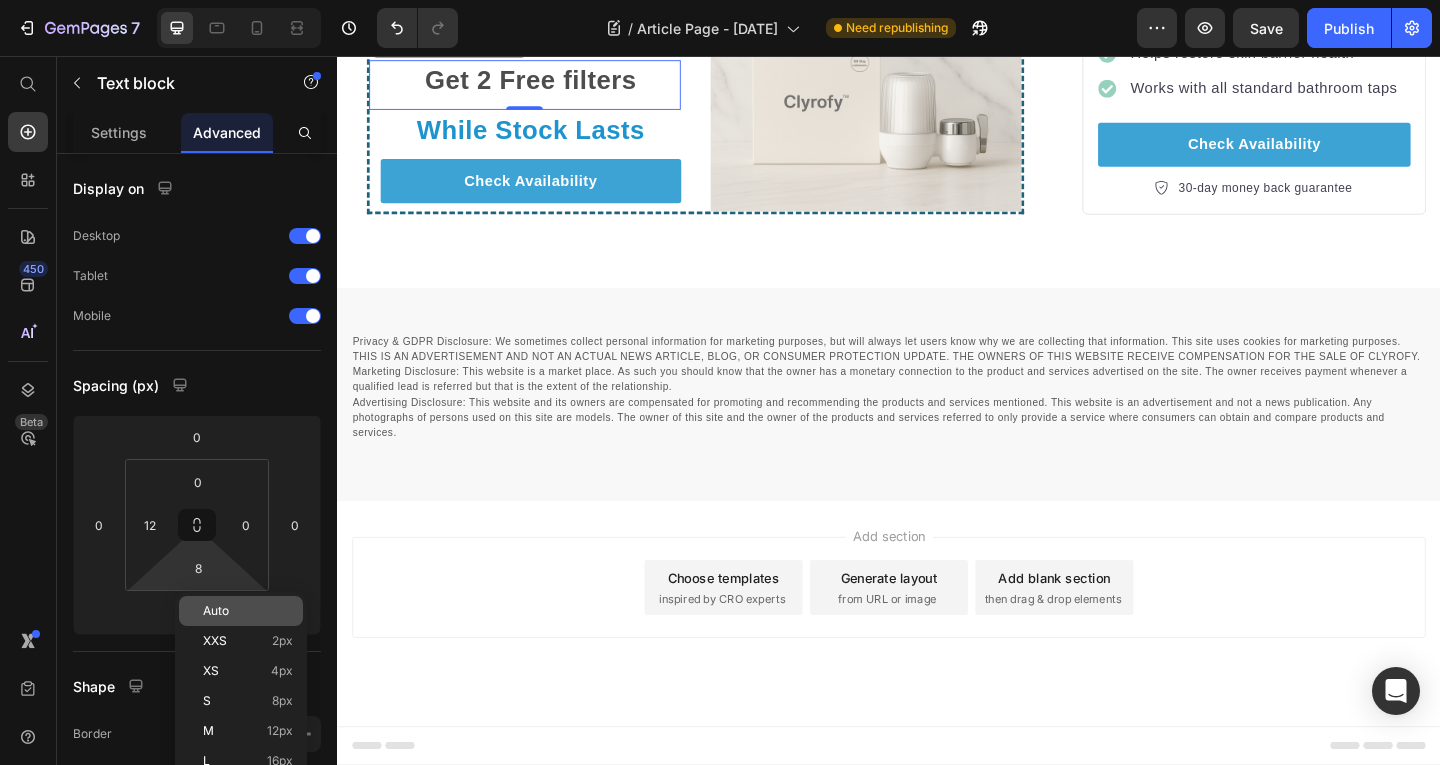 click on "Auto" at bounding box center [248, 611] 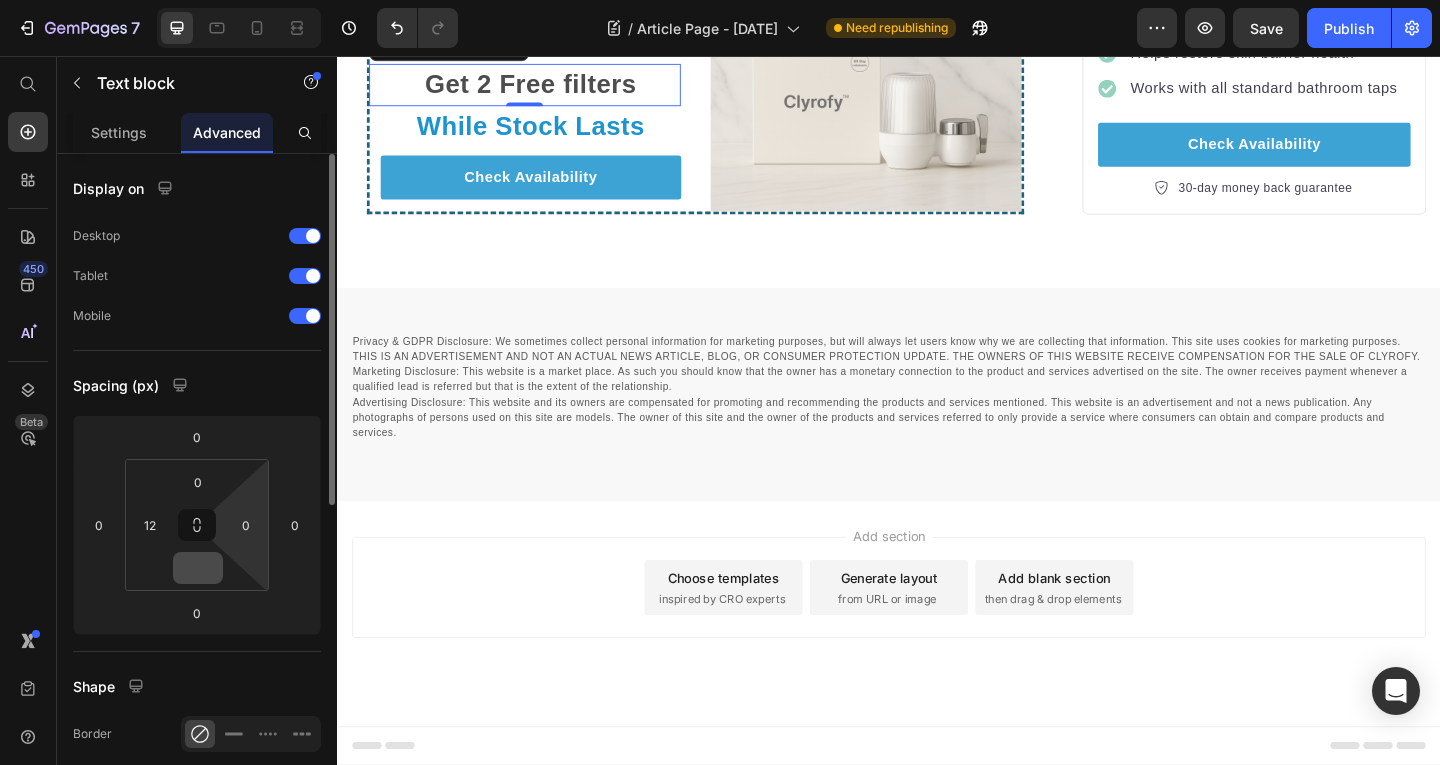 click at bounding box center (198, 568) 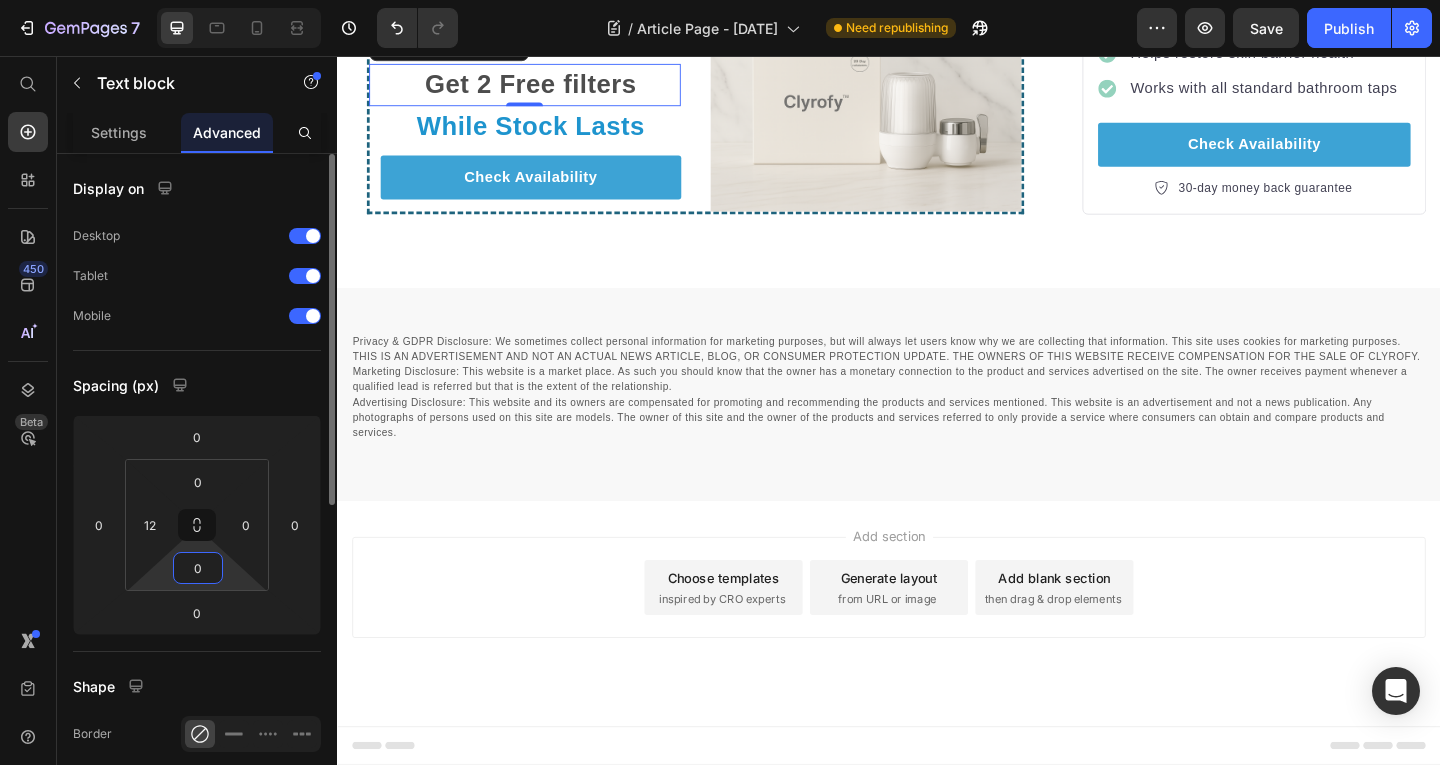 type on "0" 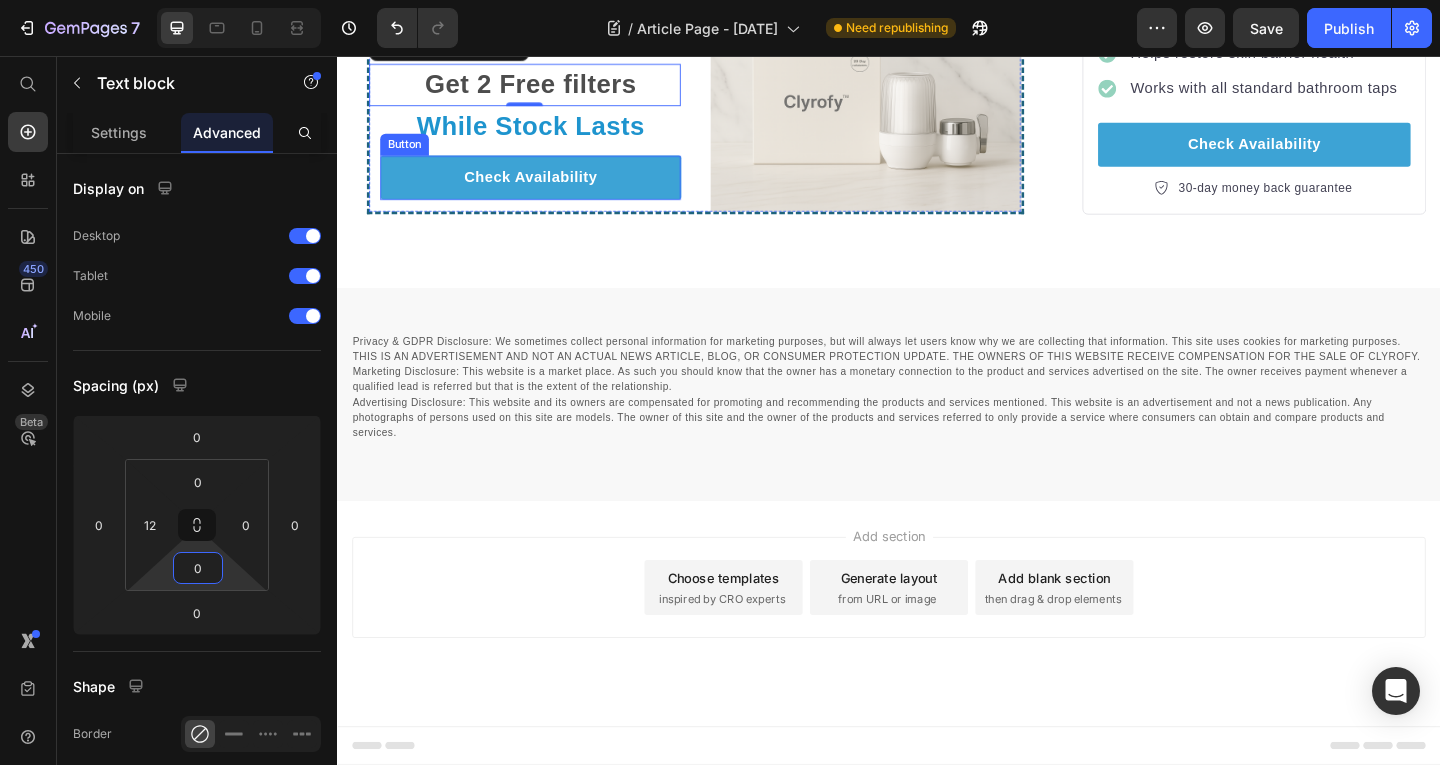 click on "While Stock Lasts" at bounding box center [547, 133] 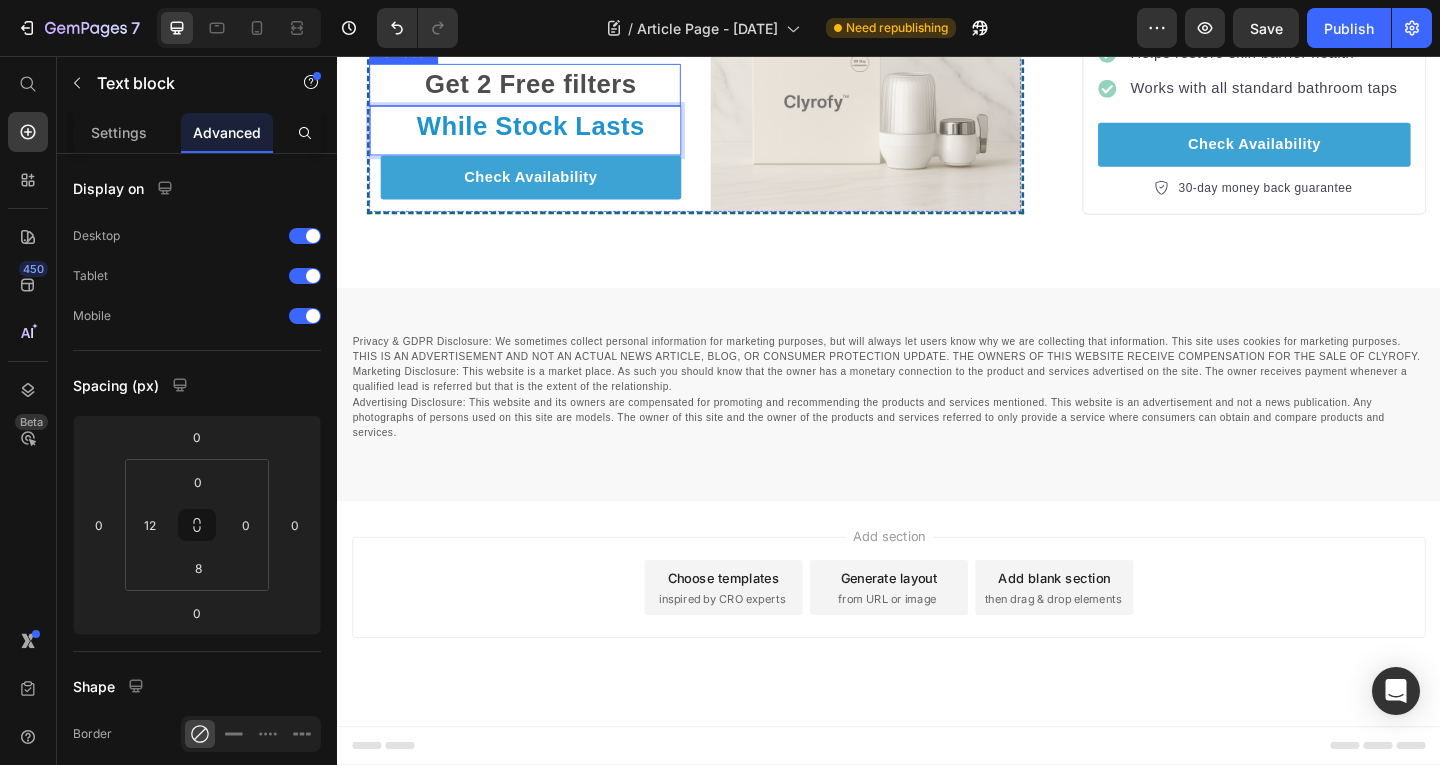 click on "Get 2 Free filters" at bounding box center [547, 87] 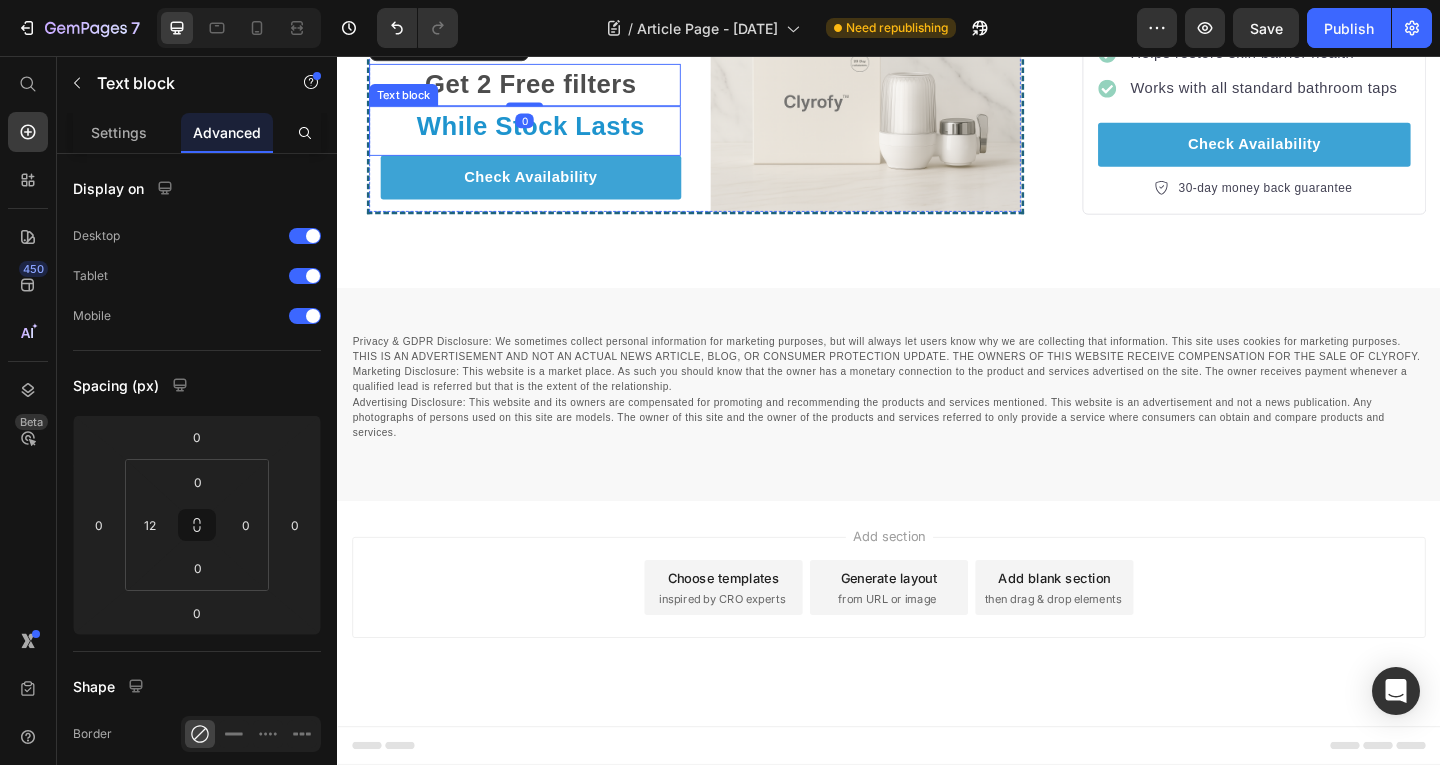 click on "While Stock Lasts" at bounding box center [547, 133] 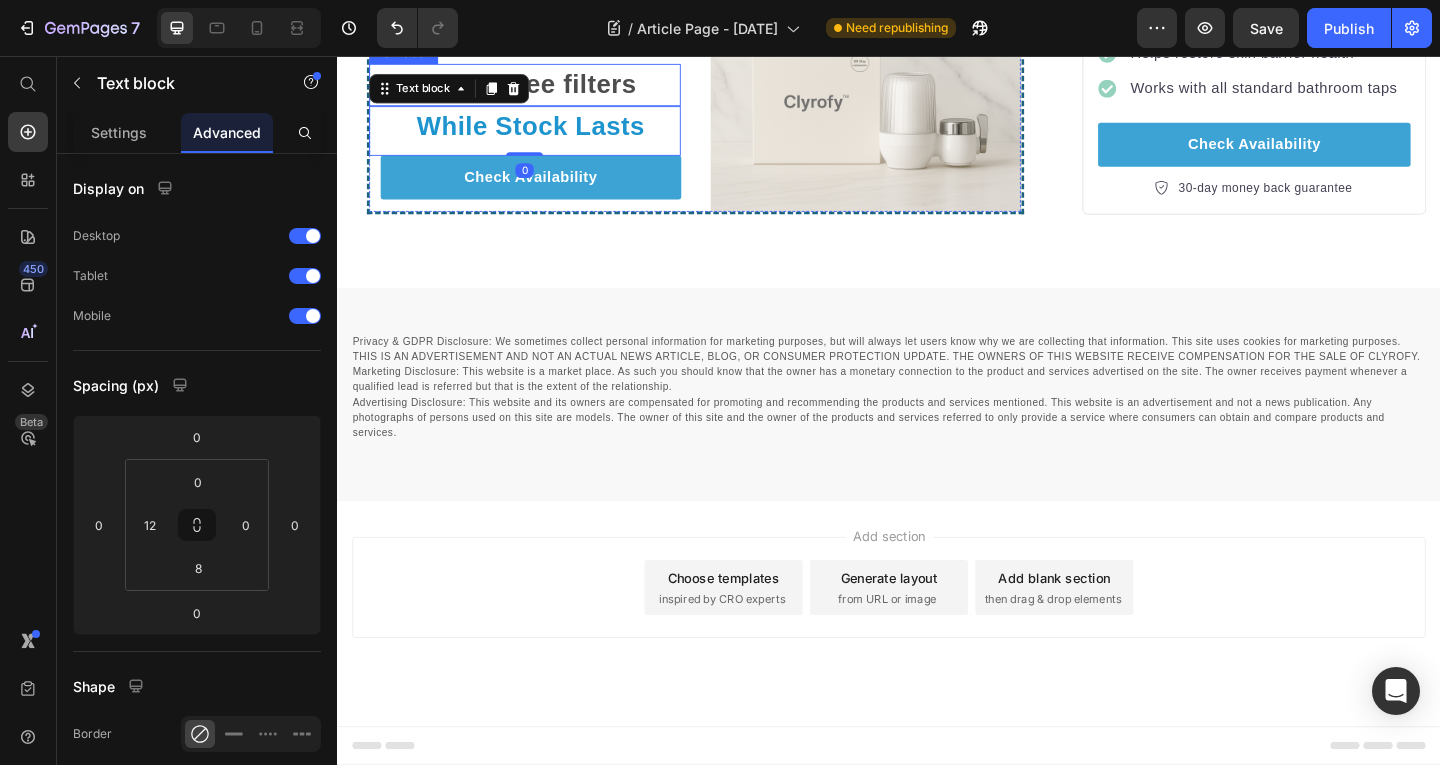 click on "Get 2 Free filters" at bounding box center (547, 87) 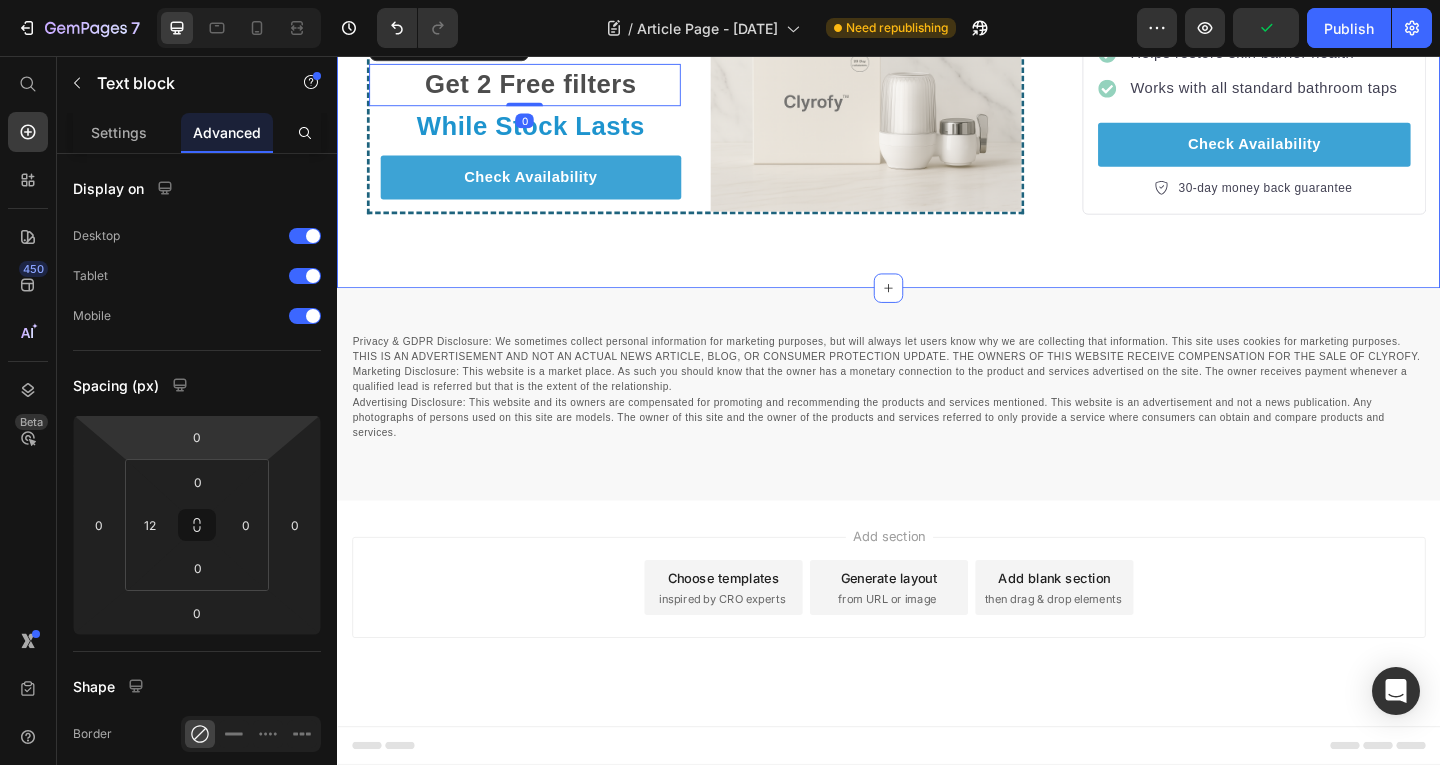click on "Privacy & GDPR Disclosure: We sometimes collect personal information for marketing purposes, but will always let users know why we are collecting that information. This site uses cookies for marketing purposes. THIS IS AN ADVERTISEMENT AND NOT AN ACTUAL NEWS ARTICLE, BLOG, OR CONSUMER PROTECTION UPDATE. THE OWNERS OF THIS WEBSITE RECEIVE COMPENSATION FOR THE SALE OF CLYROFY. Marketing Disclosure: This website is a market place. As such you should know that the owner has a monetary connection to the product and services advertised on the site. The owner receives payment whenever a qualified lead is referred but that is the extent of the relationship." at bounding box center [937, 416] 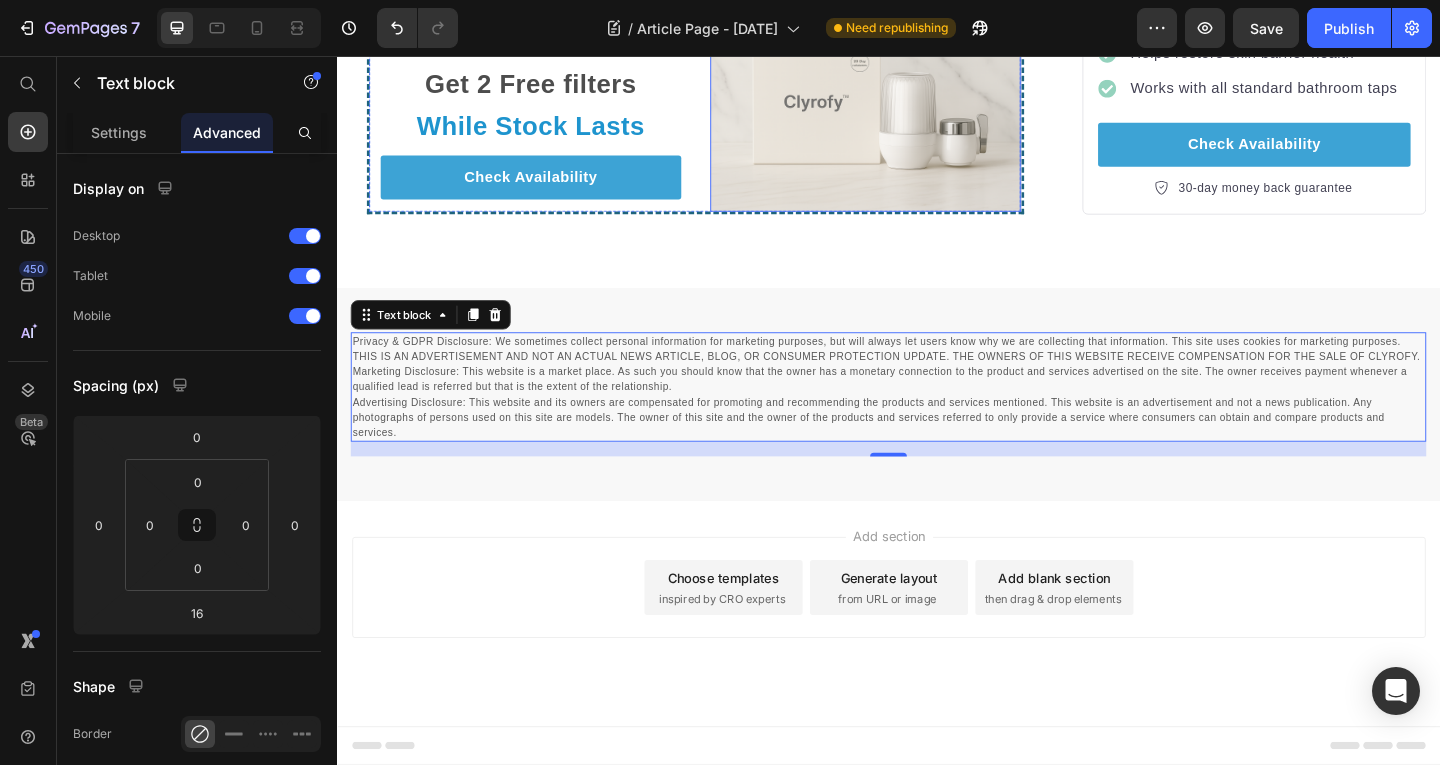 scroll, scrollTop: 3764, scrollLeft: 0, axis: vertical 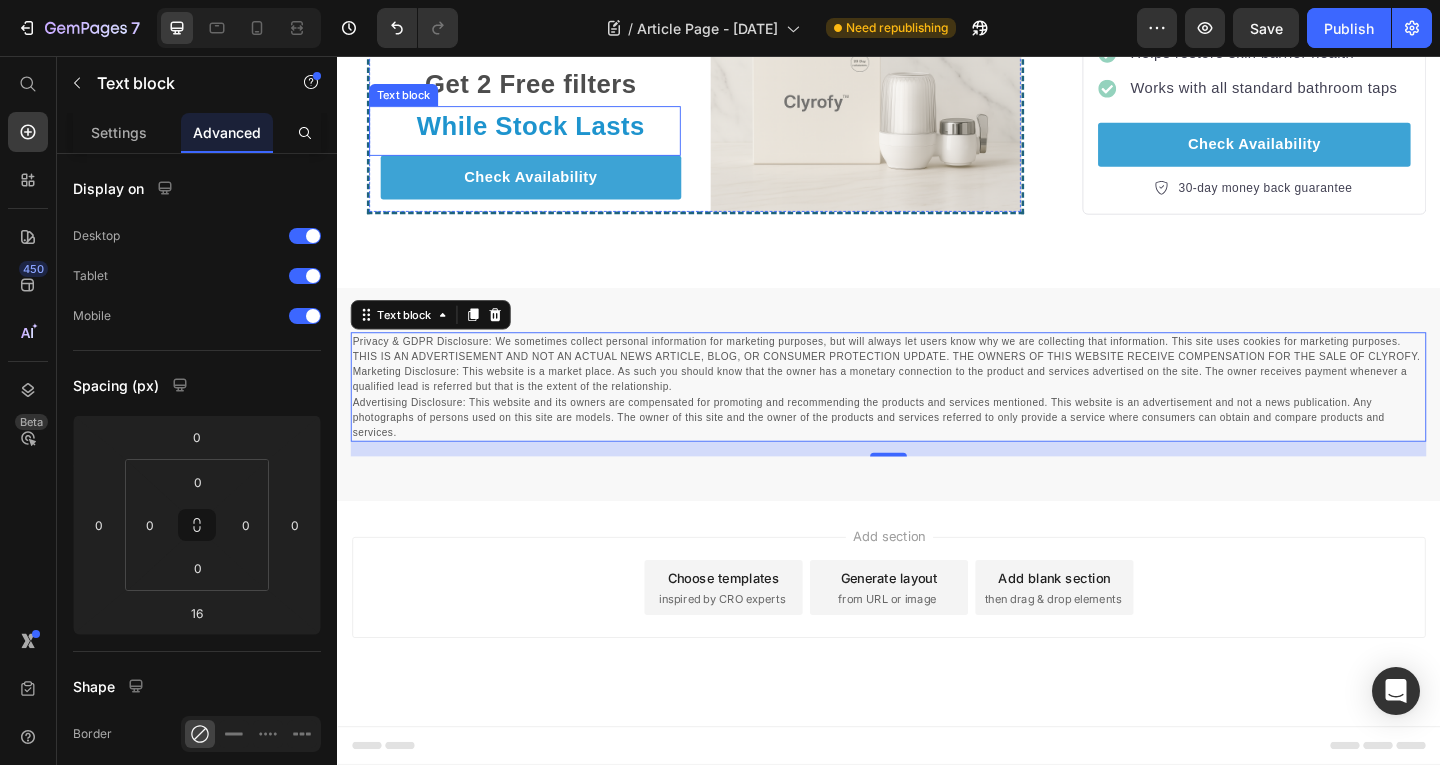 click on "While Stock Lasts" at bounding box center [547, 133] 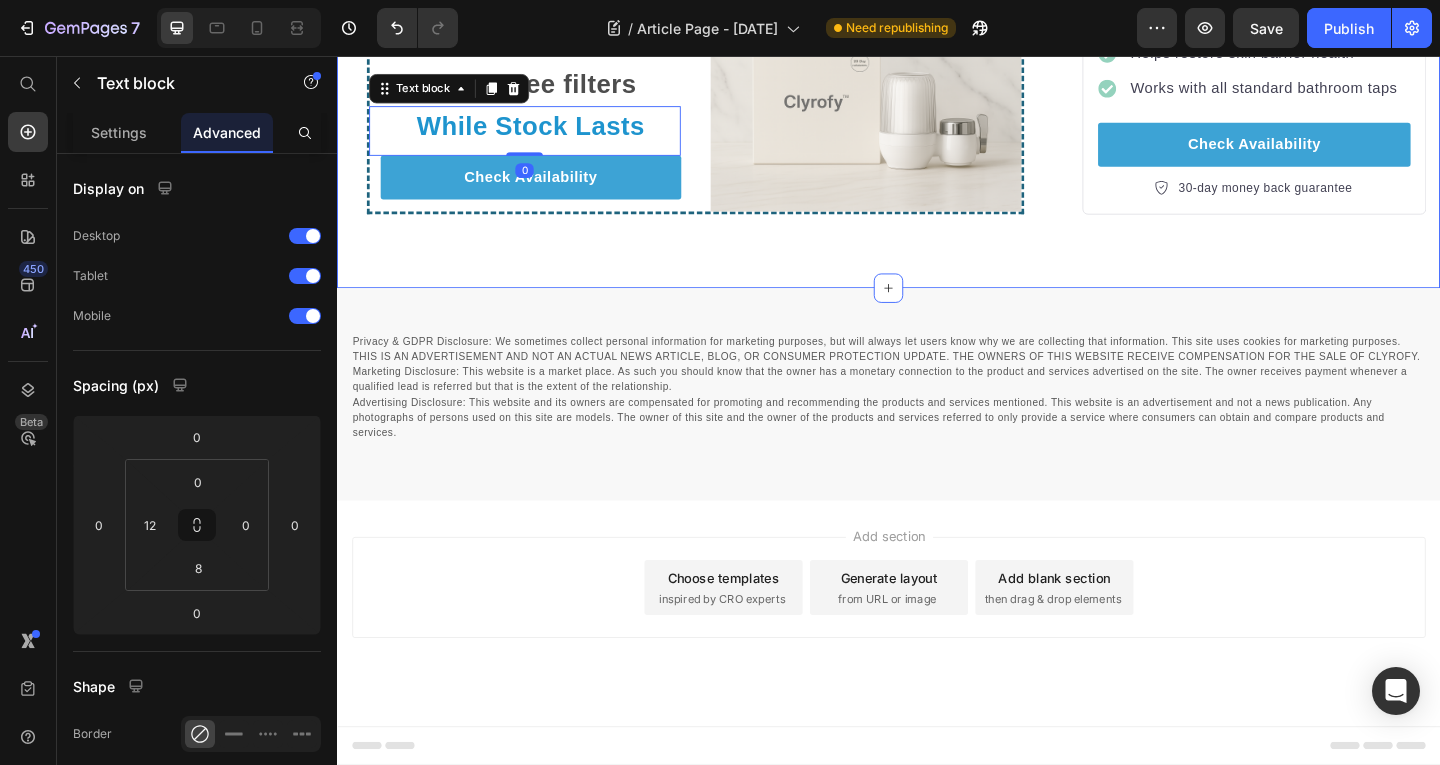 click on "“I Thought My Skincare Was Failing Me — But It Was Something Hiding in My Bathroom Sink” Heading Image By [NAME] Text block Advanced list Published: Monday, [DATE] Text block Row Image I’ve spent more on skincare in the last year than I want to admit. Serums, toners, retinol, hyaluronic acid, clay masks, probiotics, facials… Every time a new product went viral on TikTok or Reddit, I added it to my shelf. I did everything right.   So why was I still waking up with breakouts? The worst part wasn’t even the acne — it was the feeling that my skin was fighting me, no matter how disciplined I was. Like I couldn’t win. I started thinking, “Maybe this is just my skin. Maybe I’m just meant to have bad skin.”   But then I saw a comment buried in a Reddit thread: “If you’ve tried everything, and nothing’s working, check your tap water.” Text block Image Wait… what? Heading I’ve always focused on what I put  on  my skin. twice a day  — could be the thing sabotaging it." at bounding box center [937, -1211] 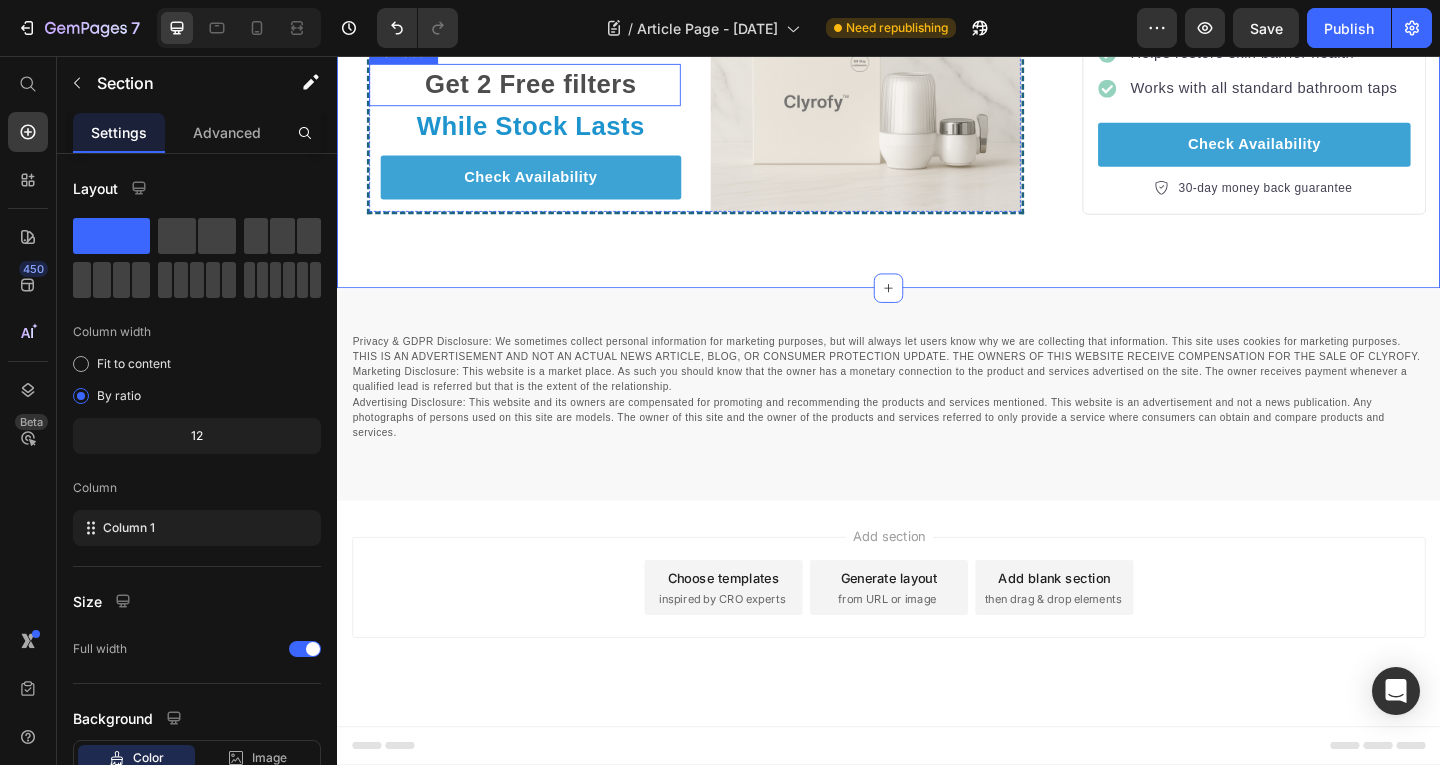 click on "Clyrofy Water Purifier" at bounding box center (547, 37) 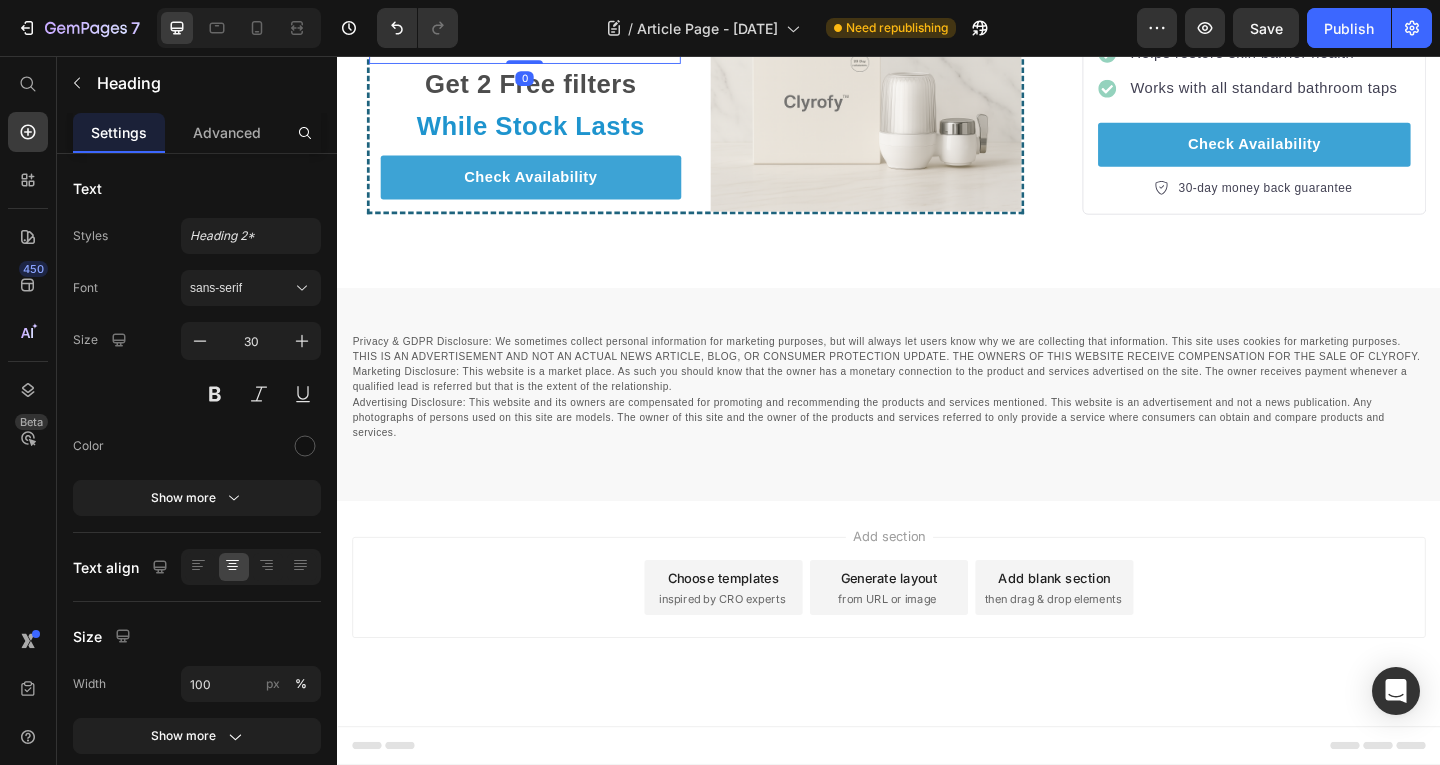 click on "Clyrofy Water Purifier" at bounding box center [547, 37] 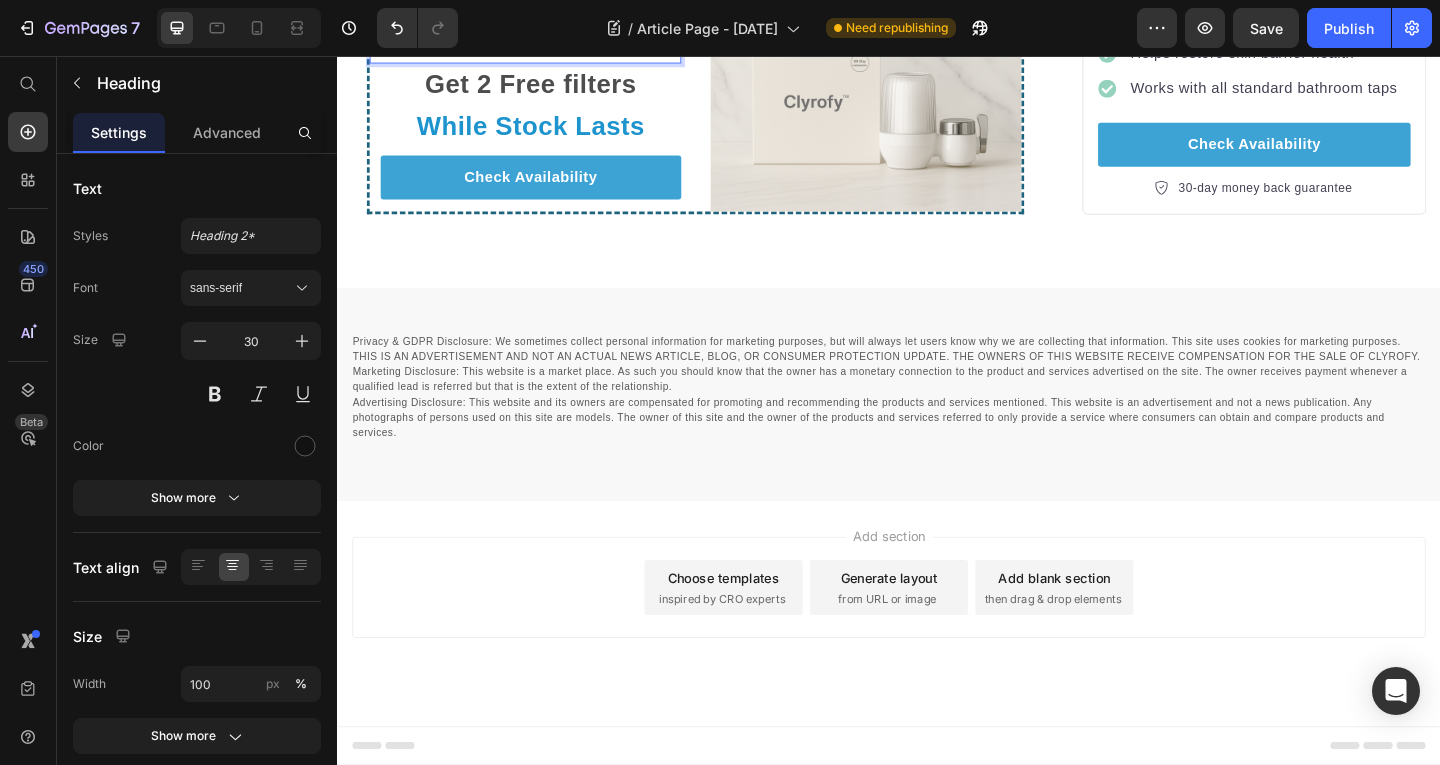 click on "Clyrofy Water Purifier" at bounding box center (547, 37) 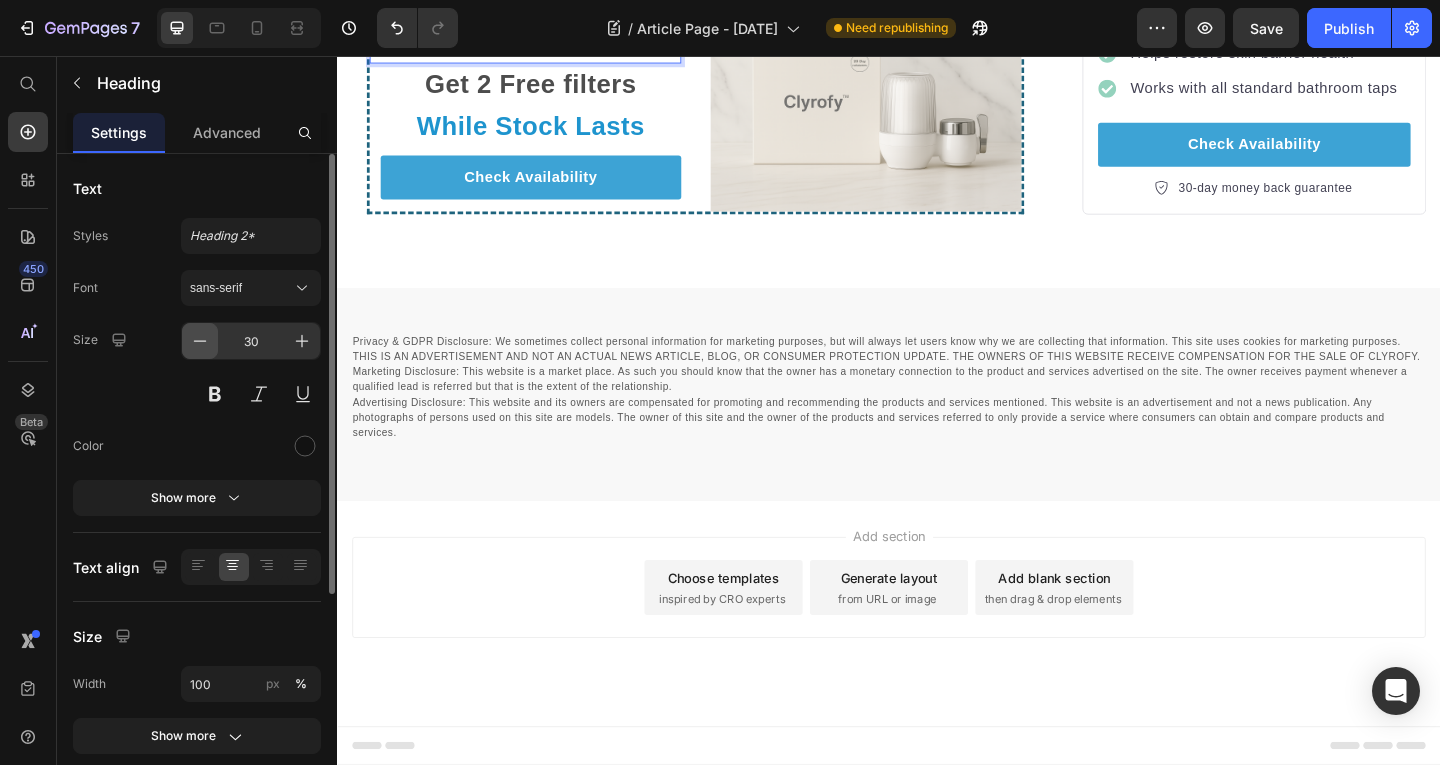 click 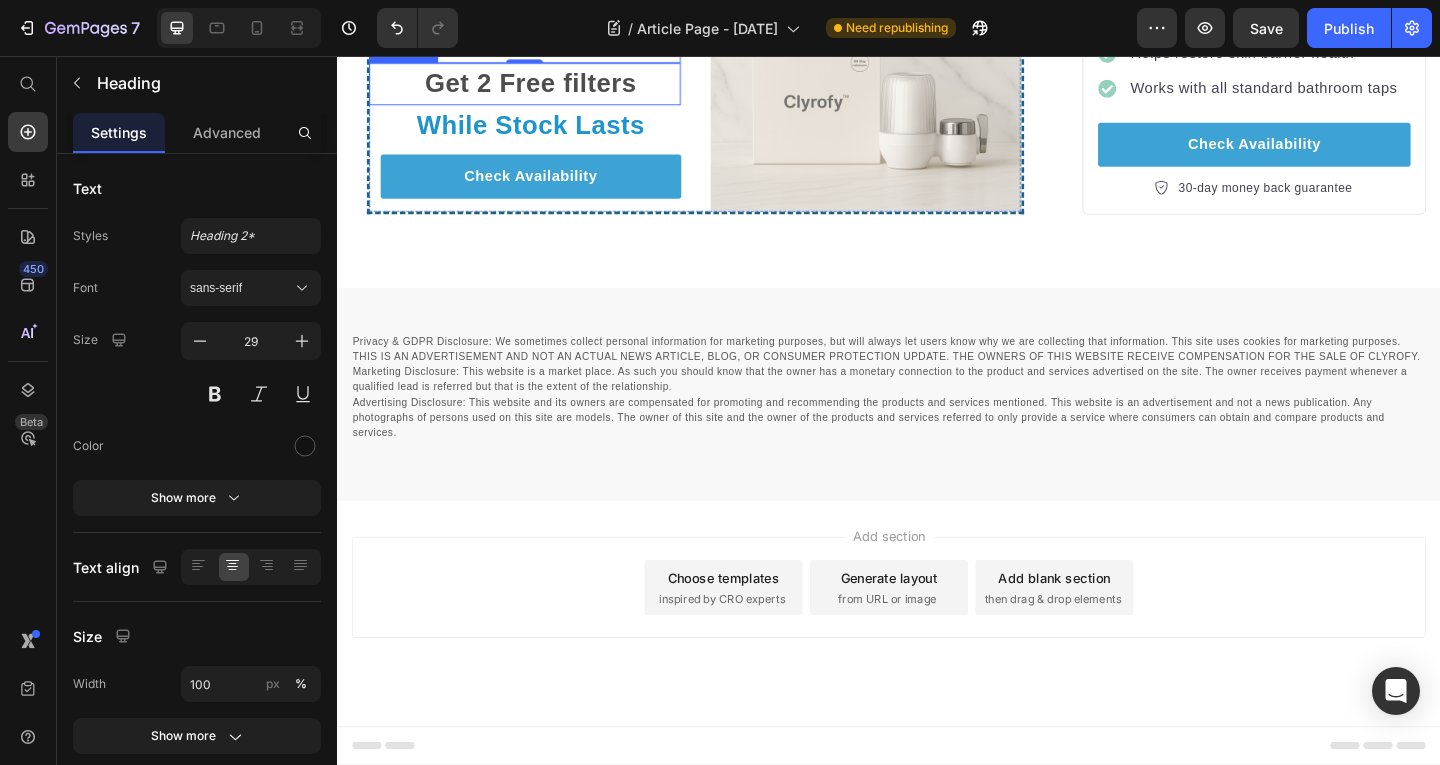click on "Get 2 Free filters" at bounding box center (547, 86) 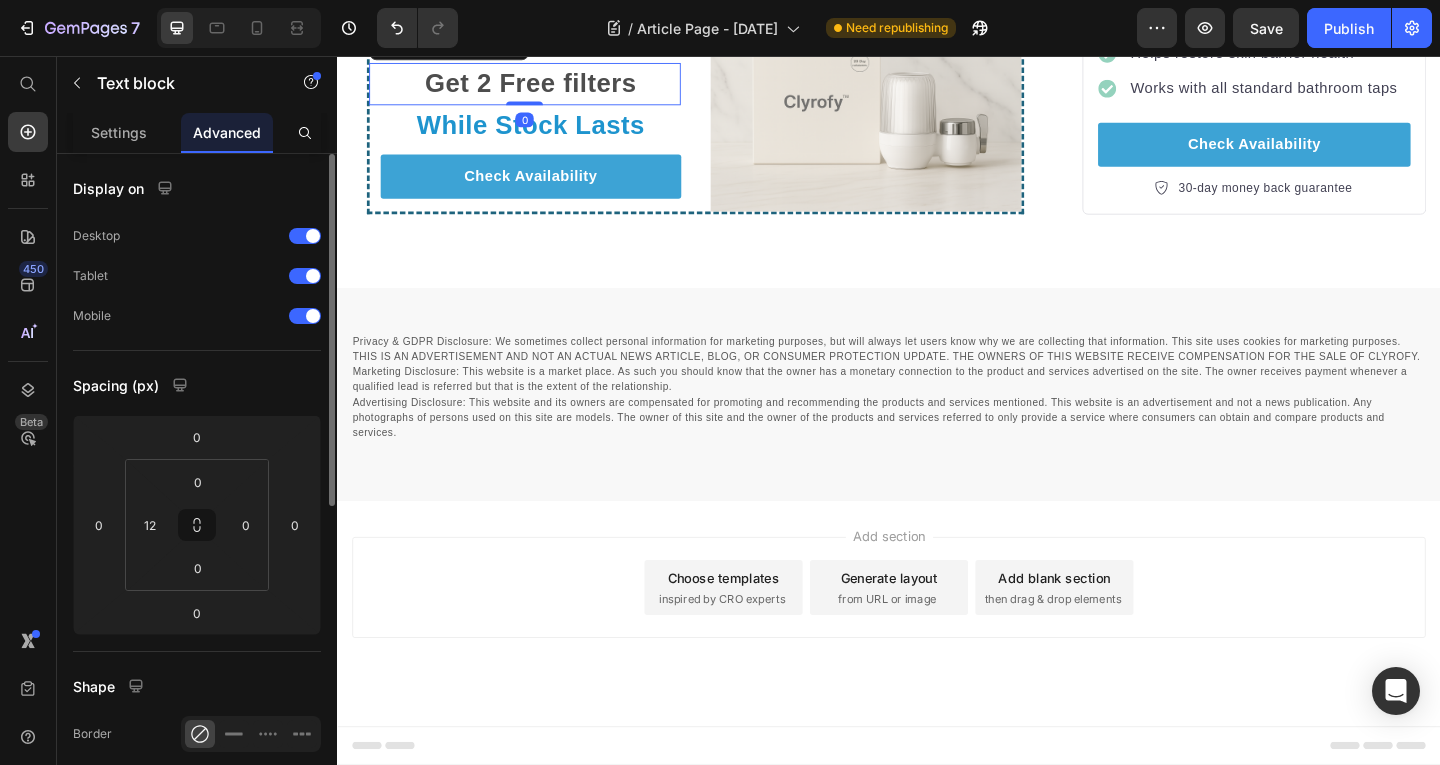 click on "Display on Desktop Tablet Mobile Spacing (px) 0 0 0 0 0 12 0 0 Shape Border Corner Shadow Position Opacity 100 % Animation Interaction Upgrade to Optimize plan  to unlock Interaction & other premium features. CSS class  Delete element" at bounding box center [197, 788] 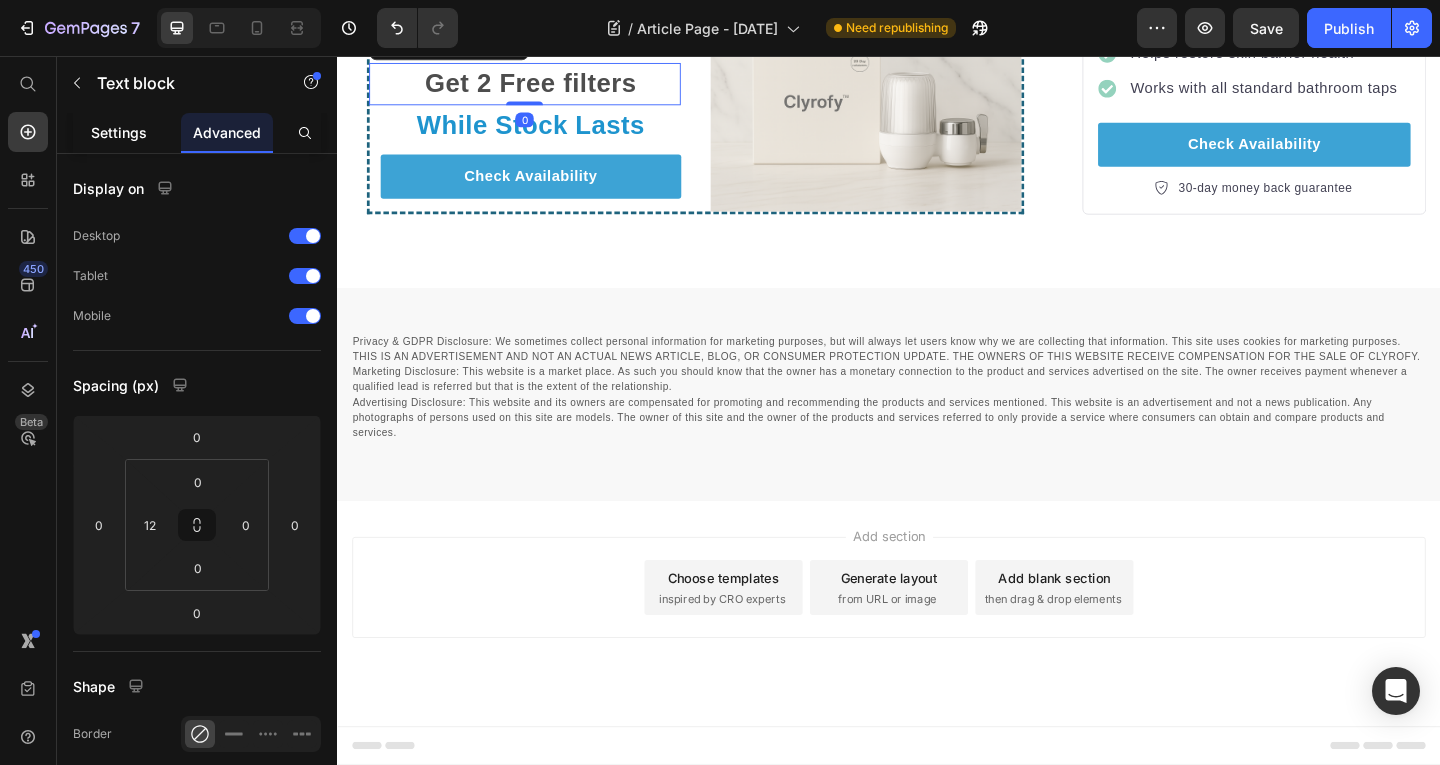 click on "Settings" at bounding box center [119, 132] 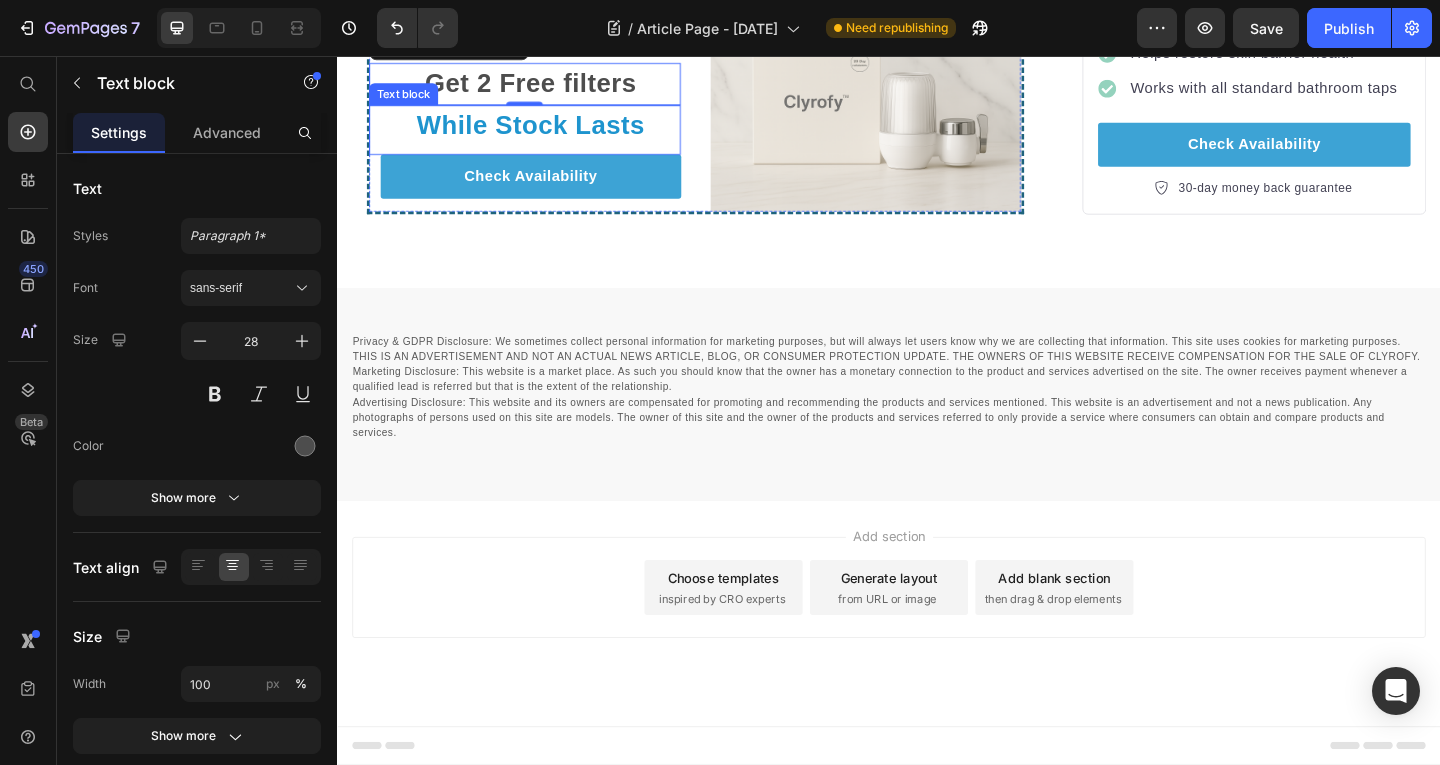click on "While Stock Lasts" at bounding box center [547, 132] 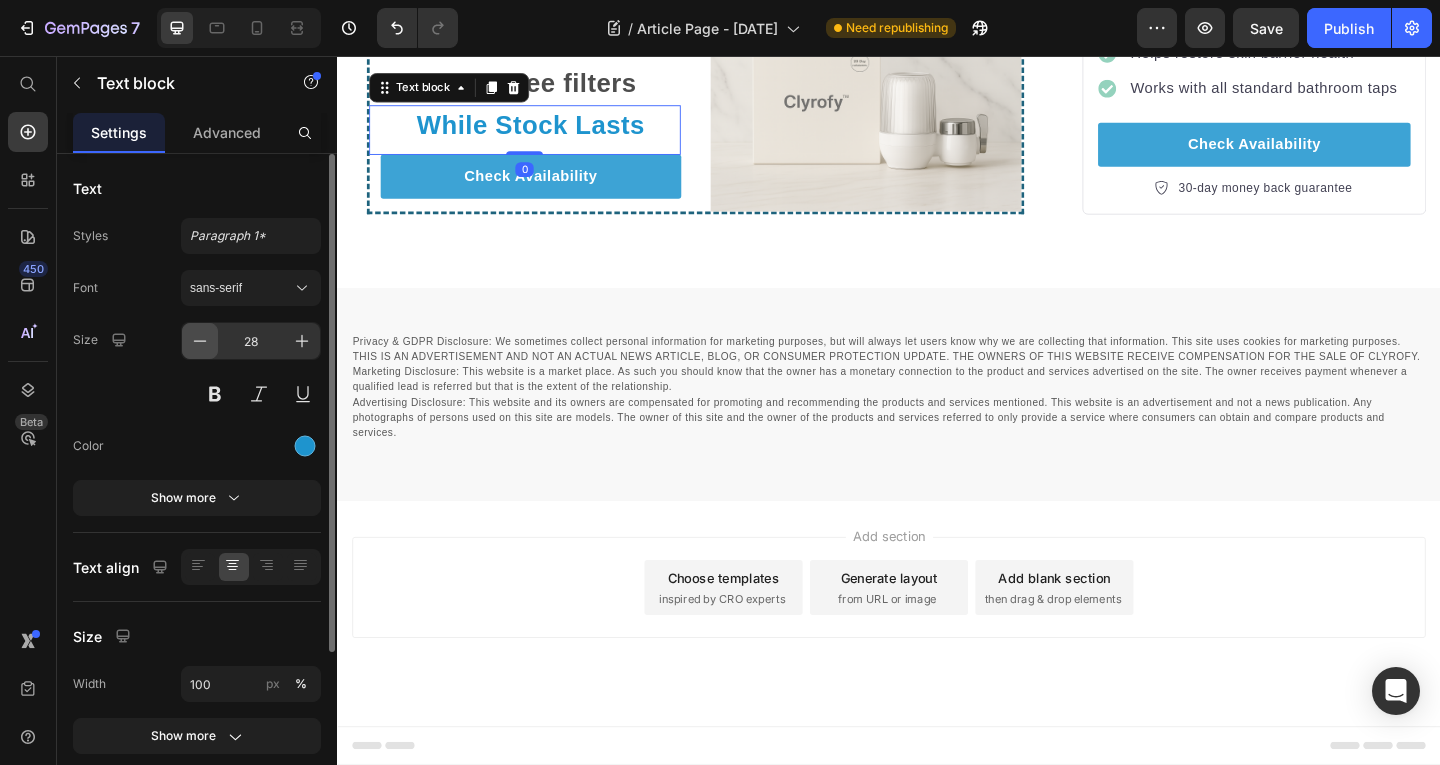 click 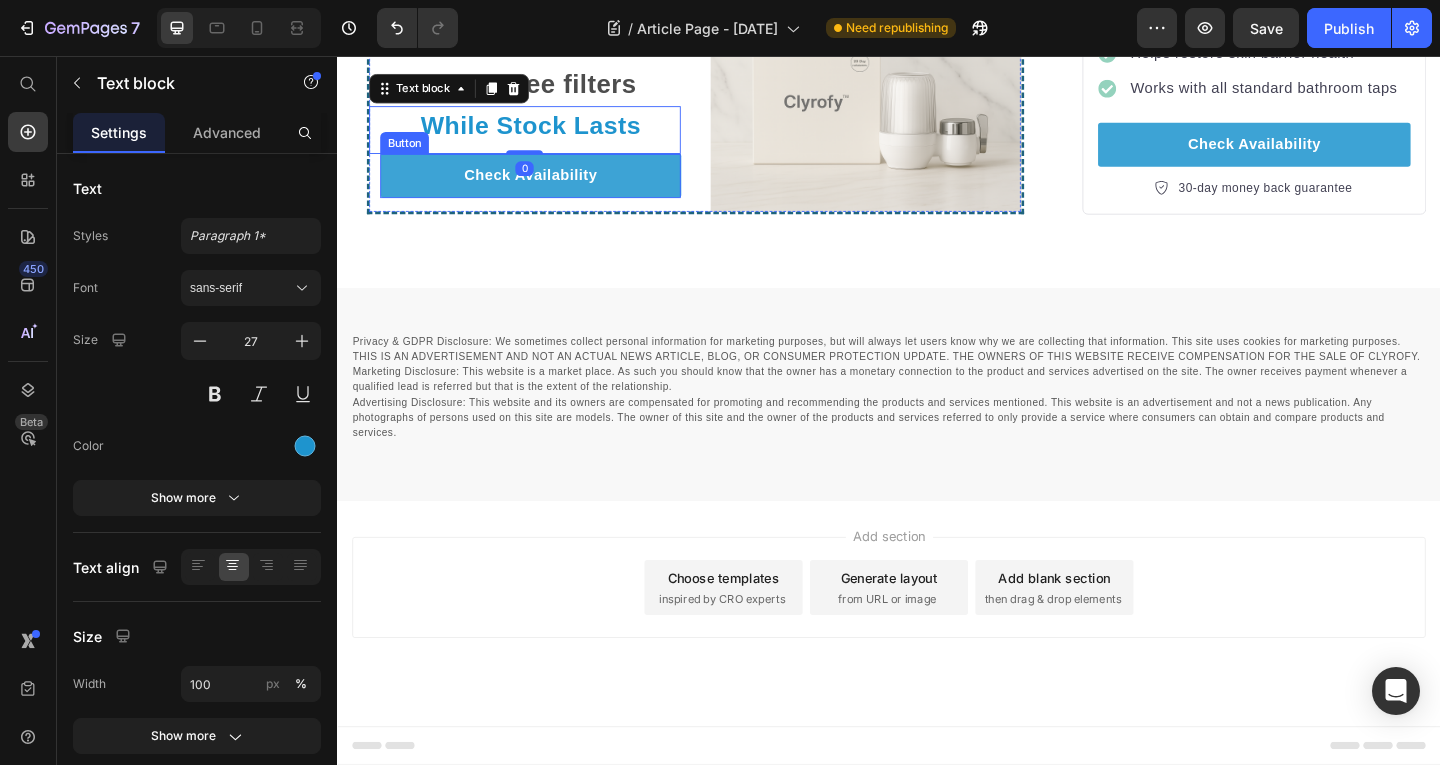 click on "Clyrofy Water Purifier  Heading Get 2 Free filters Text block While Stock Lasts  Text block   0 Check Availability Button" at bounding box center (541, 112) 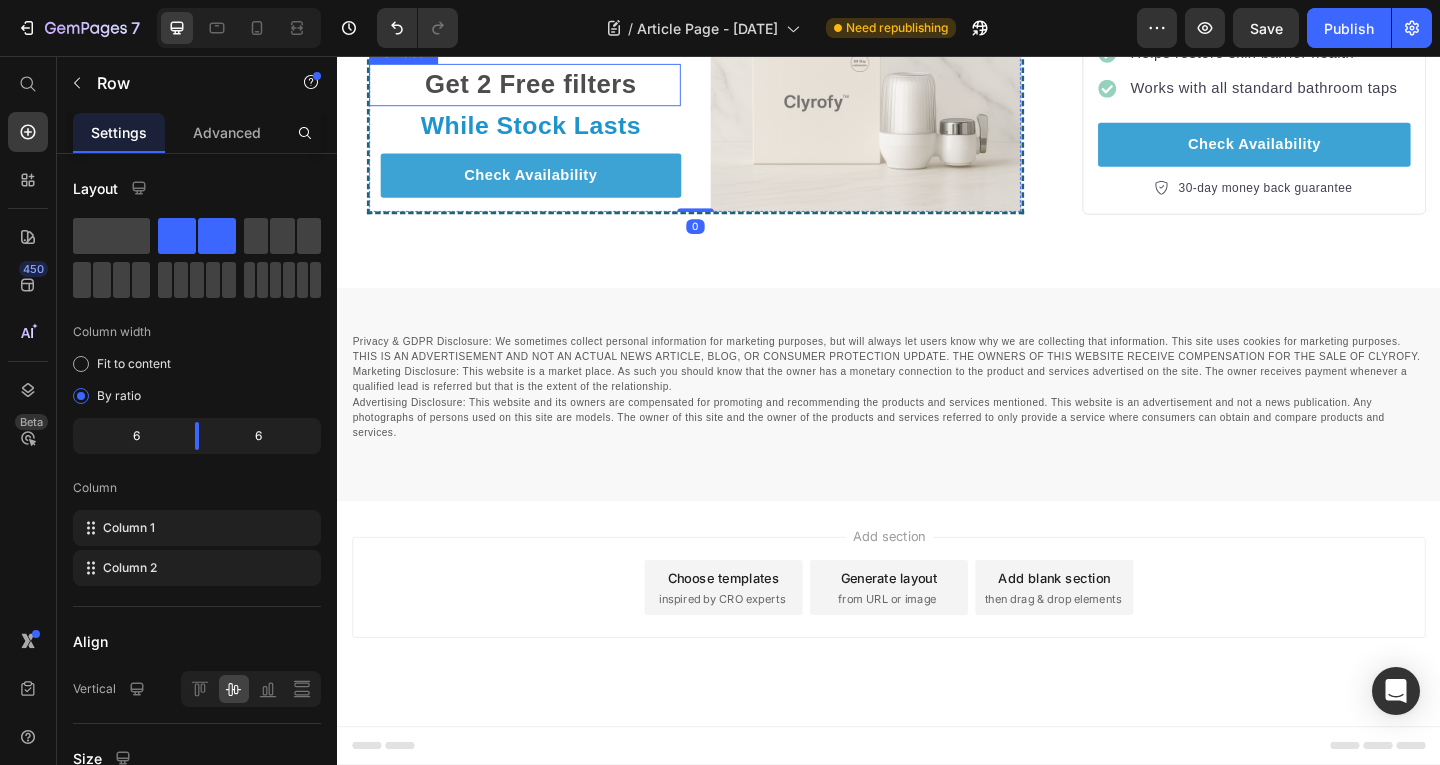 click on "Get 2 Free filters" at bounding box center (547, 87) 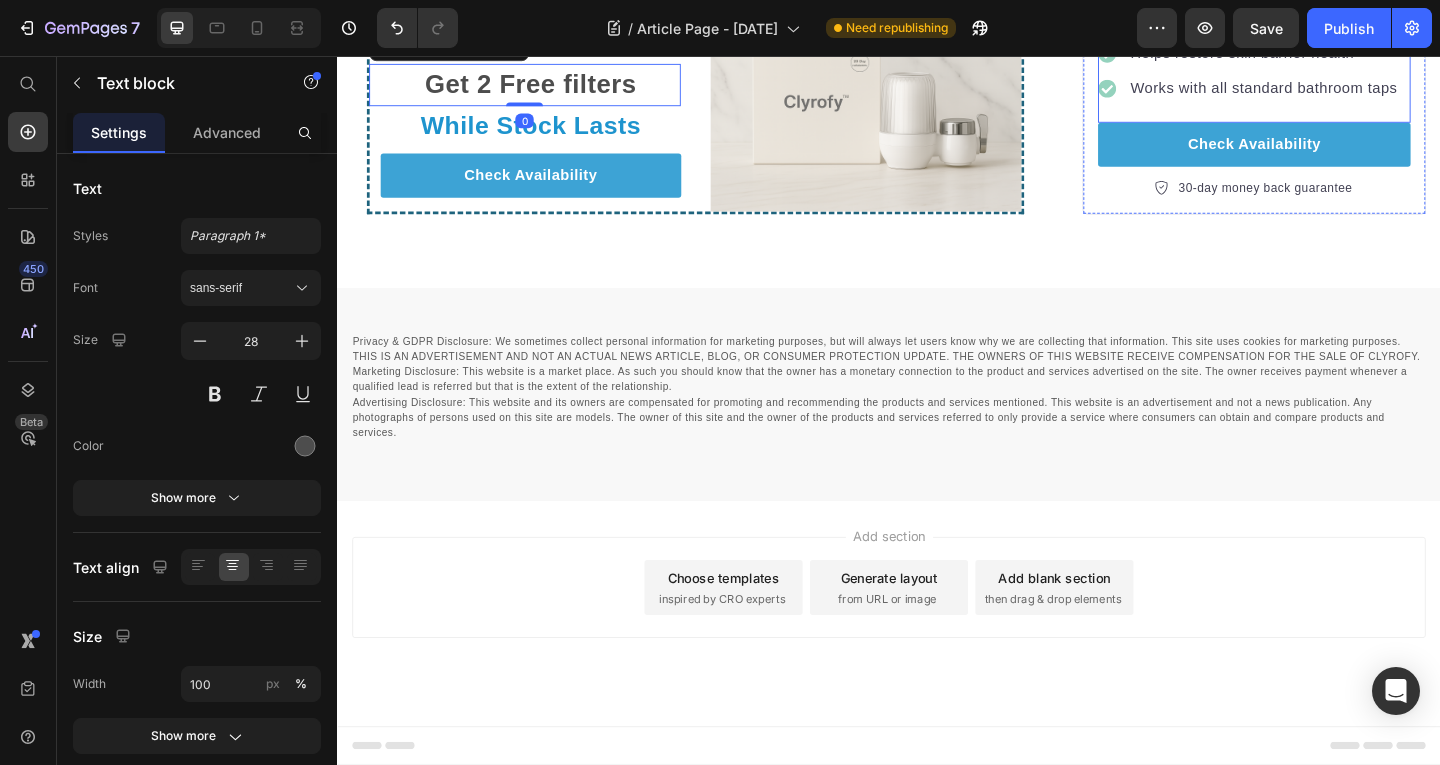 scroll, scrollTop: 3709, scrollLeft: 0, axis: vertical 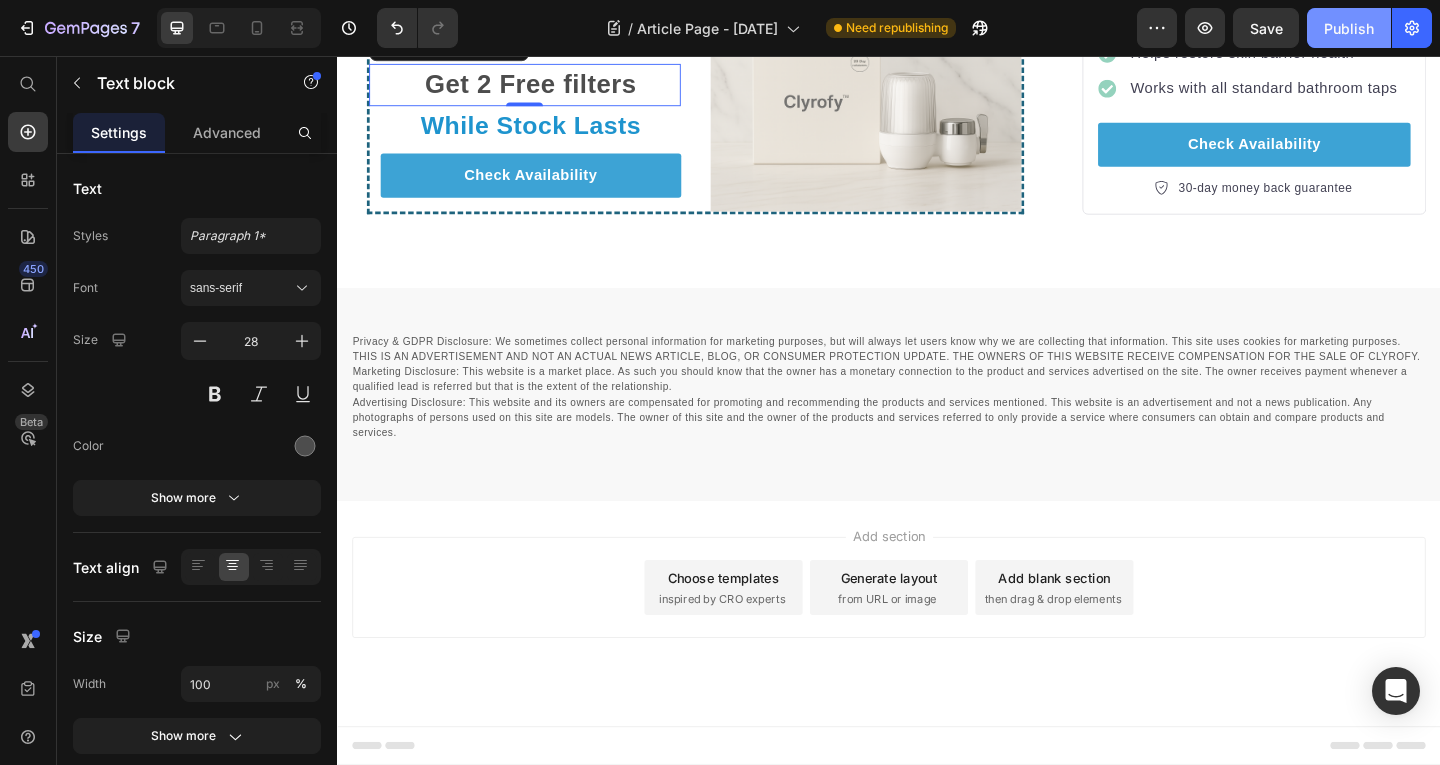click on "Publish" at bounding box center (1349, 28) 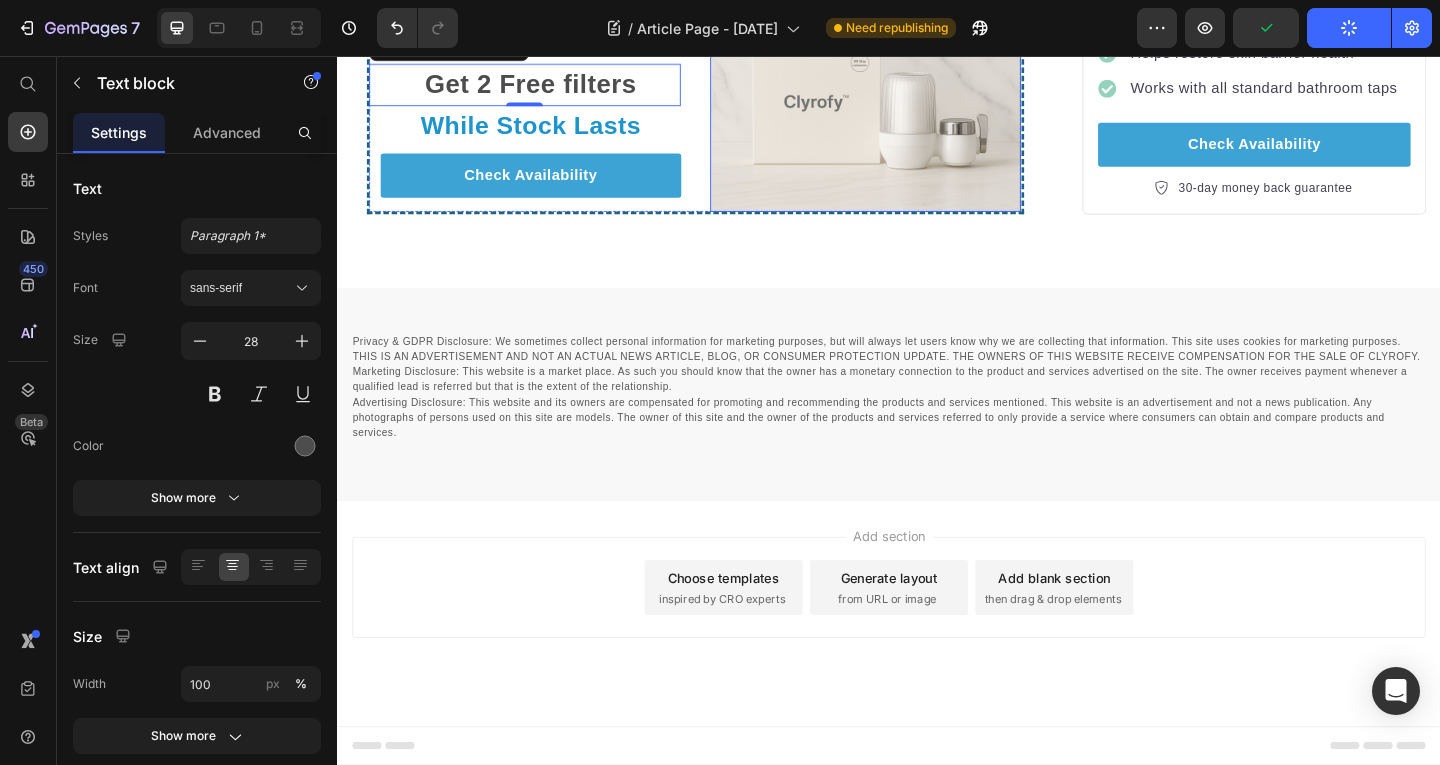 scroll, scrollTop: 3595, scrollLeft: 0, axis: vertical 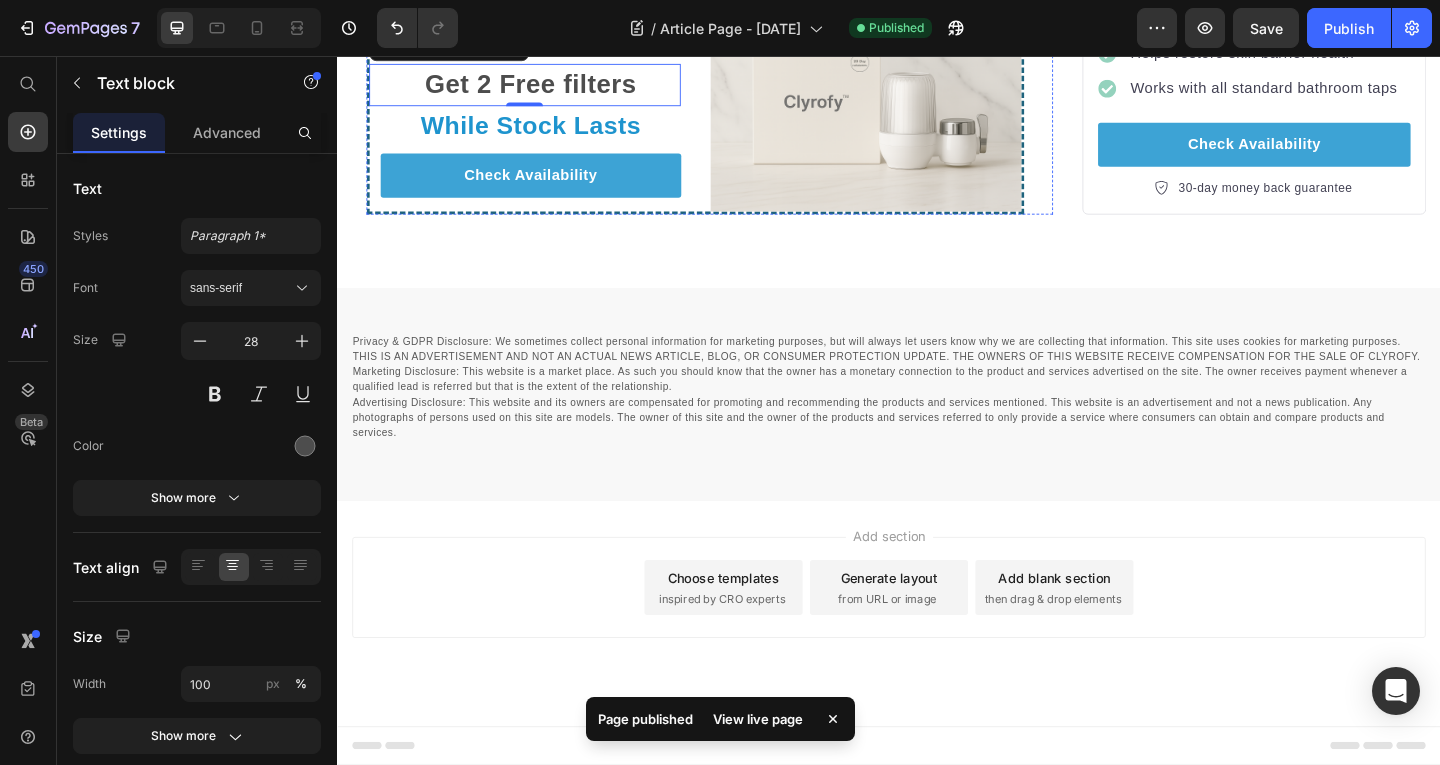 click on "If your water has harsh chemicals, 🚫 No serum, toner, or $60 mask is going to save your skin. 🚫 You’re washing your face with the enemy — twice a day." at bounding box center (726, -282) 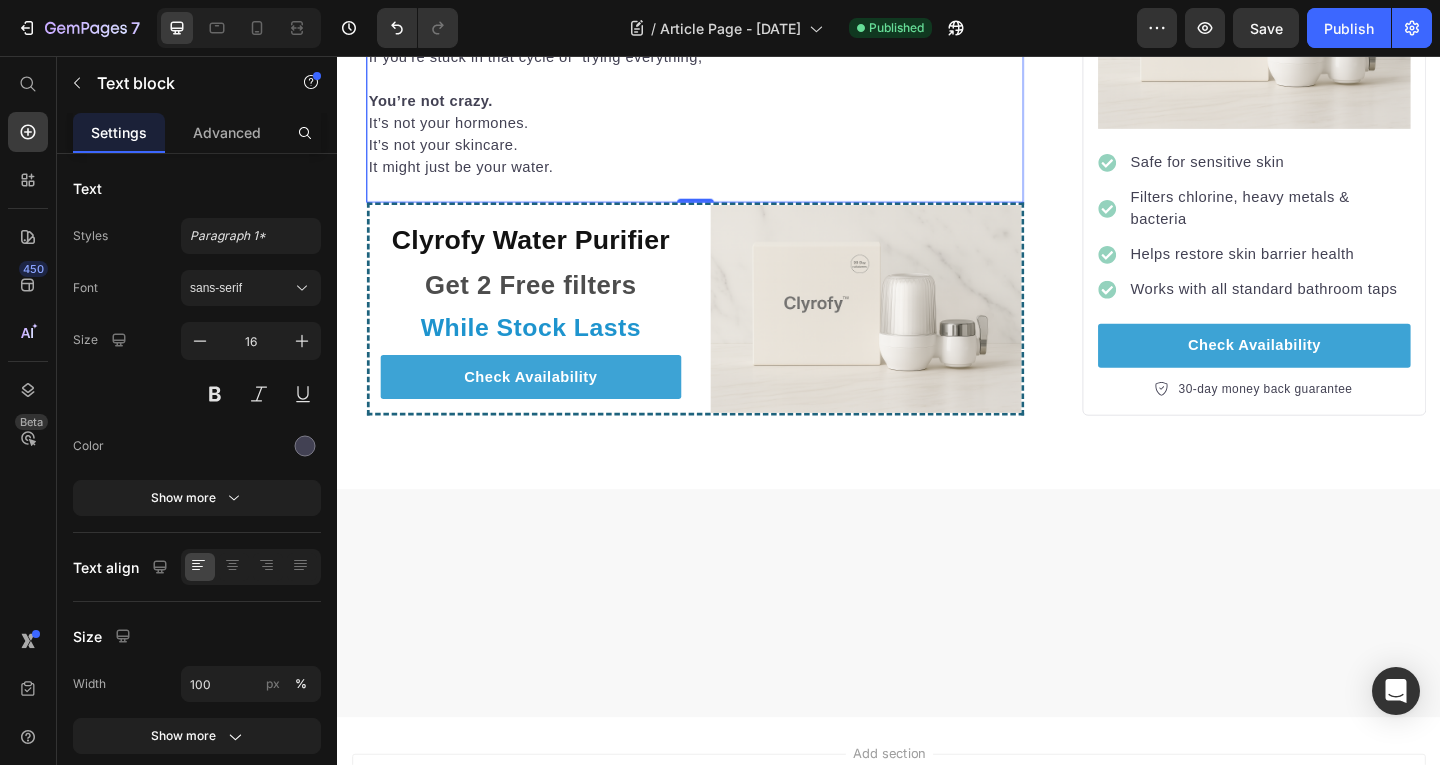 scroll, scrollTop: 2633, scrollLeft: 0, axis: vertical 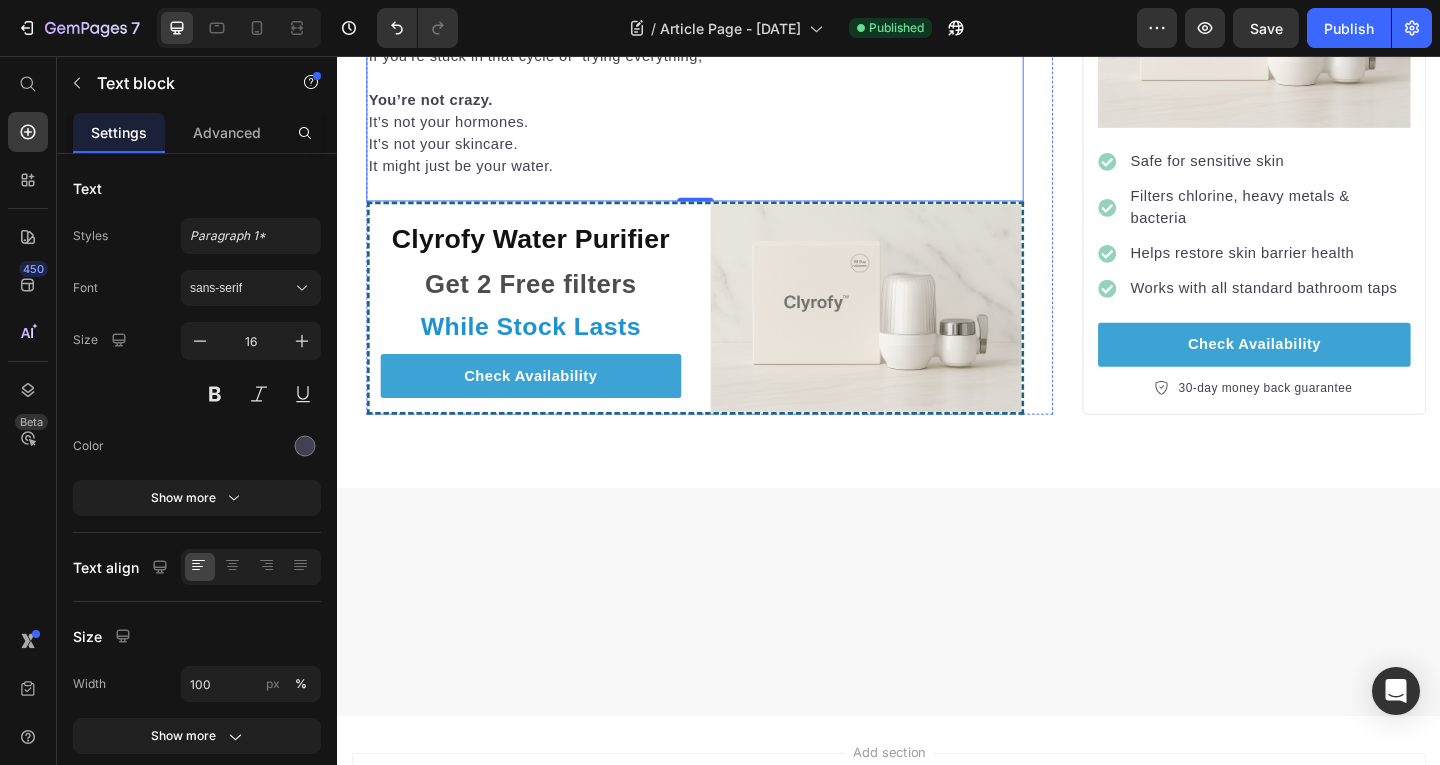 click on "That night, I bought a filter that attaches directly to my tap. No plumbing. No subscription. Just screw it on. It wasn’t expensive. I honestly didn’t expect much." at bounding box center (726, -478) 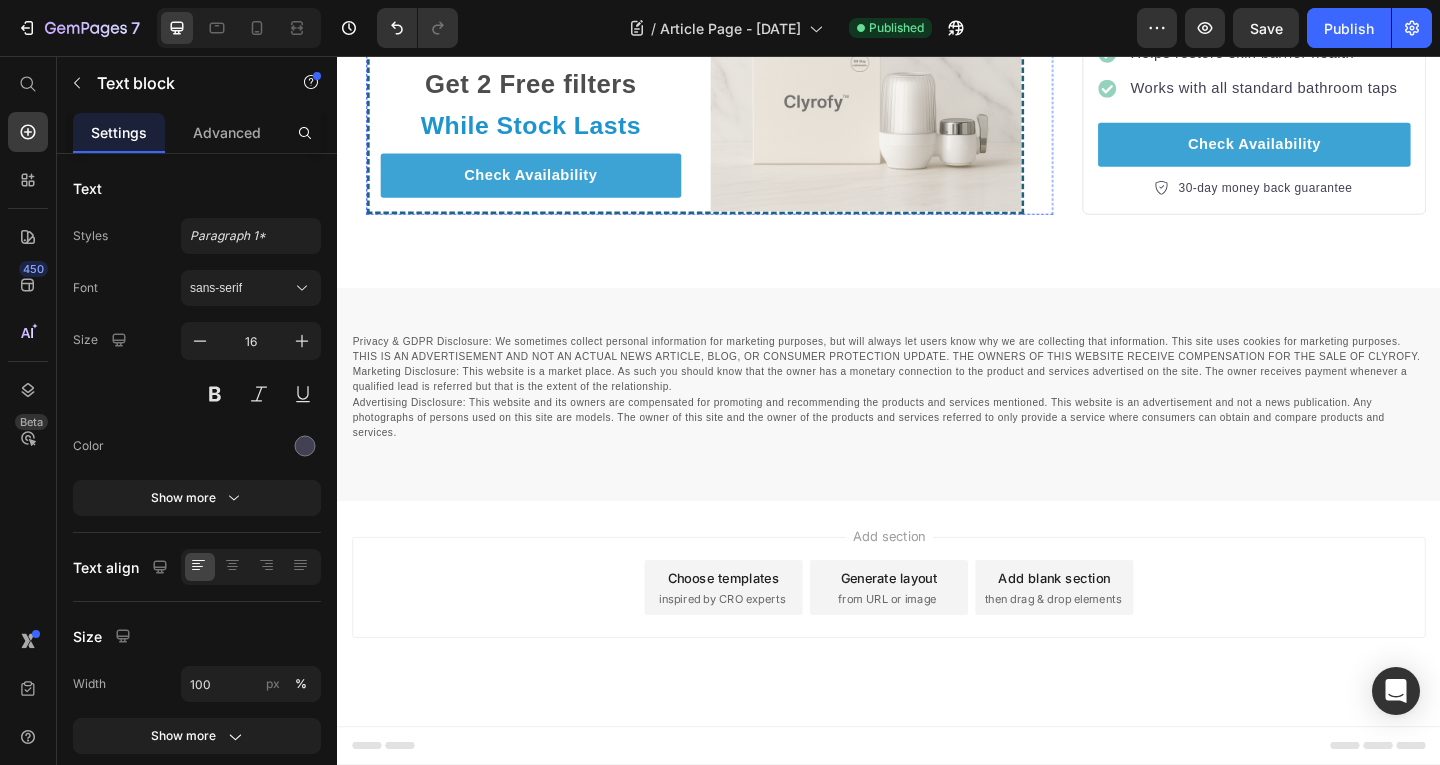 scroll, scrollTop: 3511, scrollLeft: 0, axis: vertical 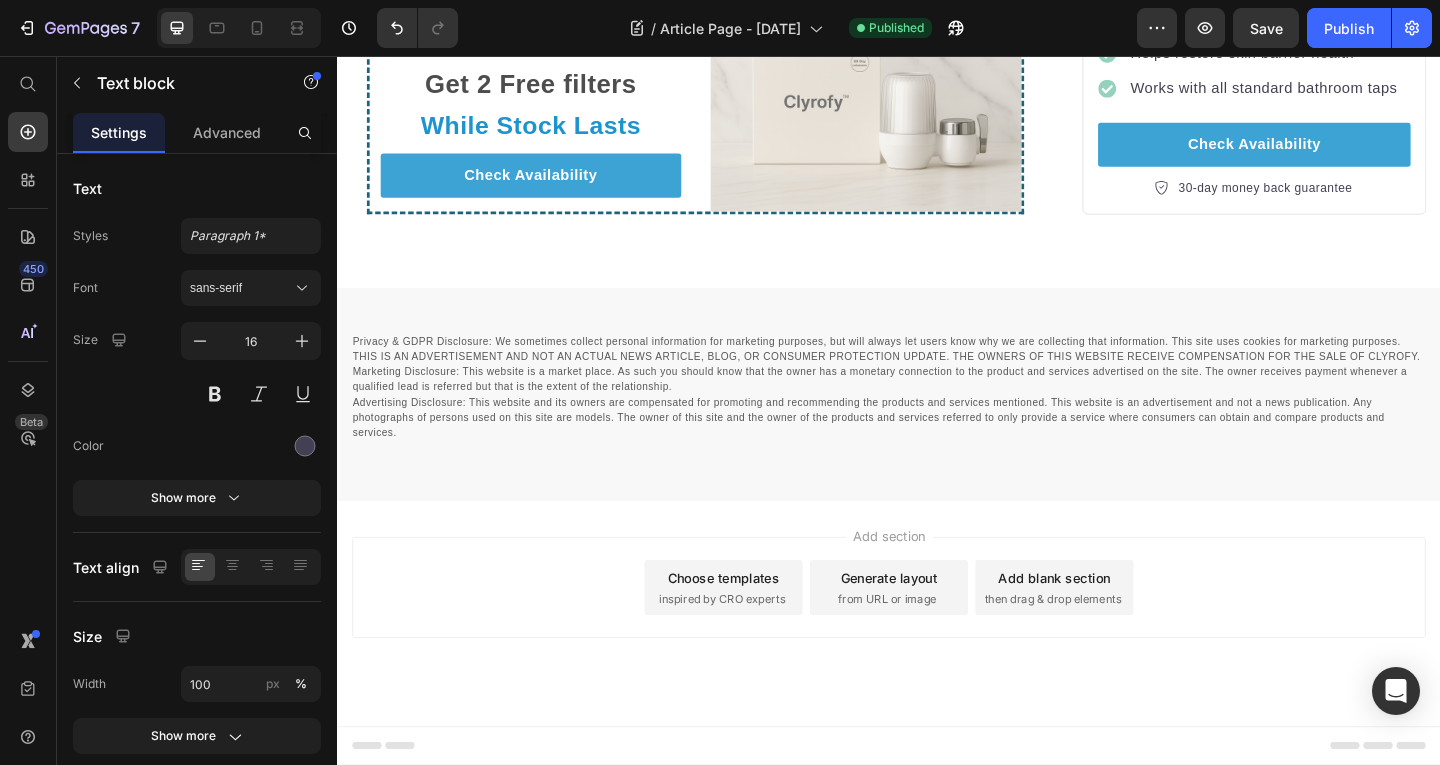 click on "If your water has harsh chemicals, 🚫 No serum, toner, or $60 mask is going to save your skin. 🚫 You’re washing your face with the enemy — twice a day." at bounding box center [726, -282] 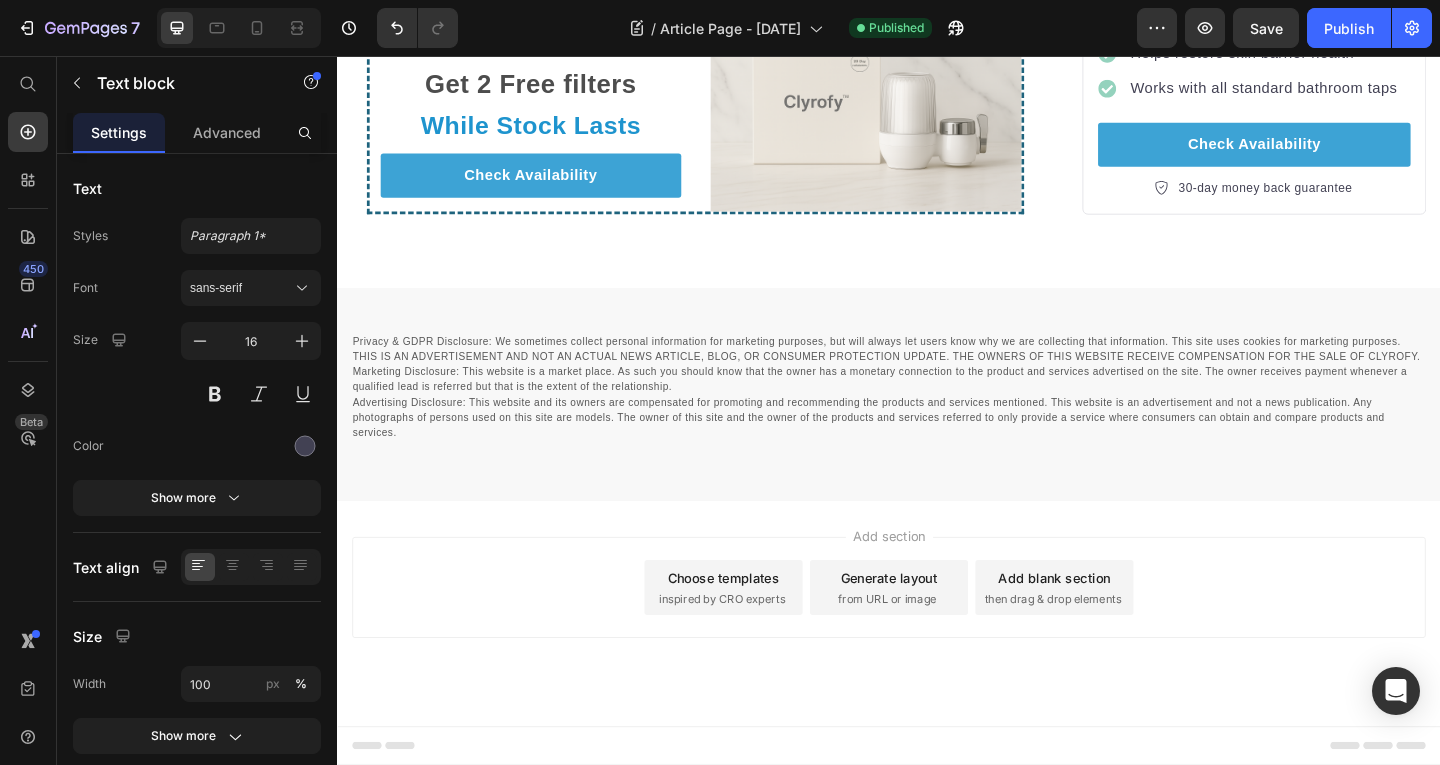 click on "If your water has harsh chemicals, 🚫 No serum, toner, or $60 mask is going to save your skin. 🚫 You’re washing your face with the enemy — twice a day." at bounding box center [726, -282] 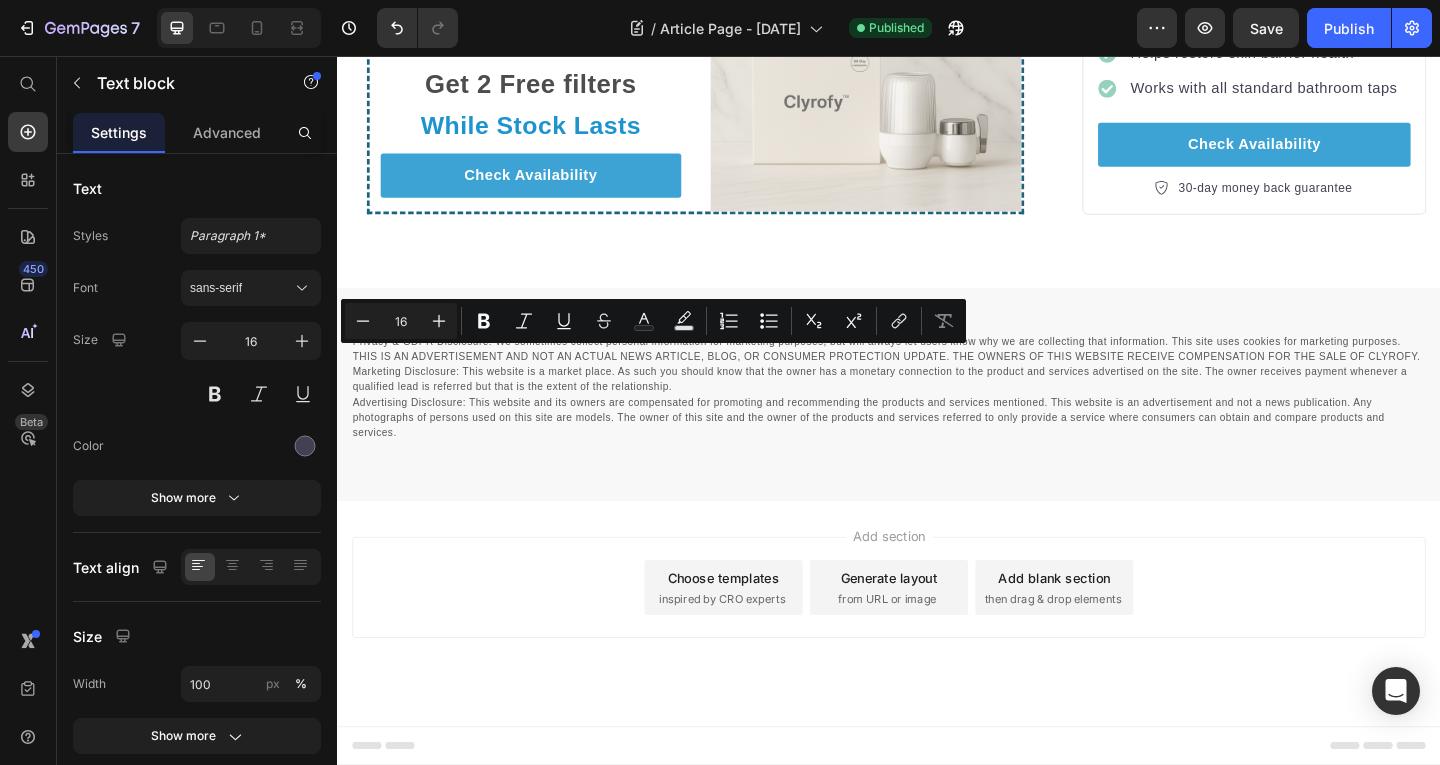 click on "I wish I had found this out sooner. It would’ve saved me hundreds… and months of frustration." at bounding box center (726, -198) 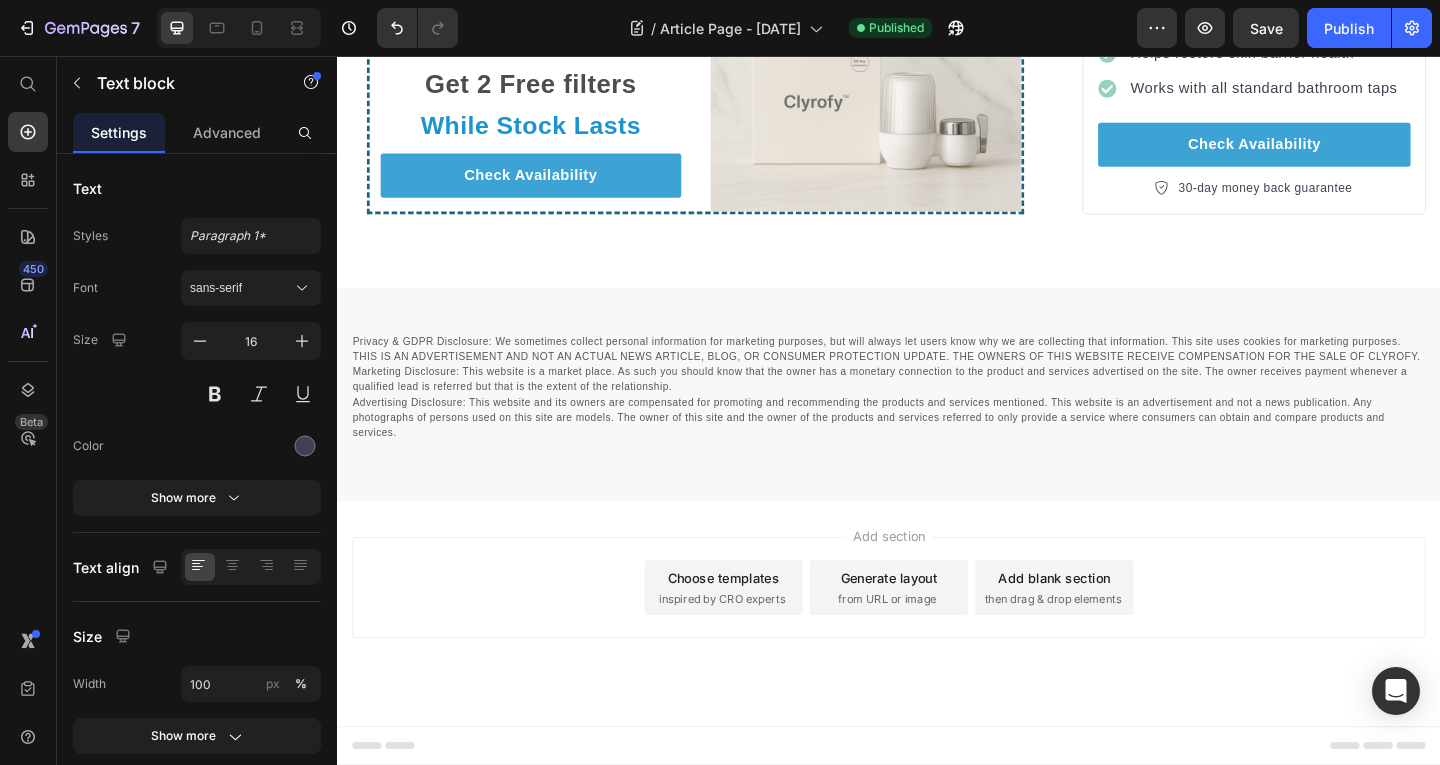 click on "I wish I had found this out sooner. It would’ve saved me hundreds… and months of frustration." at bounding box center [726, -198] 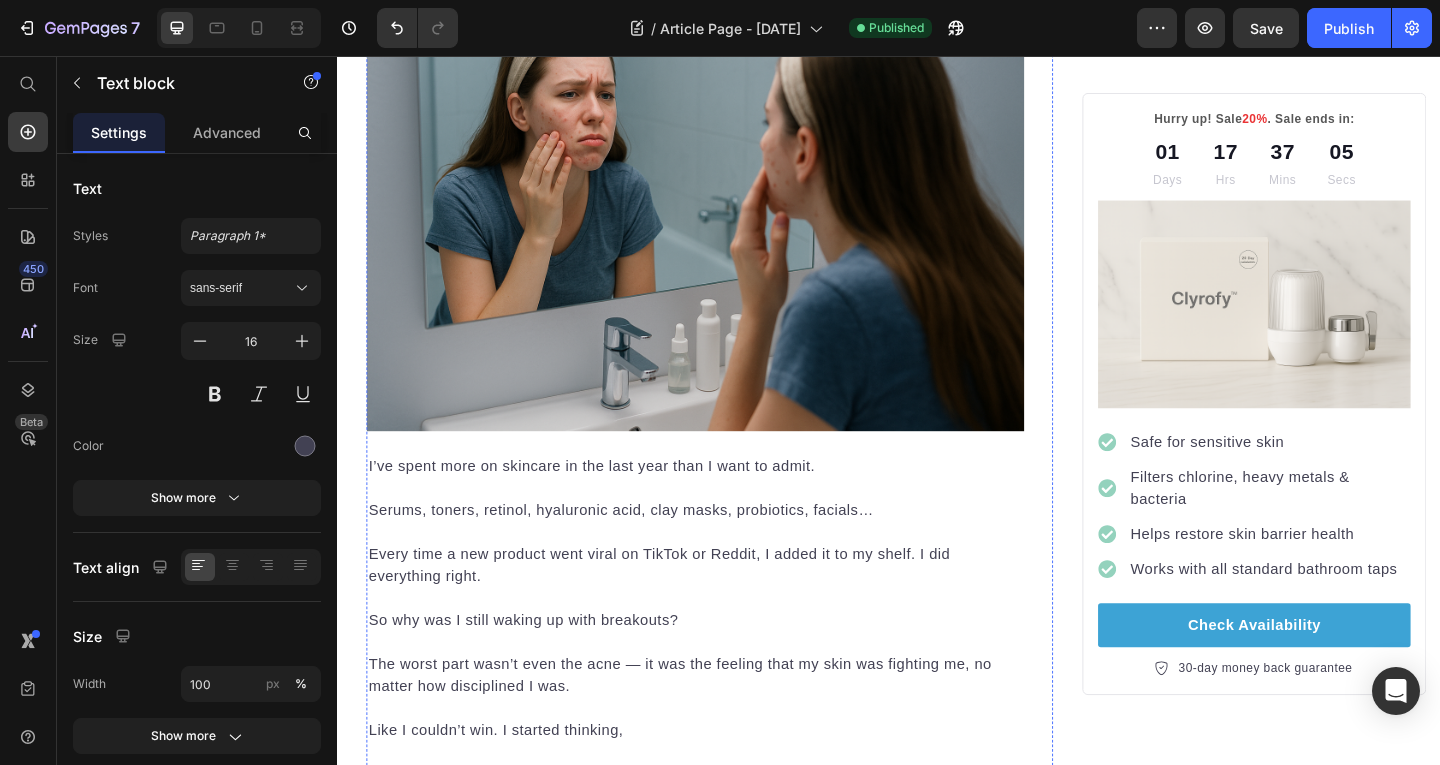 scroll, scrollTop: 0, scrollLeft: 0, axis: both 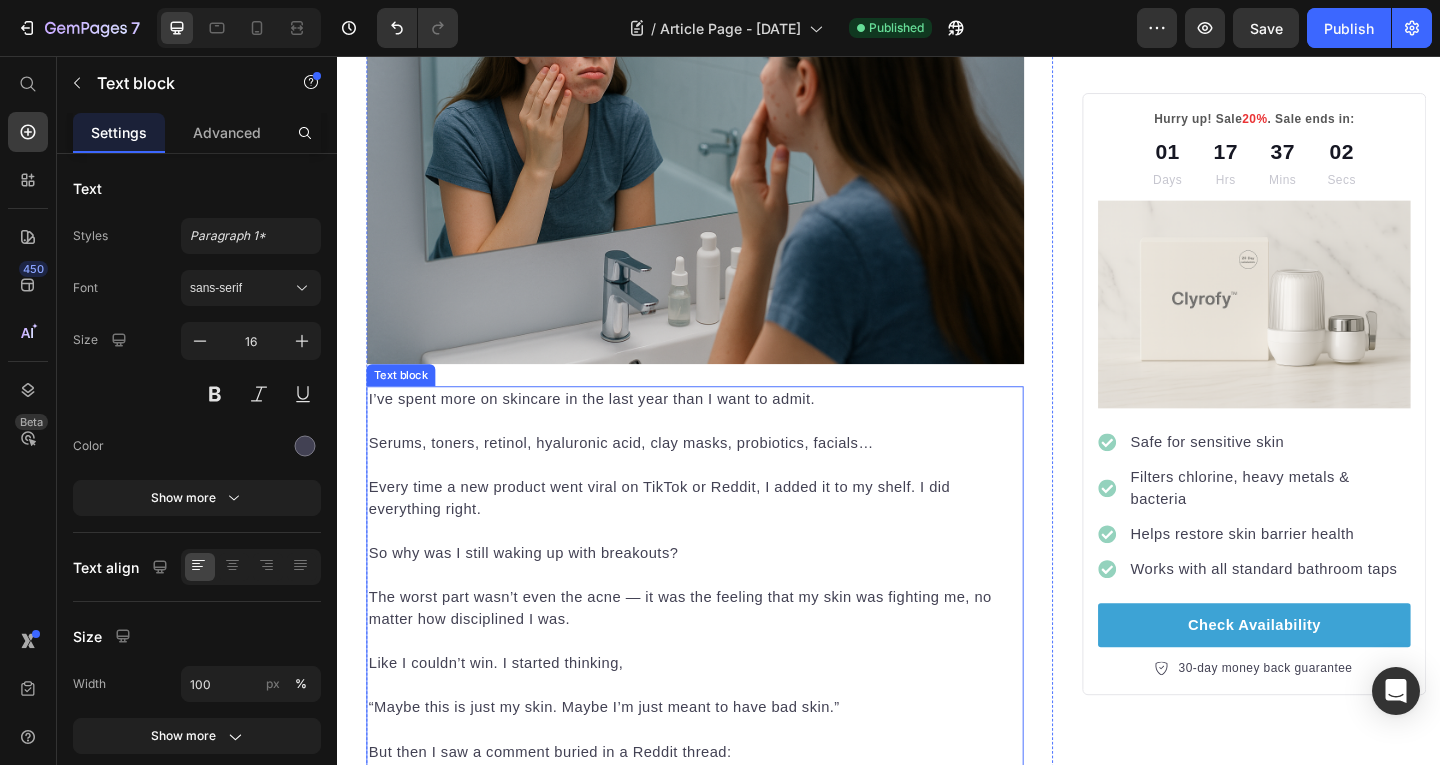 click on "Serums, toners, retinol, hyaluronic acid, clay masks, probiotics, facials…" at bounding box center [726, 465] 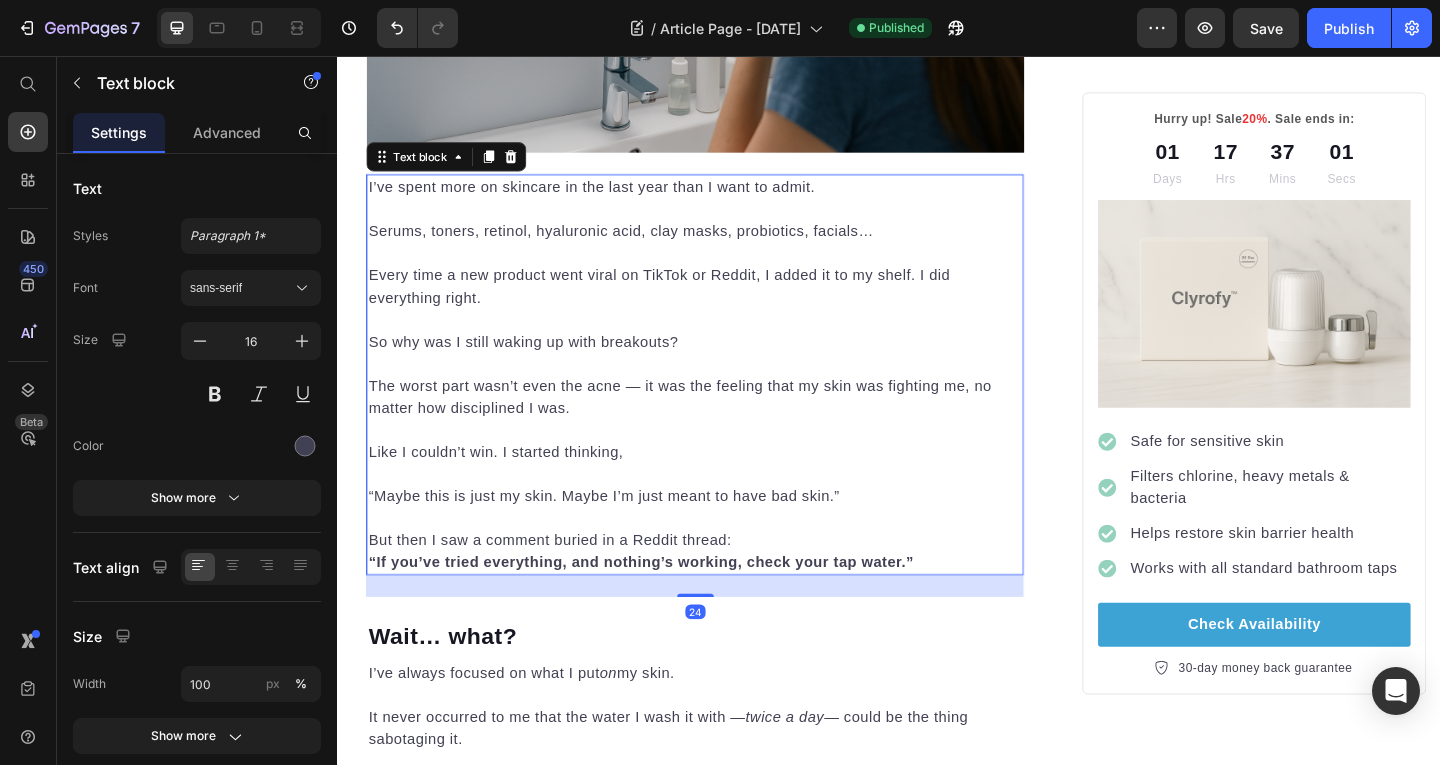 scroll, scrollTop: 759, scrollLeft: 0, axis: vertical 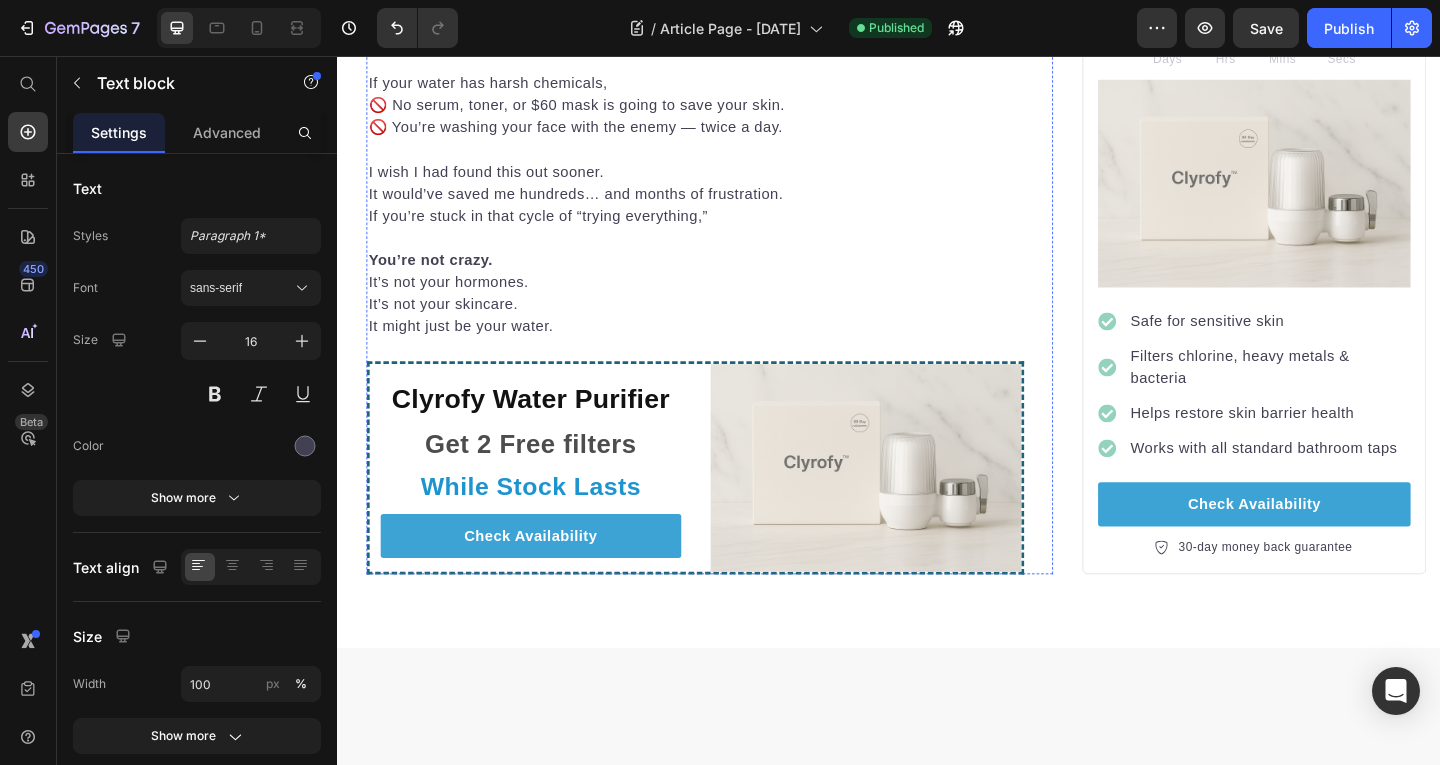 click at bounding box center (726, -230) 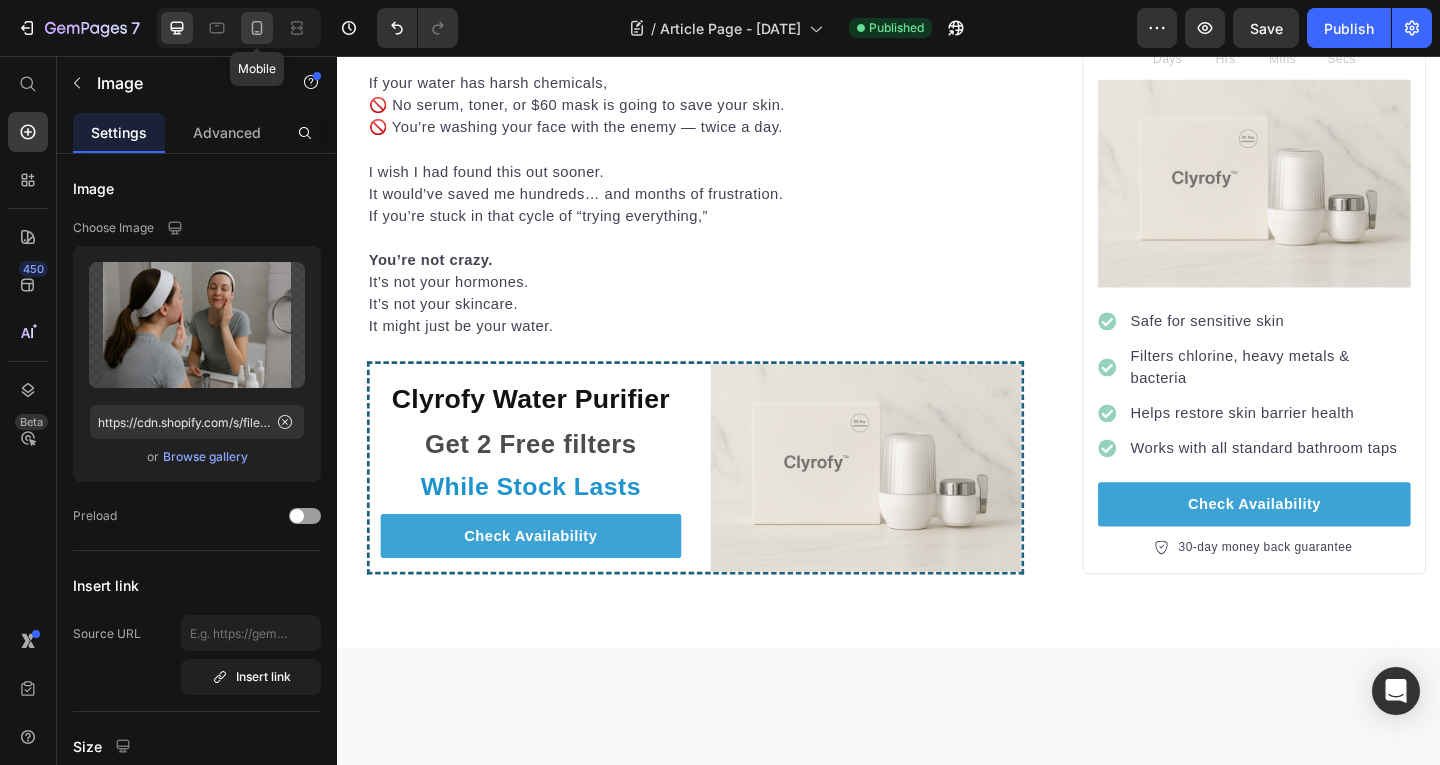 click 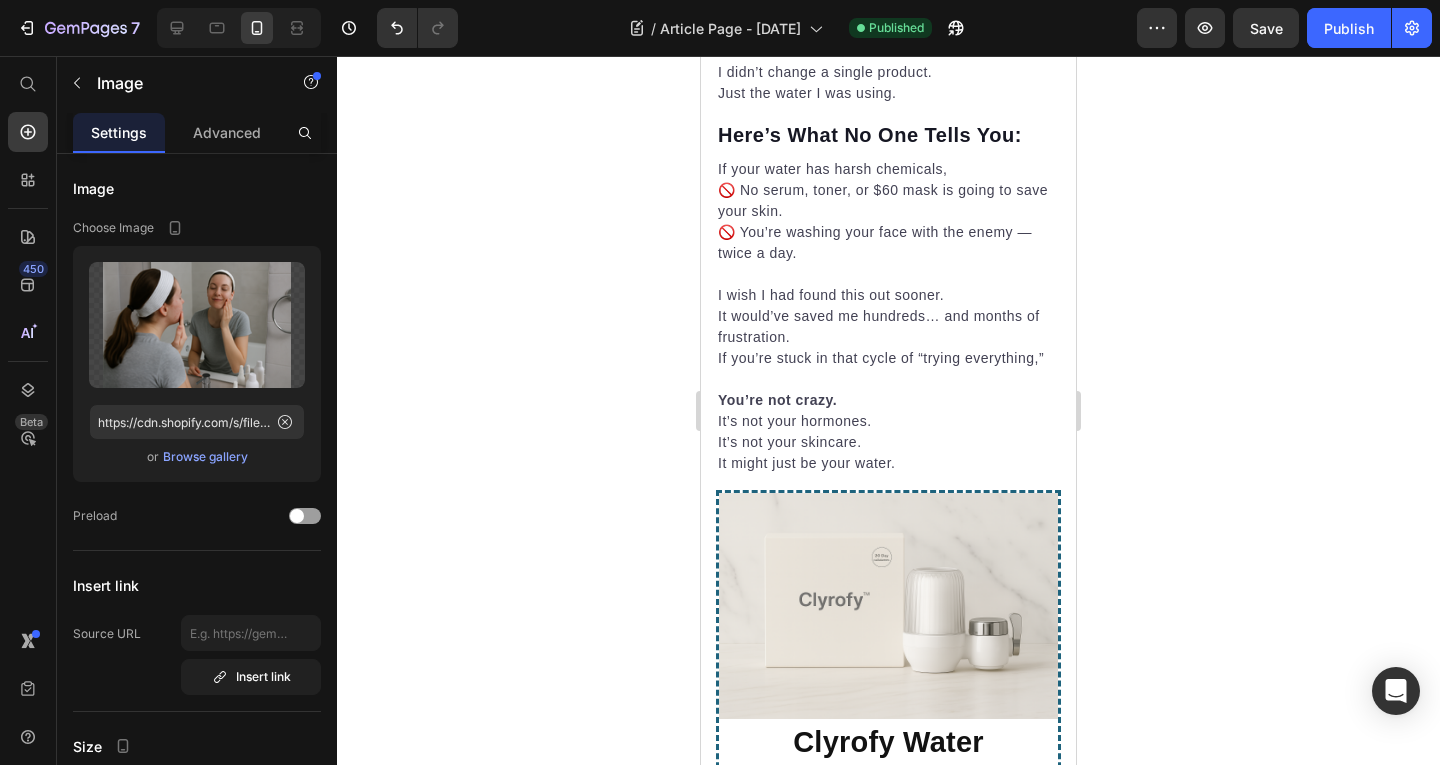 scroll, scrollTop: 2451, scrollLeft: 0, axis: vertical 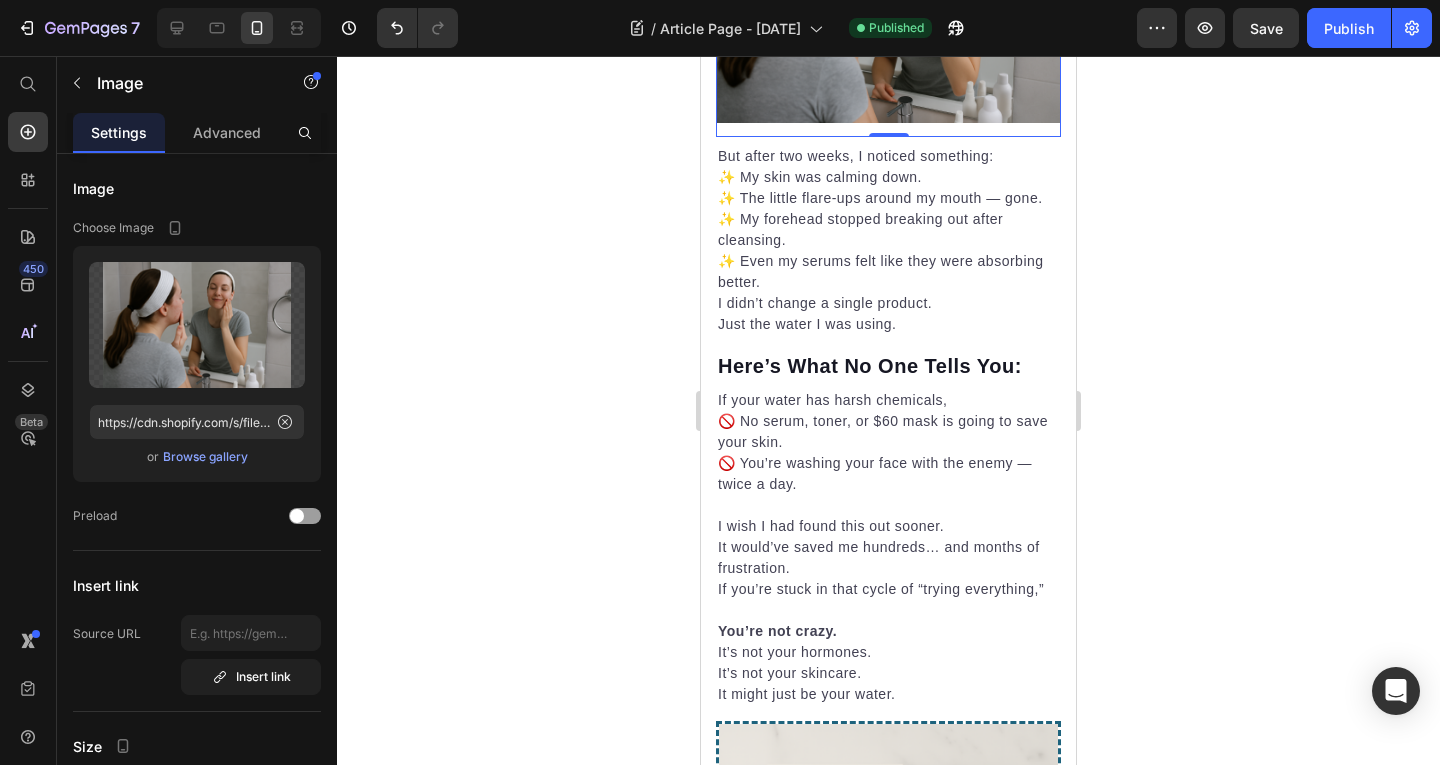 click at bounding box center (888, 15) 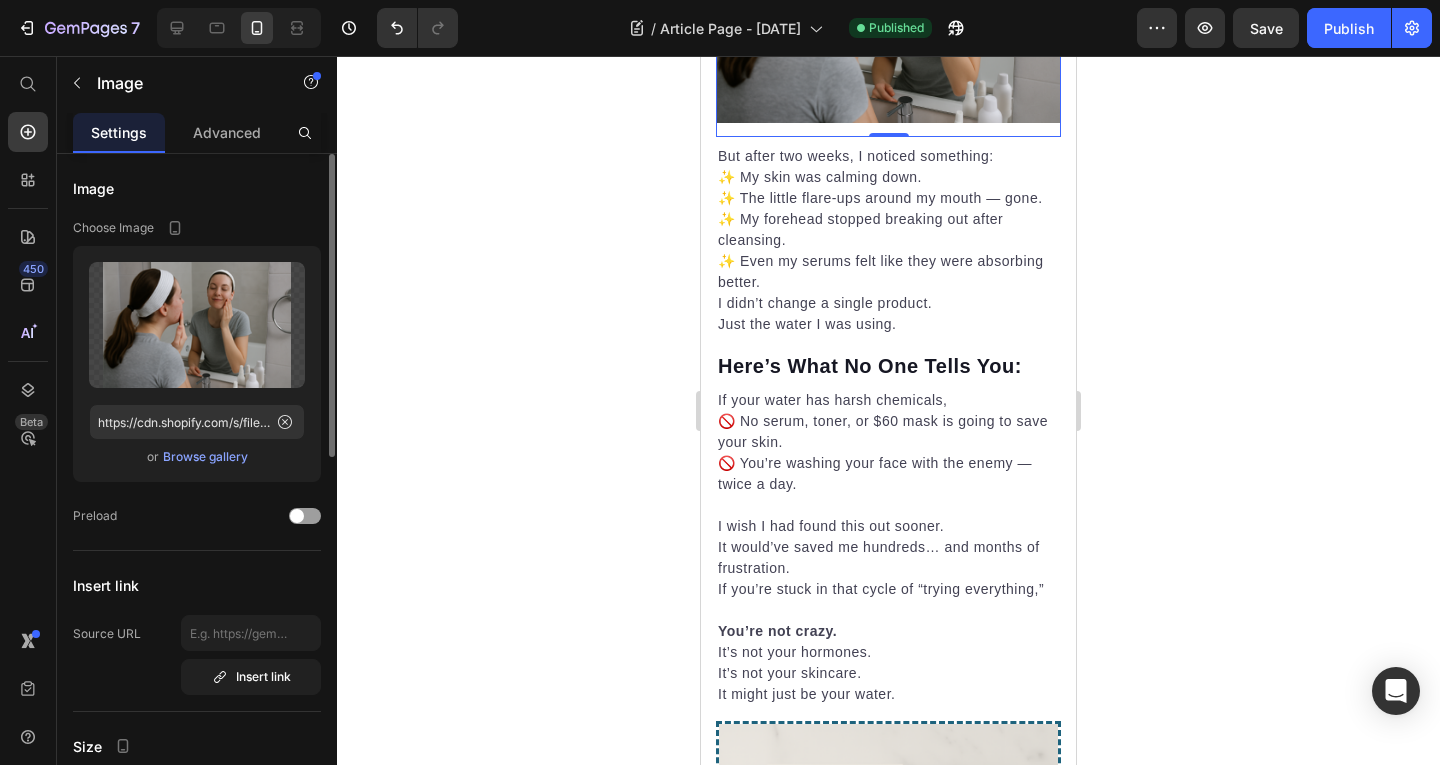 click on "Upload Image https://cdn.shopify.com/s/files/1/0776/9305/9312/files/gempages_574803697683399909-4c95f953-6eb2-4aa3-a032-ebde83fe0e0c.png  or   Browse gallery" 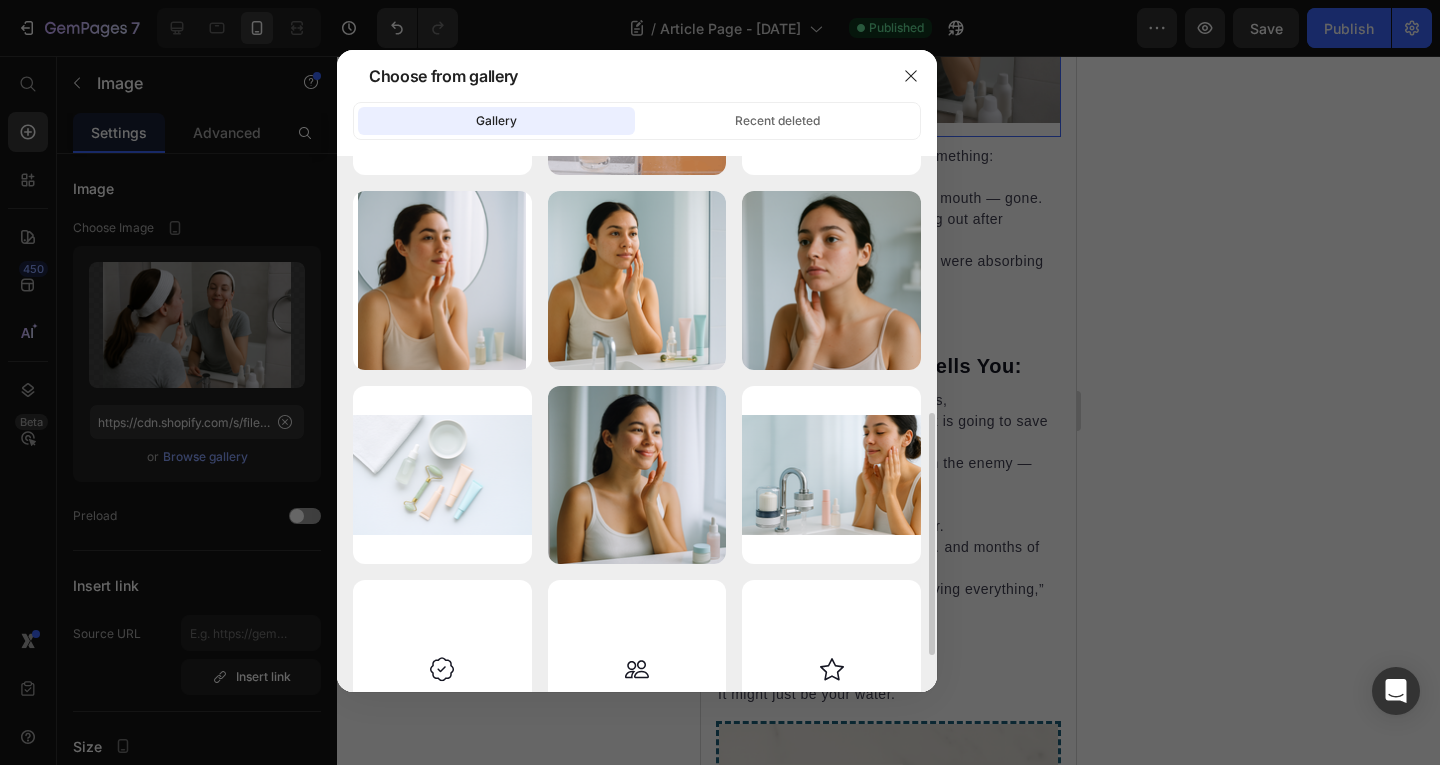 scroll, scrollTop: 566, scrollLeft: 0, axis: vertical 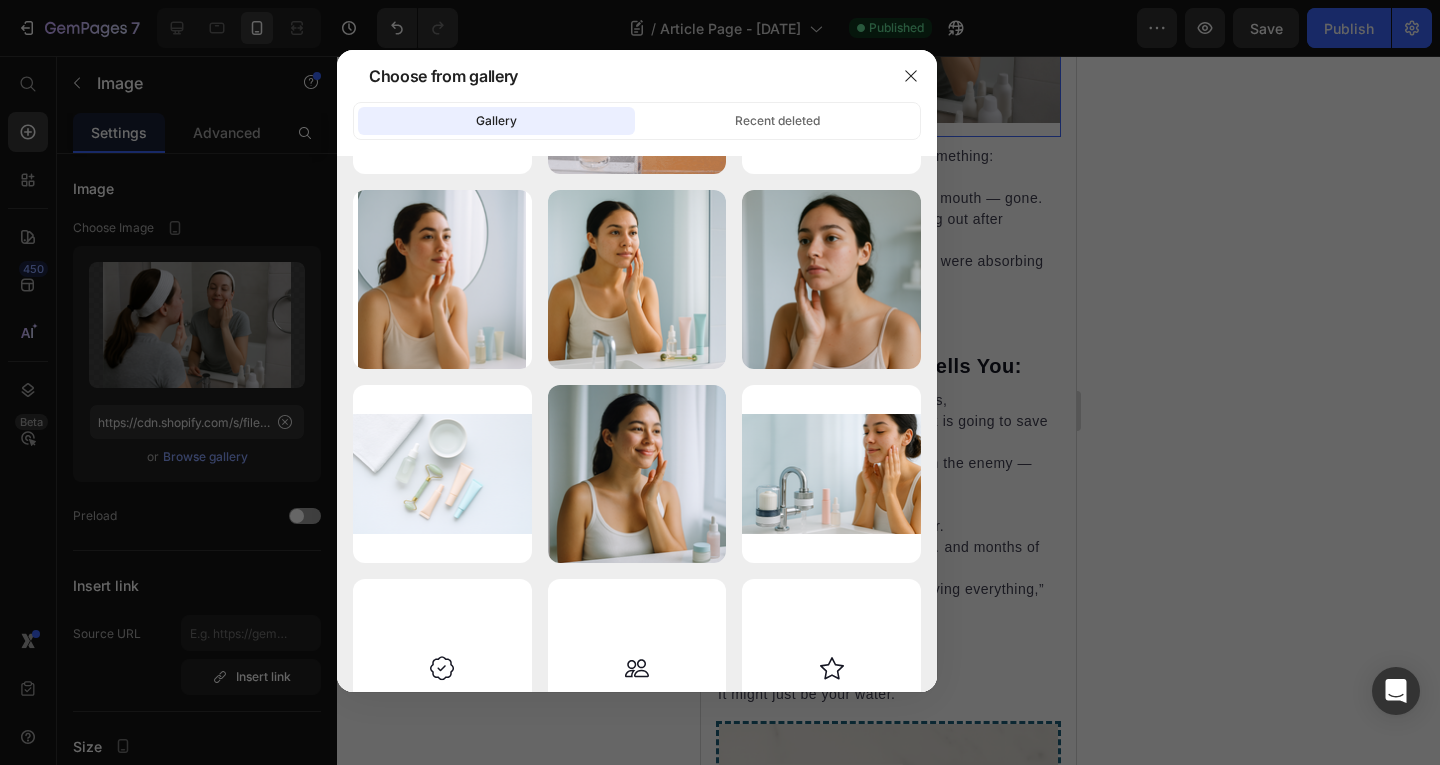 click at bounding box center (720, 382) 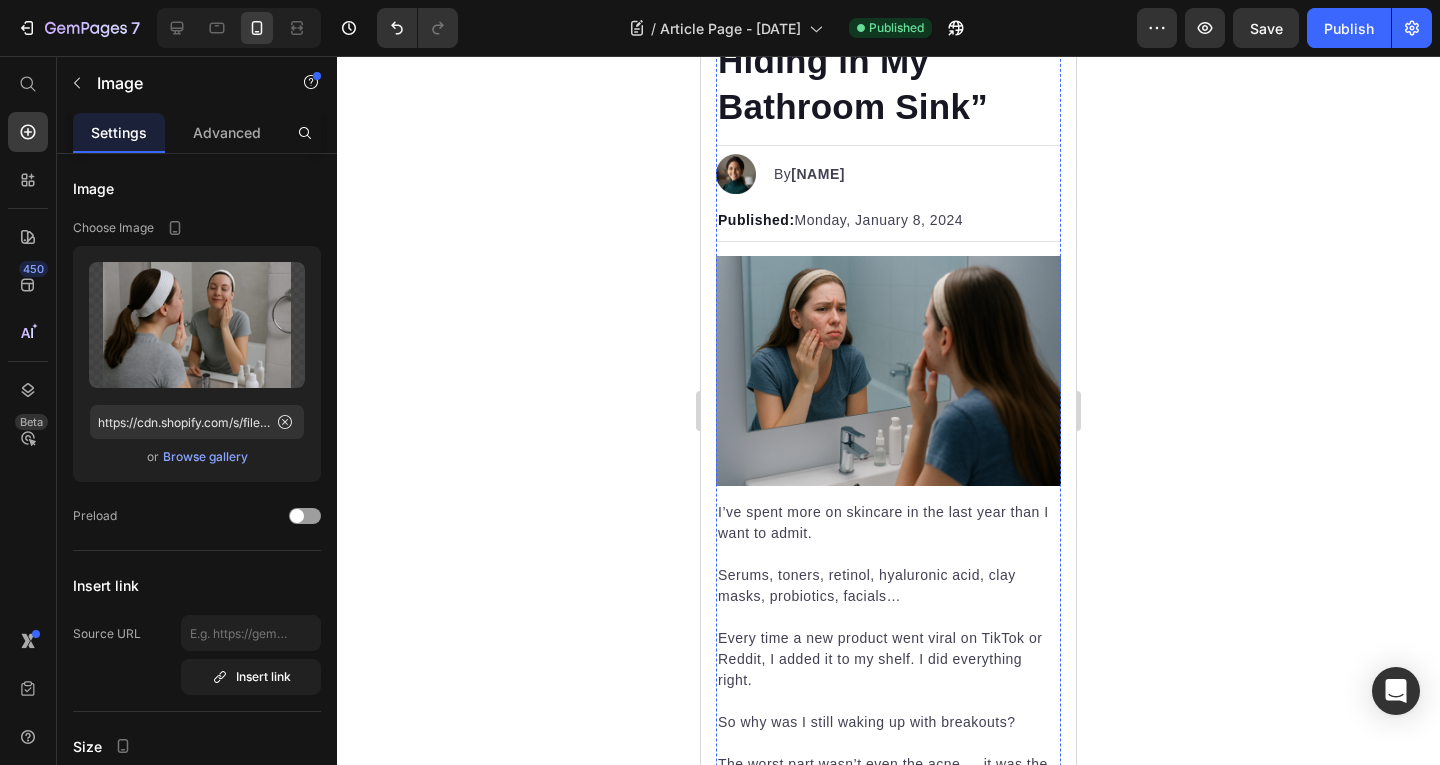 scroll, scrollTop: 0, scrollLeft: 0, axis: both 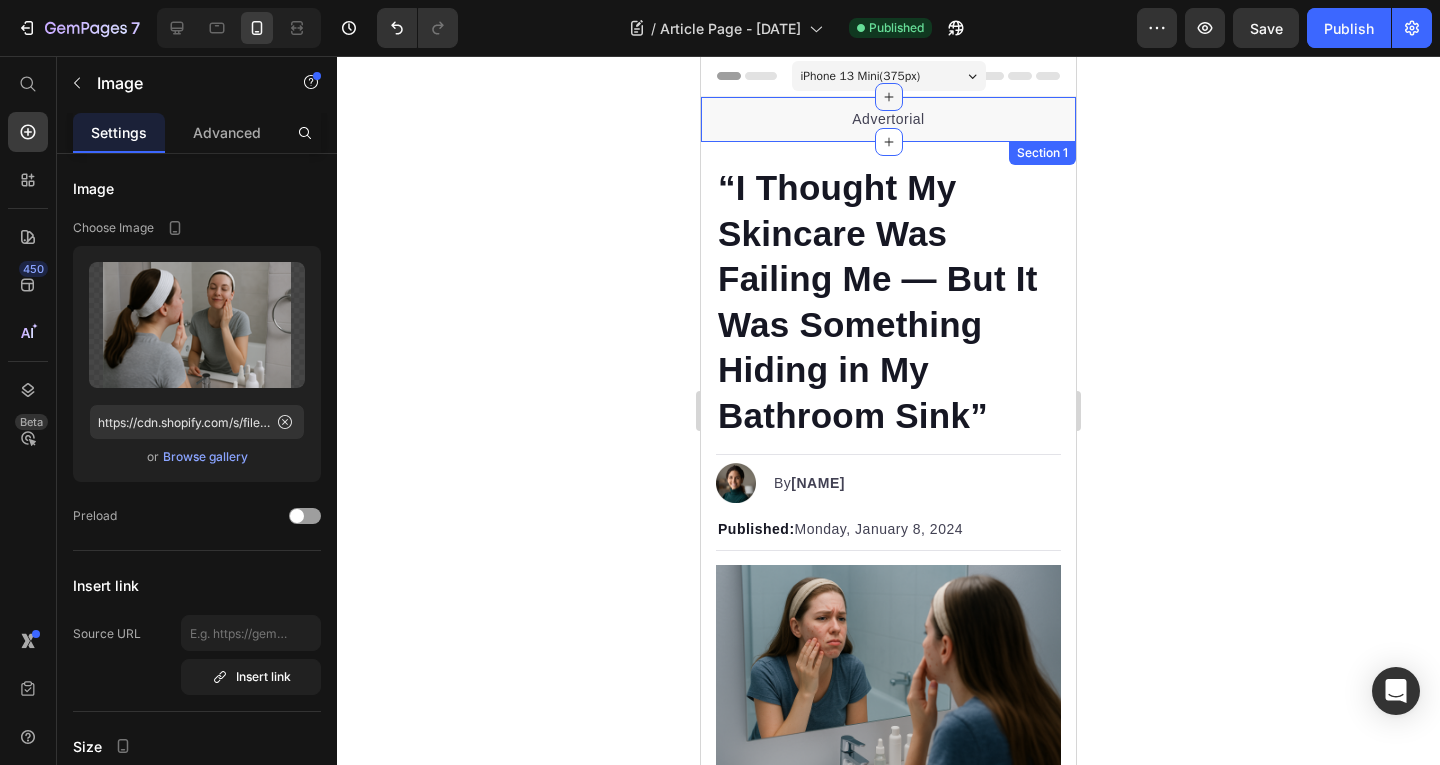 click at bounding box center (889, 97) 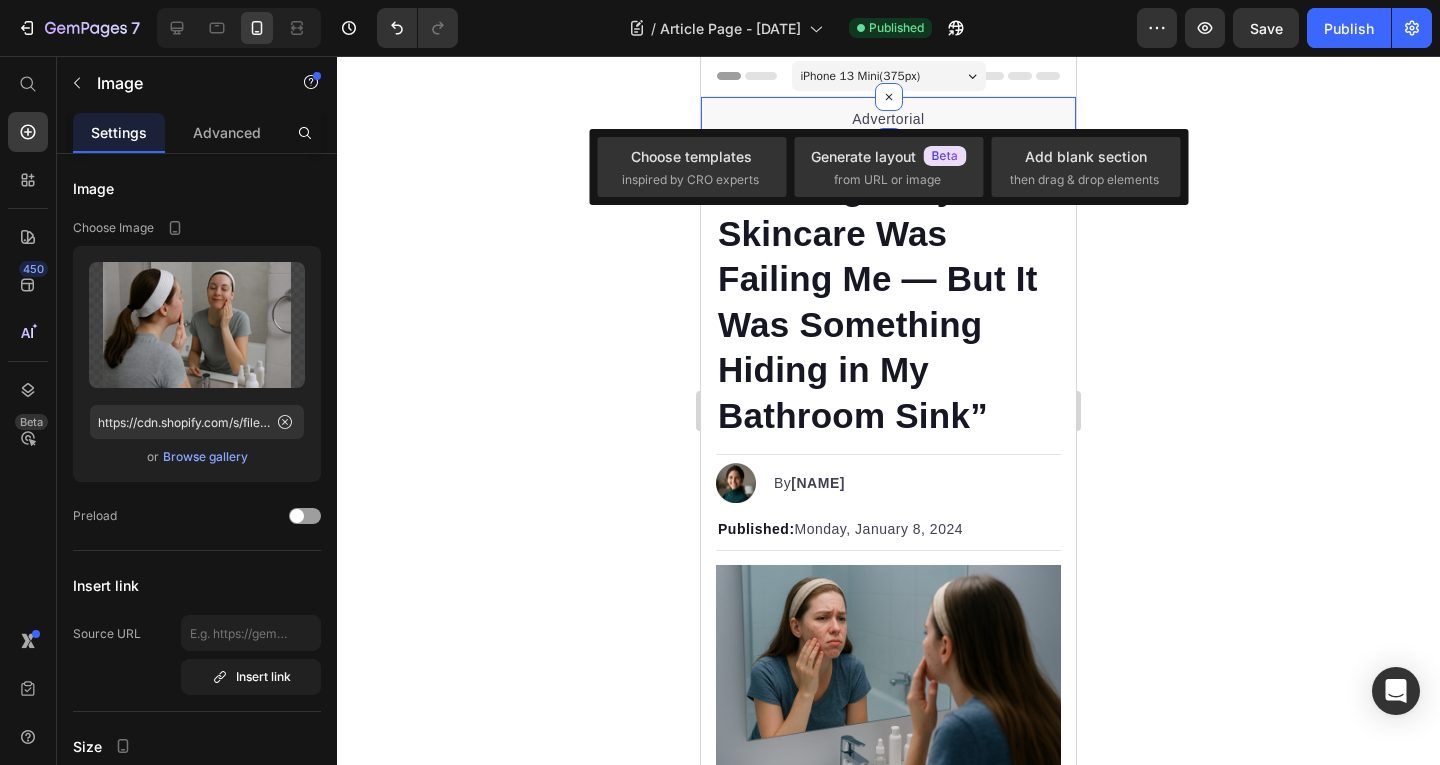 click on "Advertorial Text block Section 1" at bounding box center [888, 119] 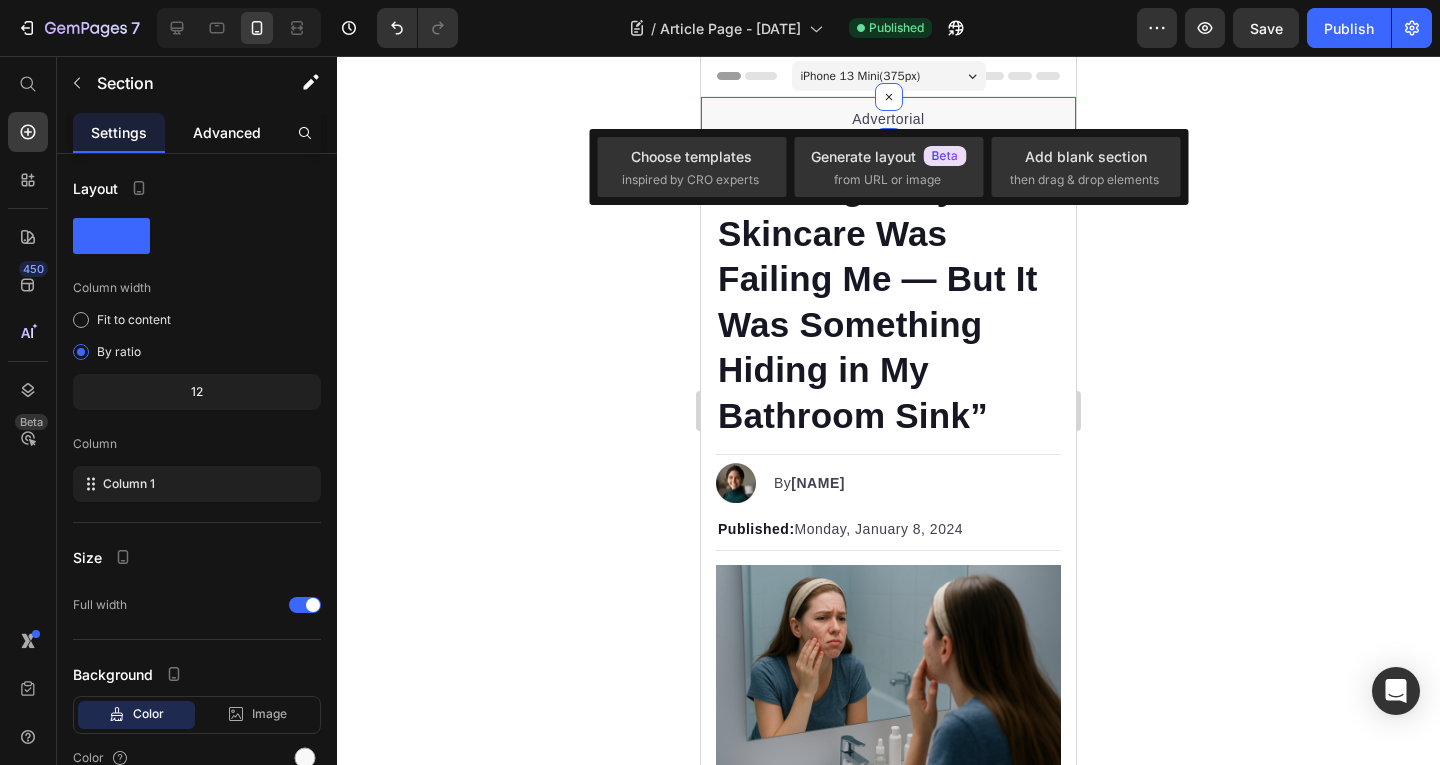 click on "Advanced" 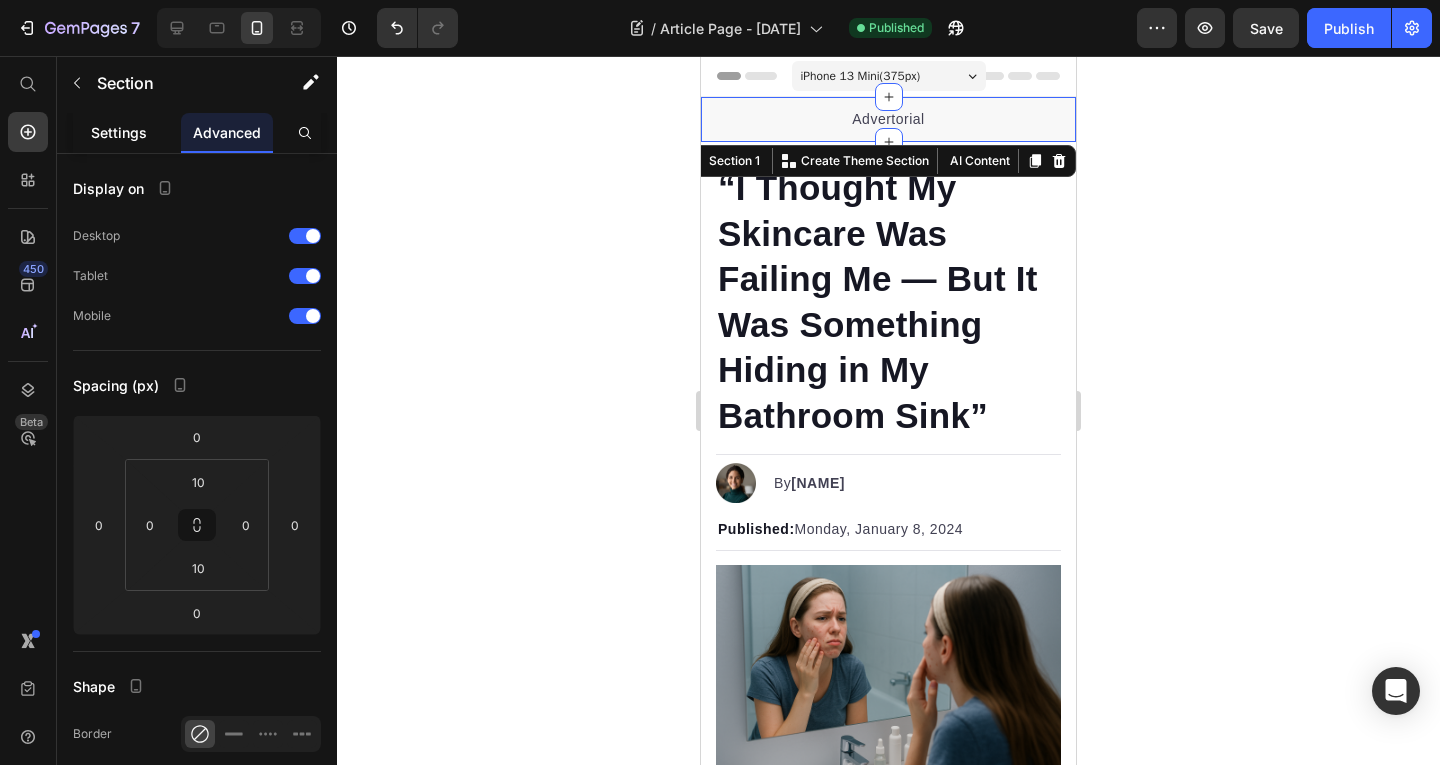 click on "Settings" 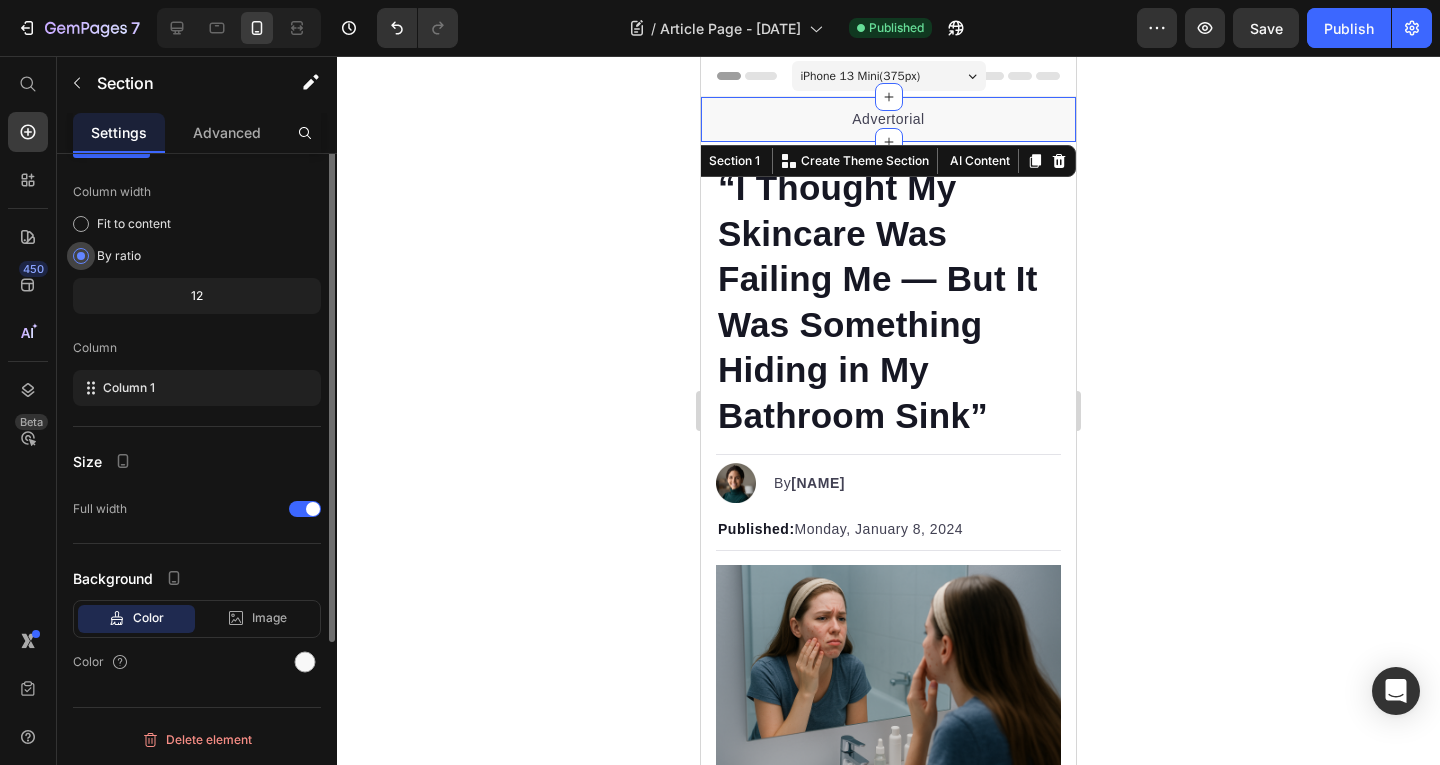 scroll, scrollTop: 0, scrollLeft: 0, axis: both 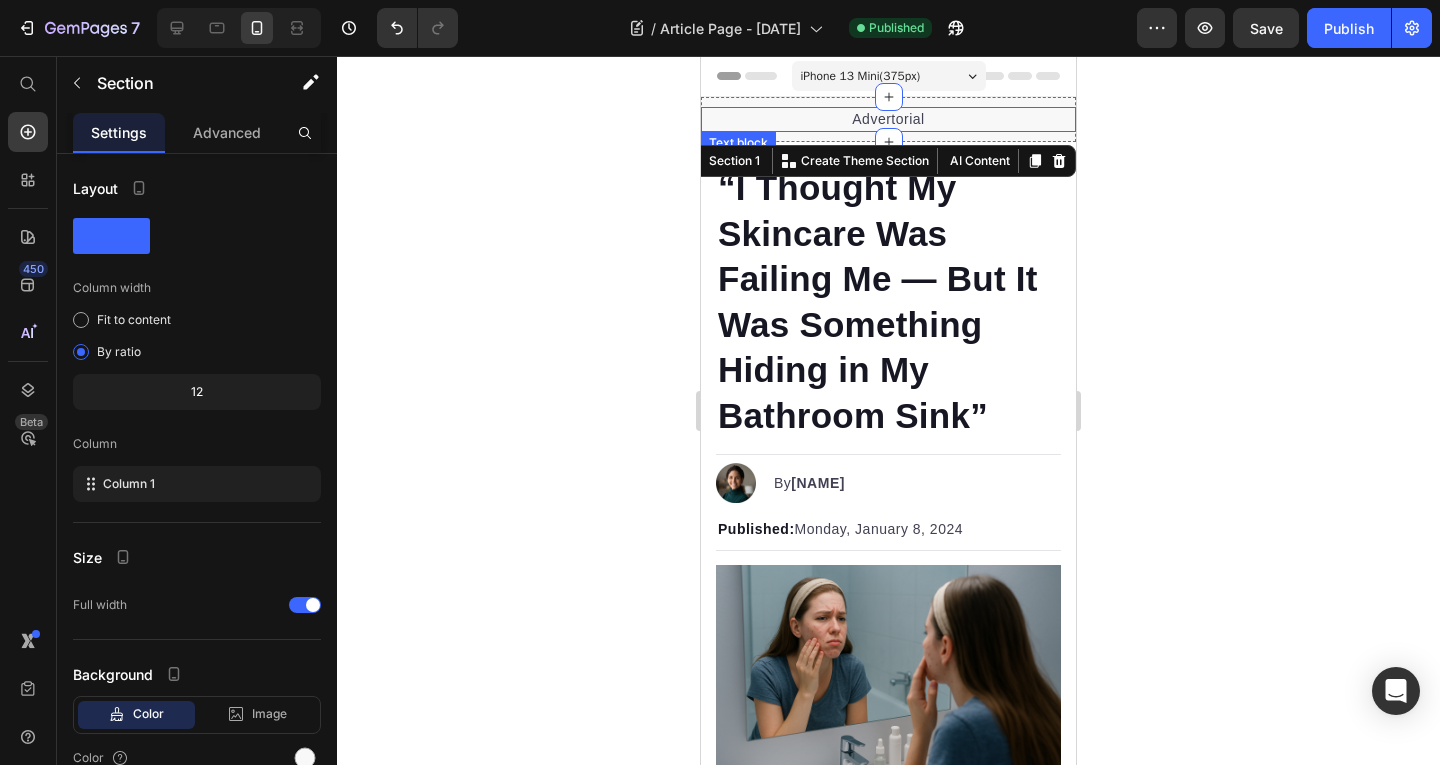 click on "Advertorial" at bounding box center [888, 119] 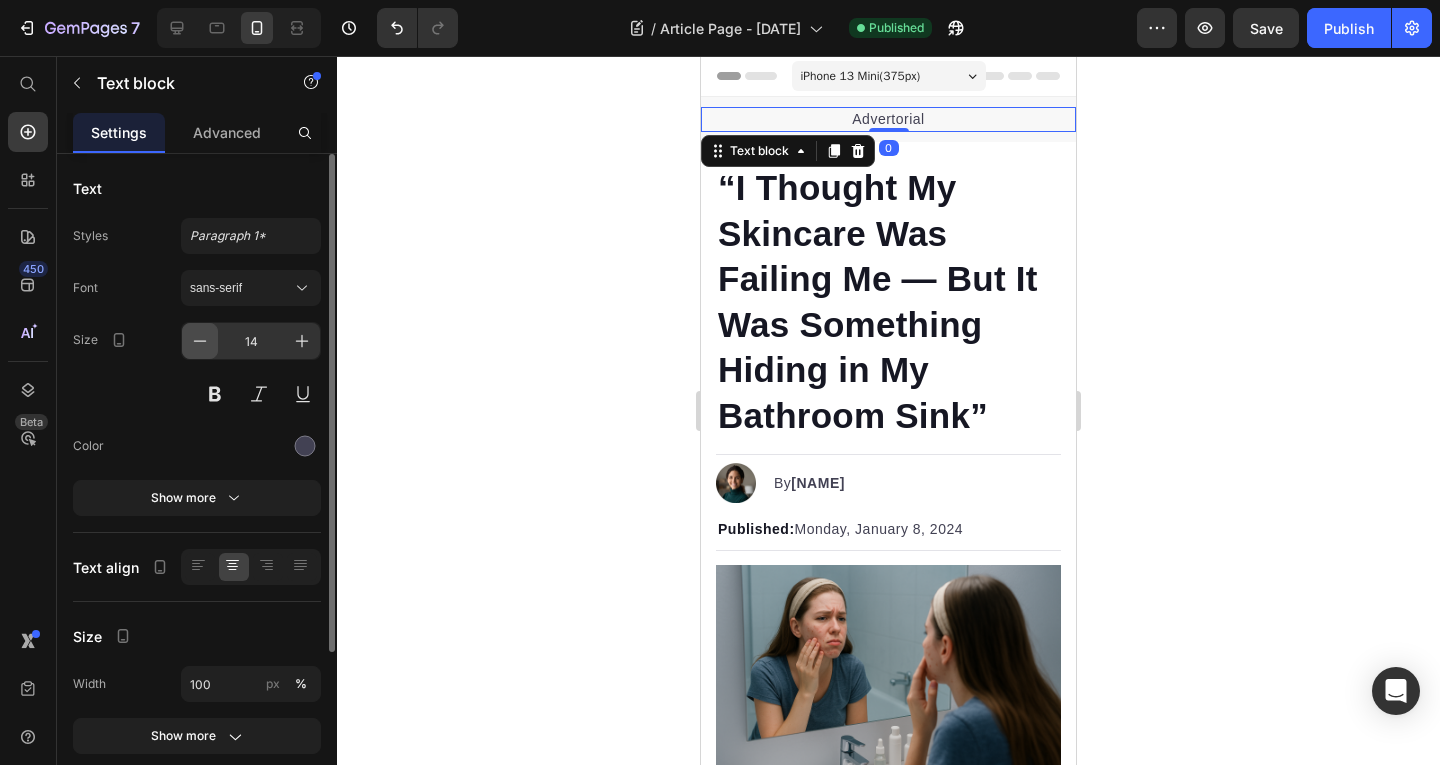 click 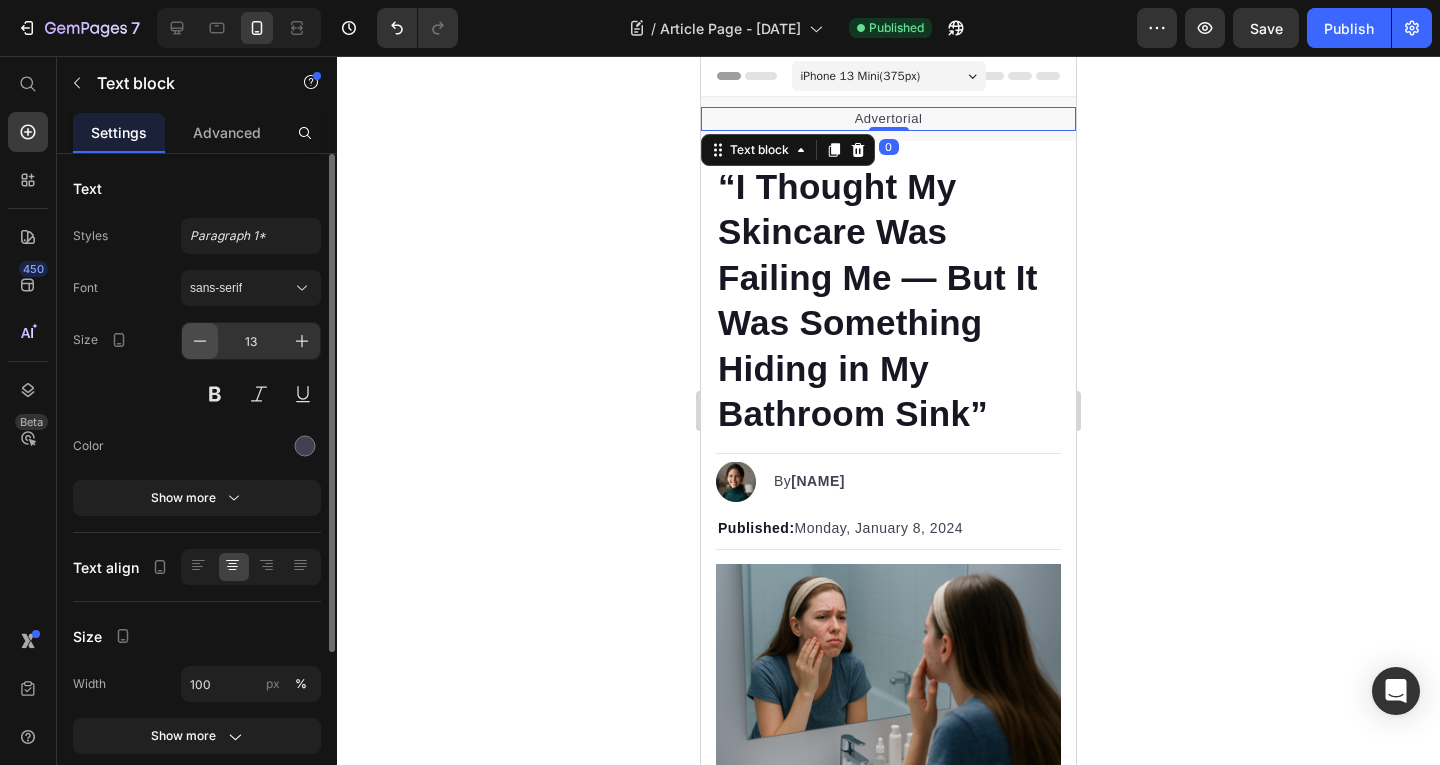 click 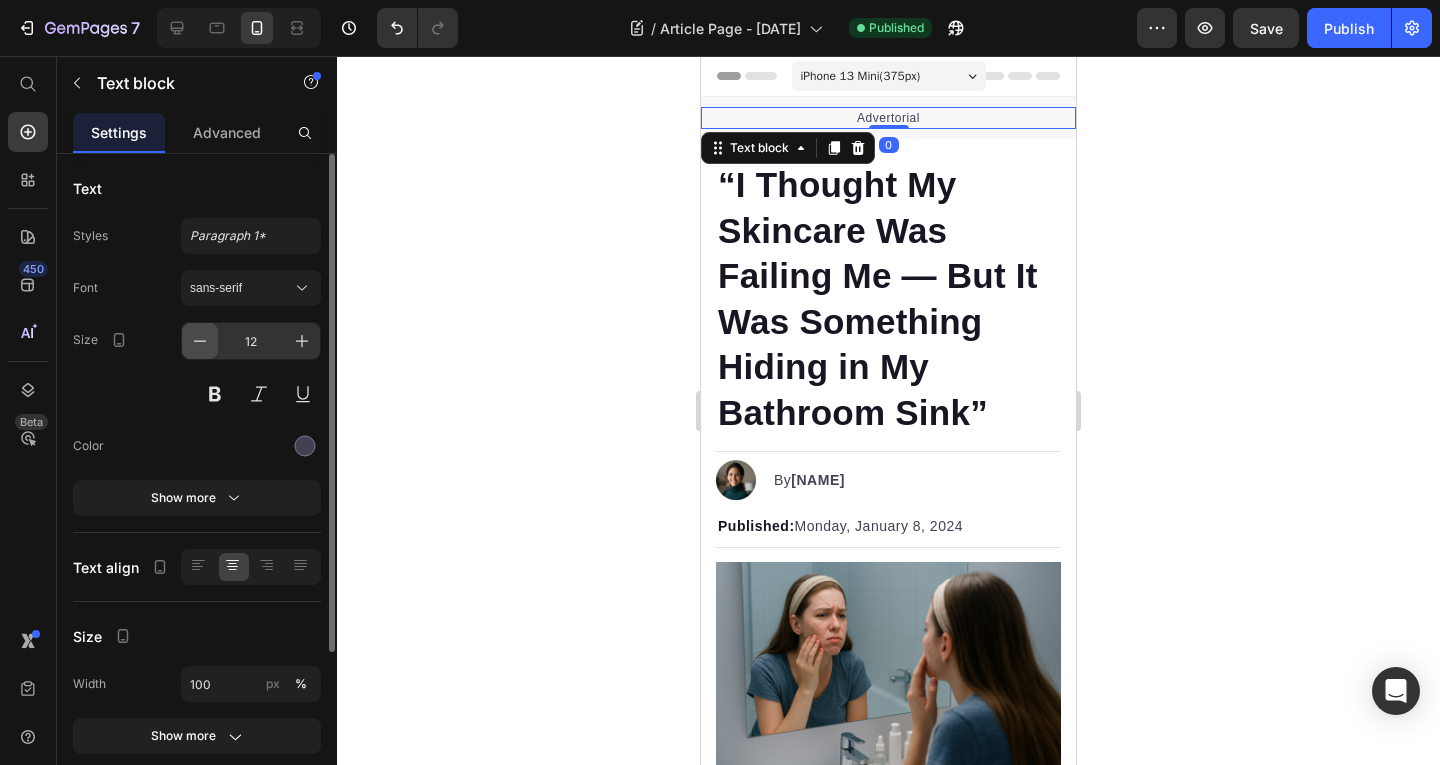click 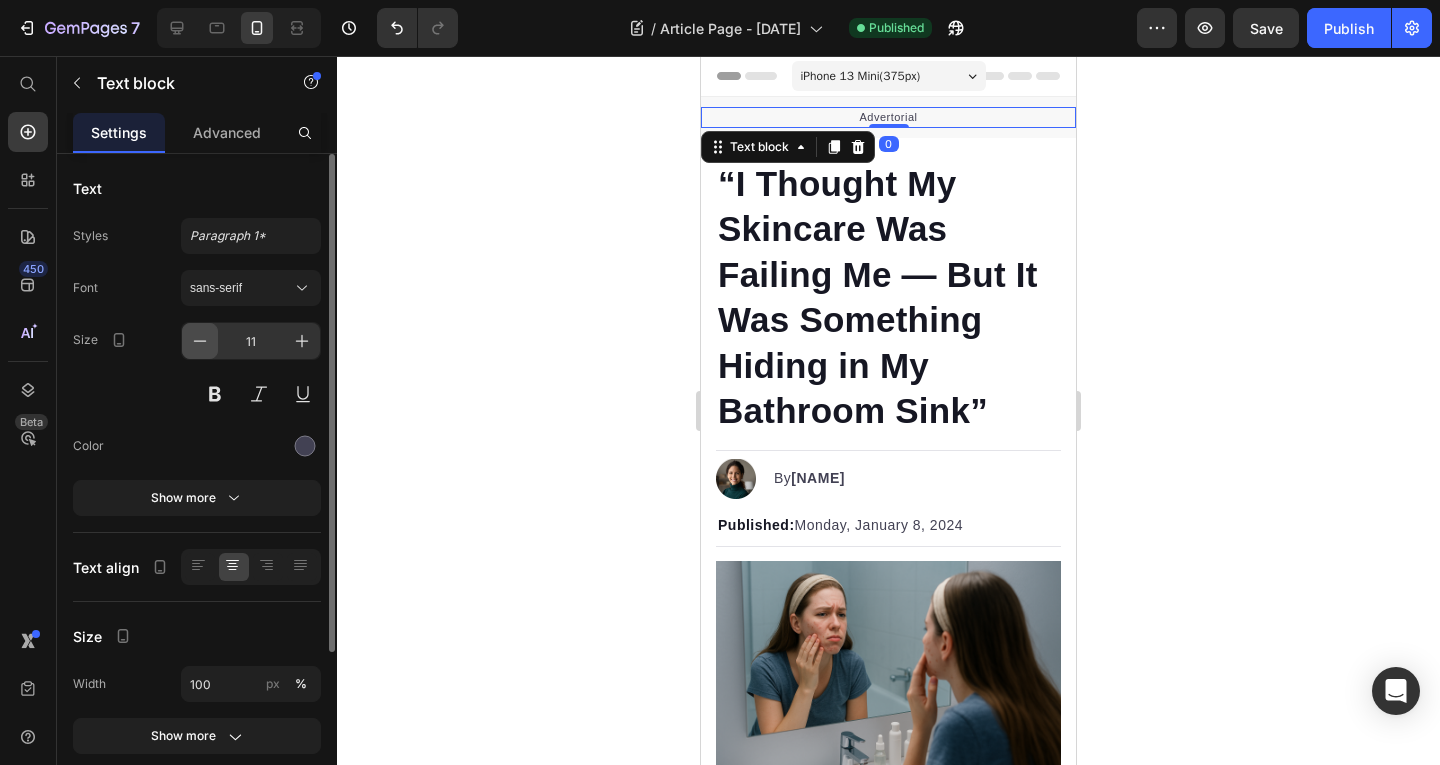 click 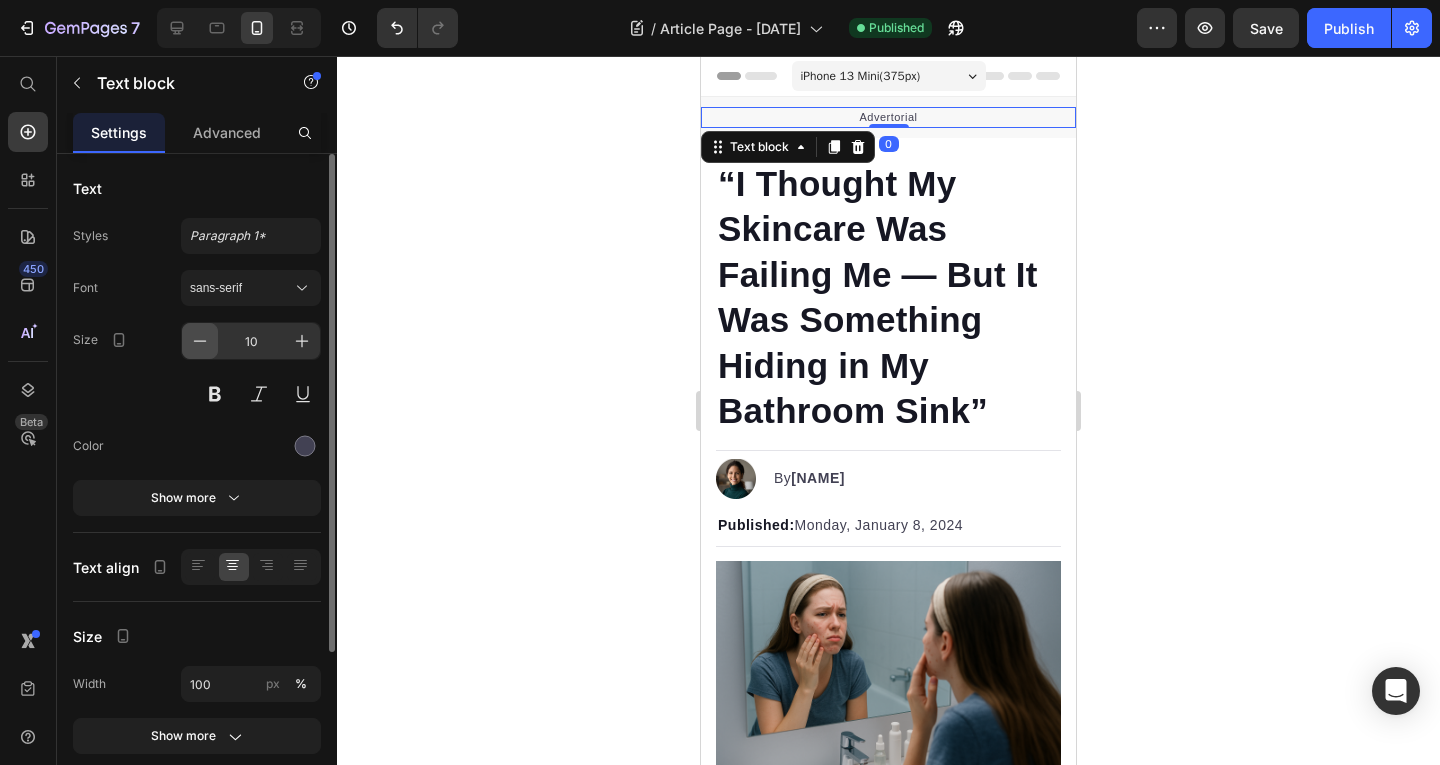 click 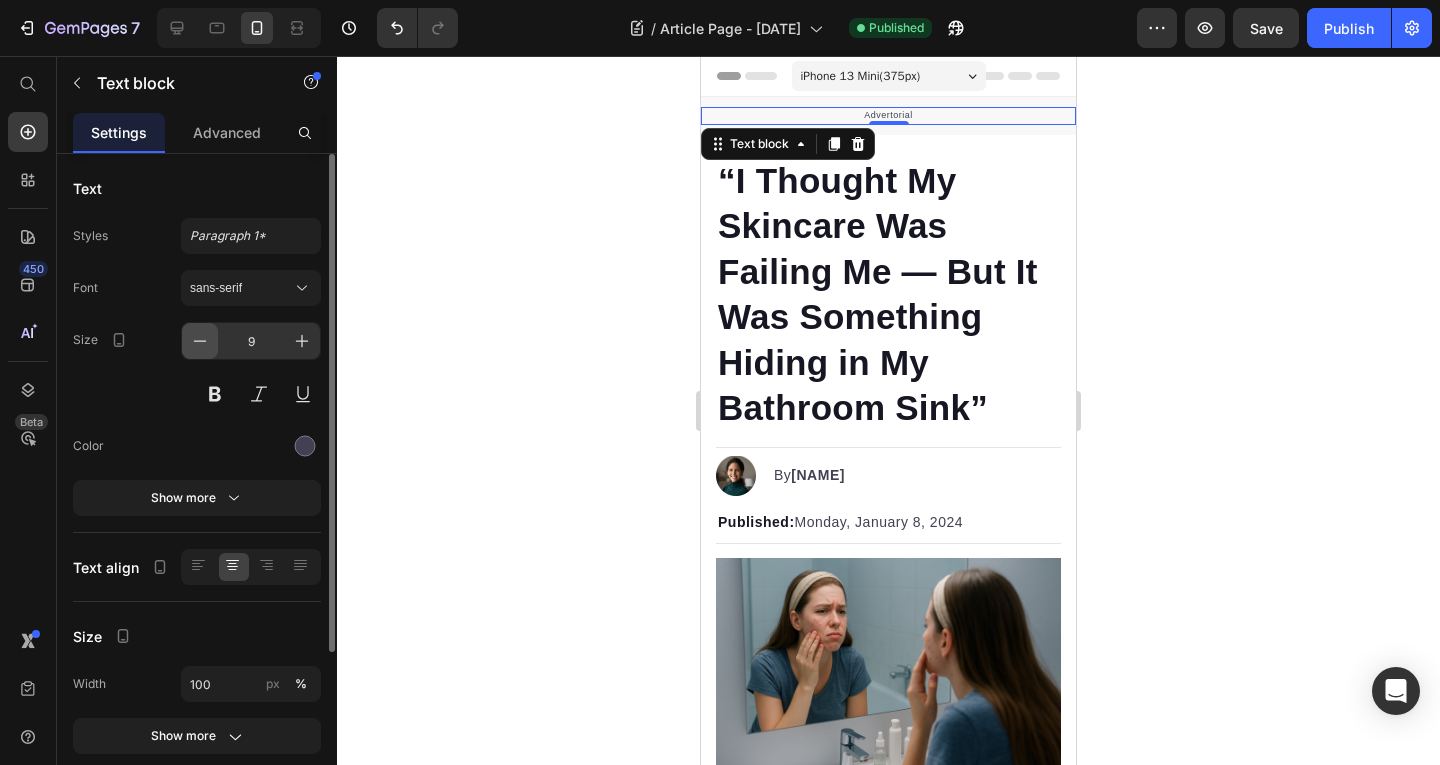 click 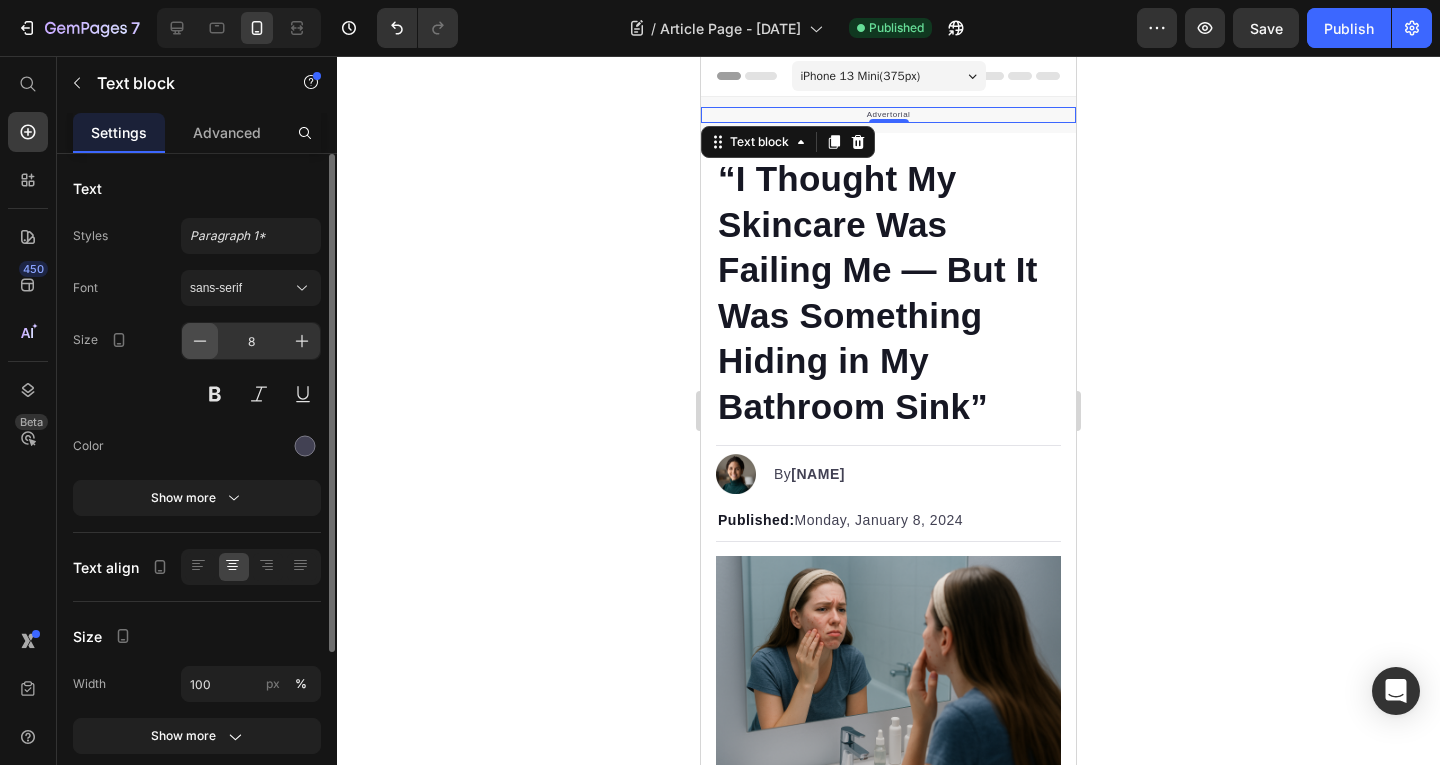 click 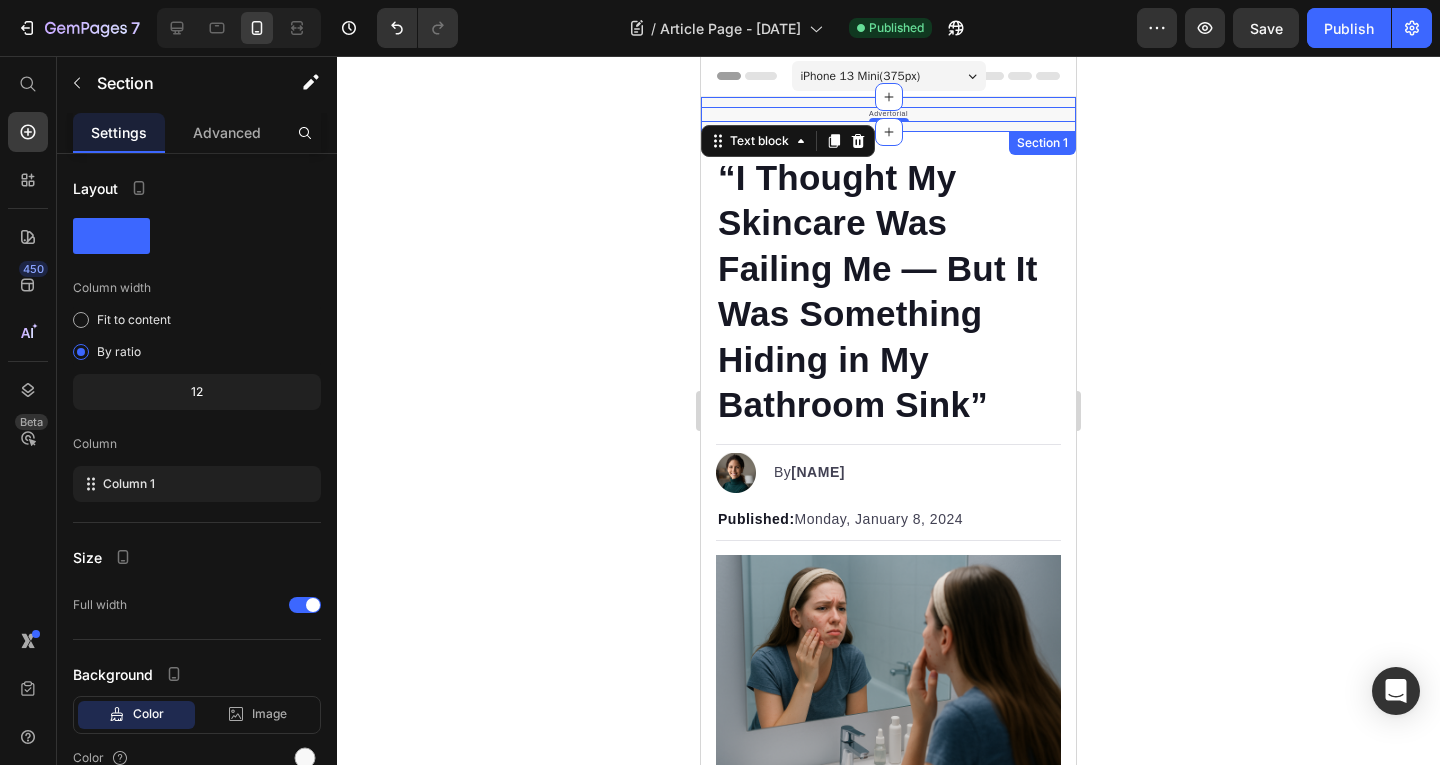 click on "Advertorial Text block   0 Section 1" at bounding box center [888, 114] 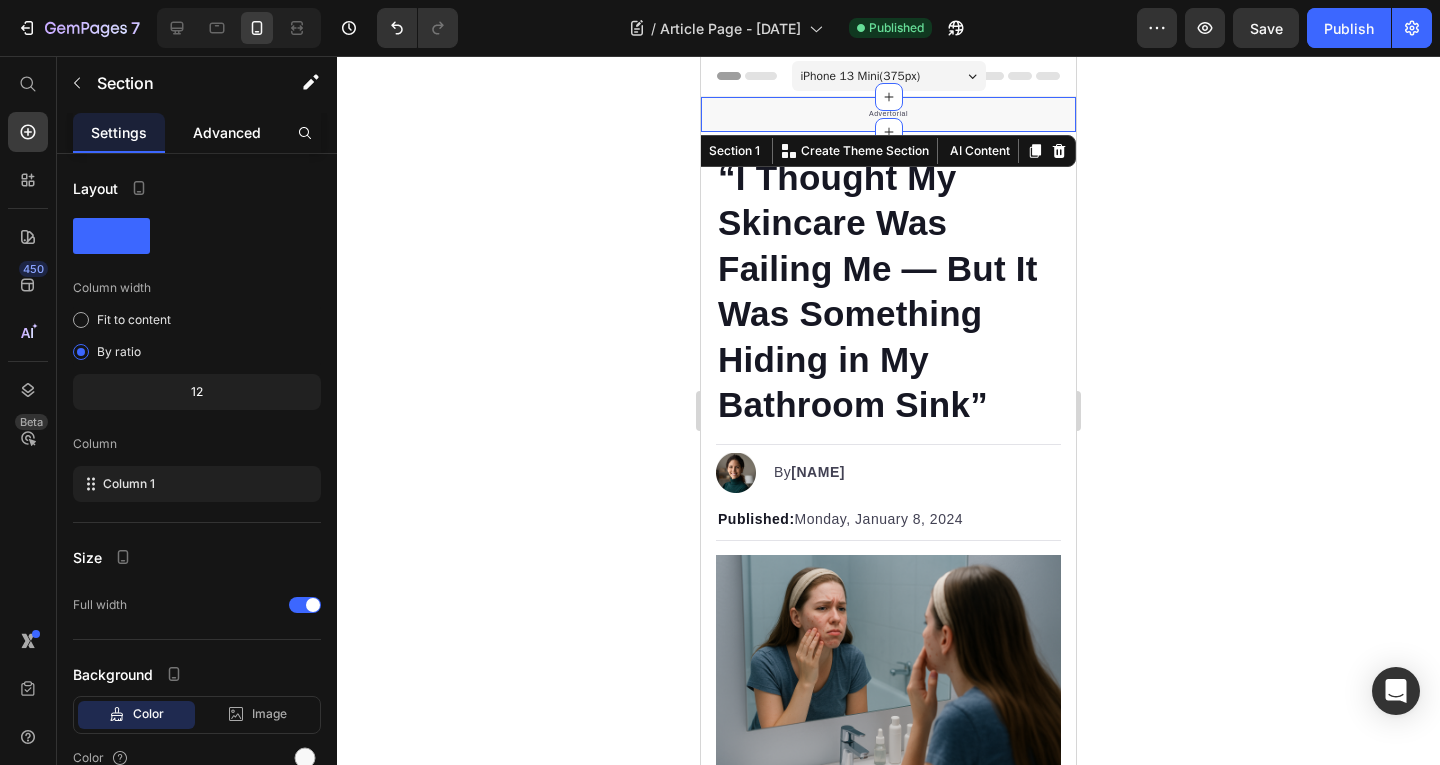 click on "Advanced" at bounding box center [227, 132] 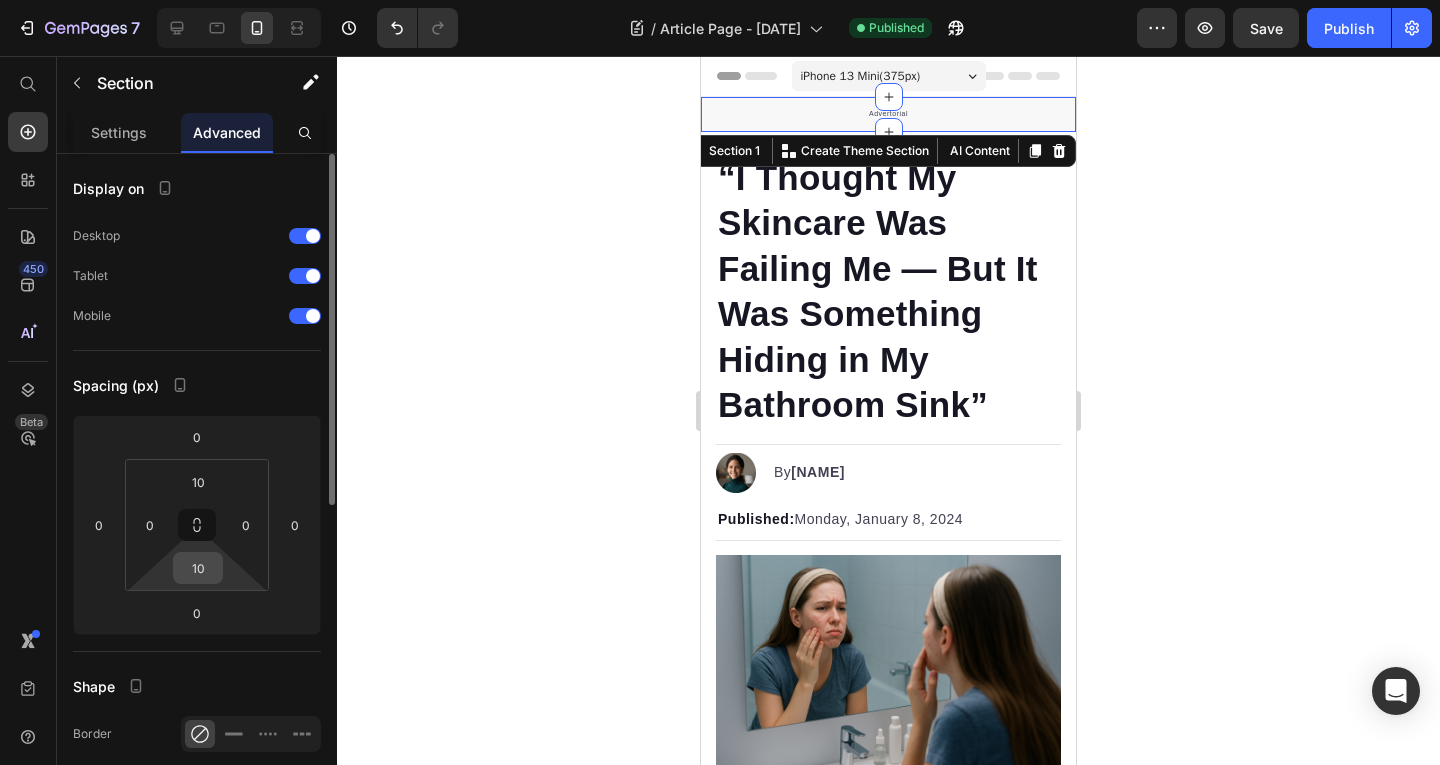click on "10" at bounding box center (198, 568) 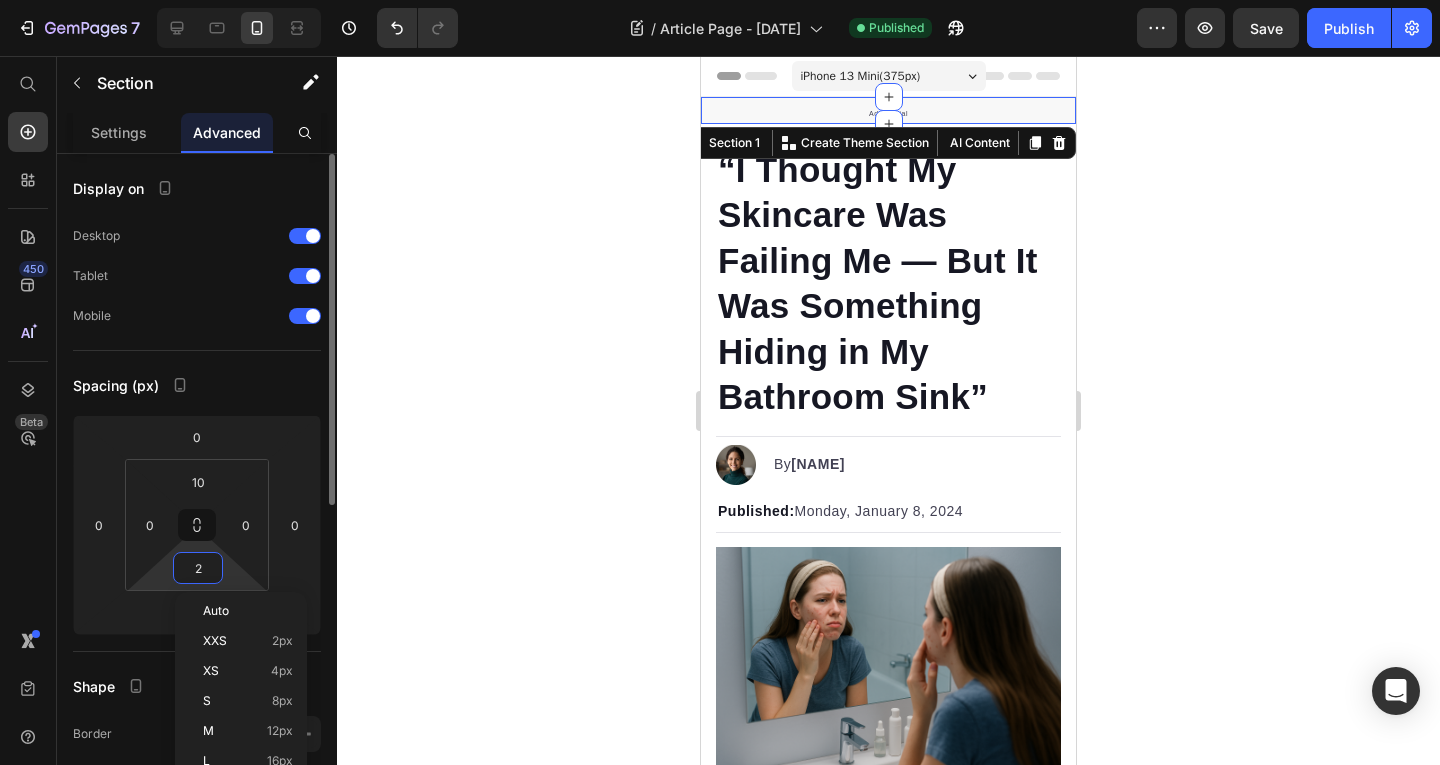 type on "2" 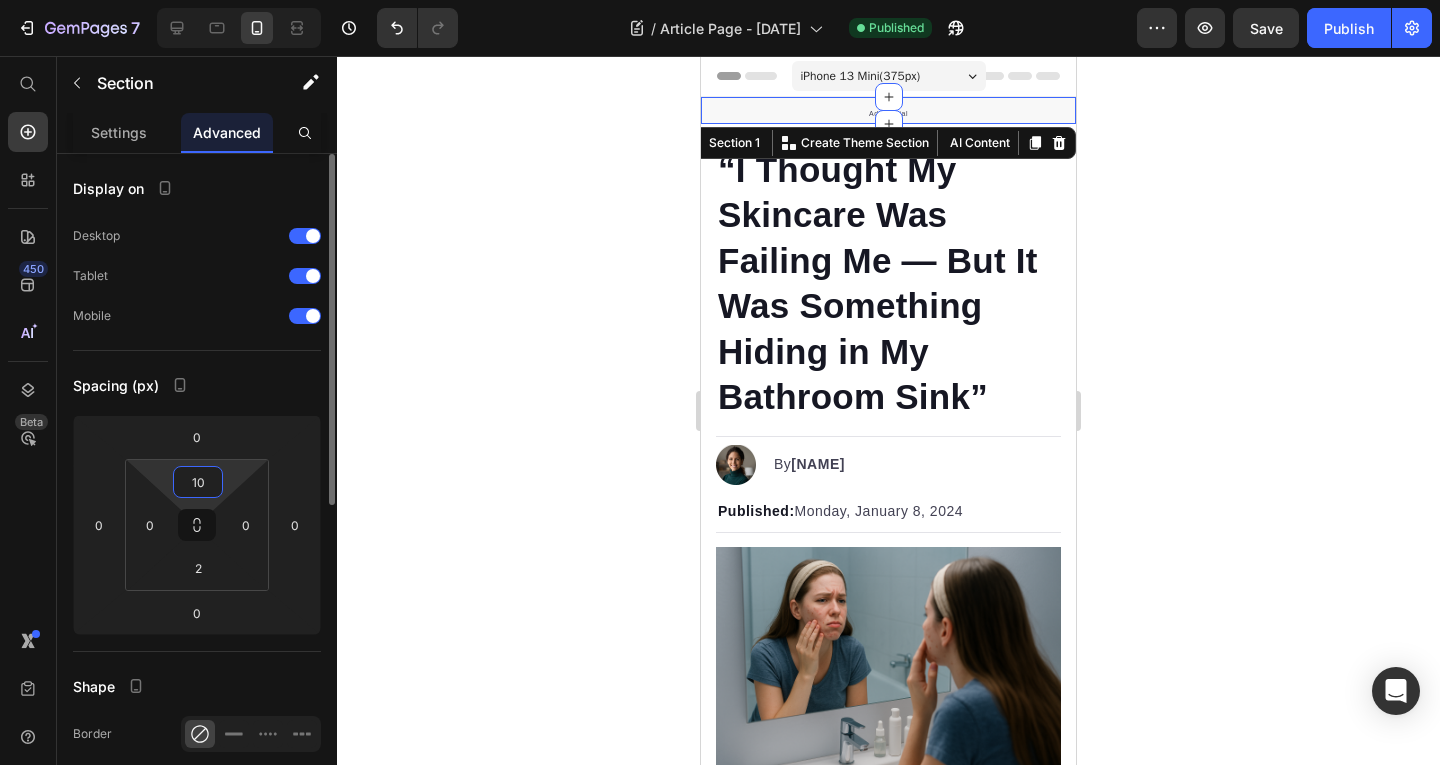 click on "10" at bounding box center [198, 482] 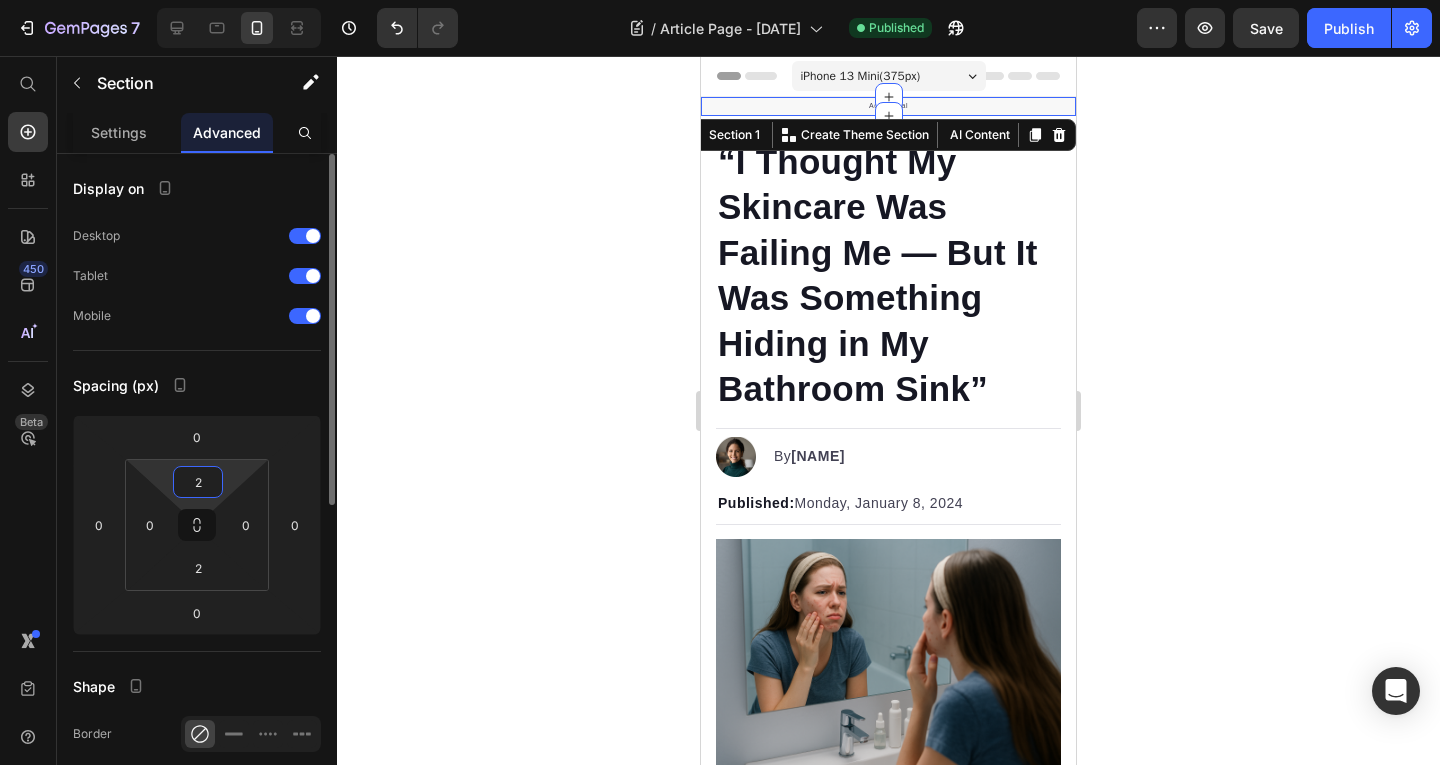 type on "2" 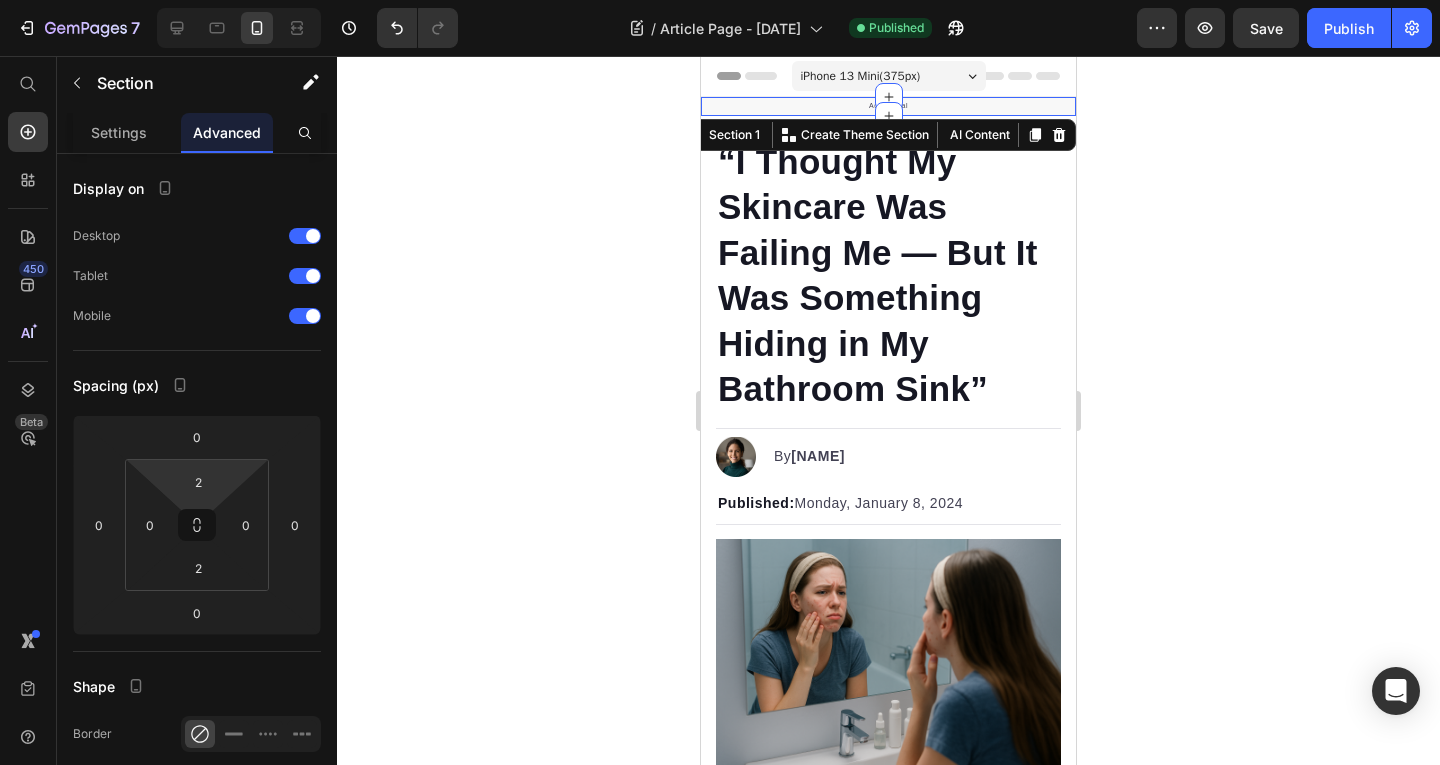 click 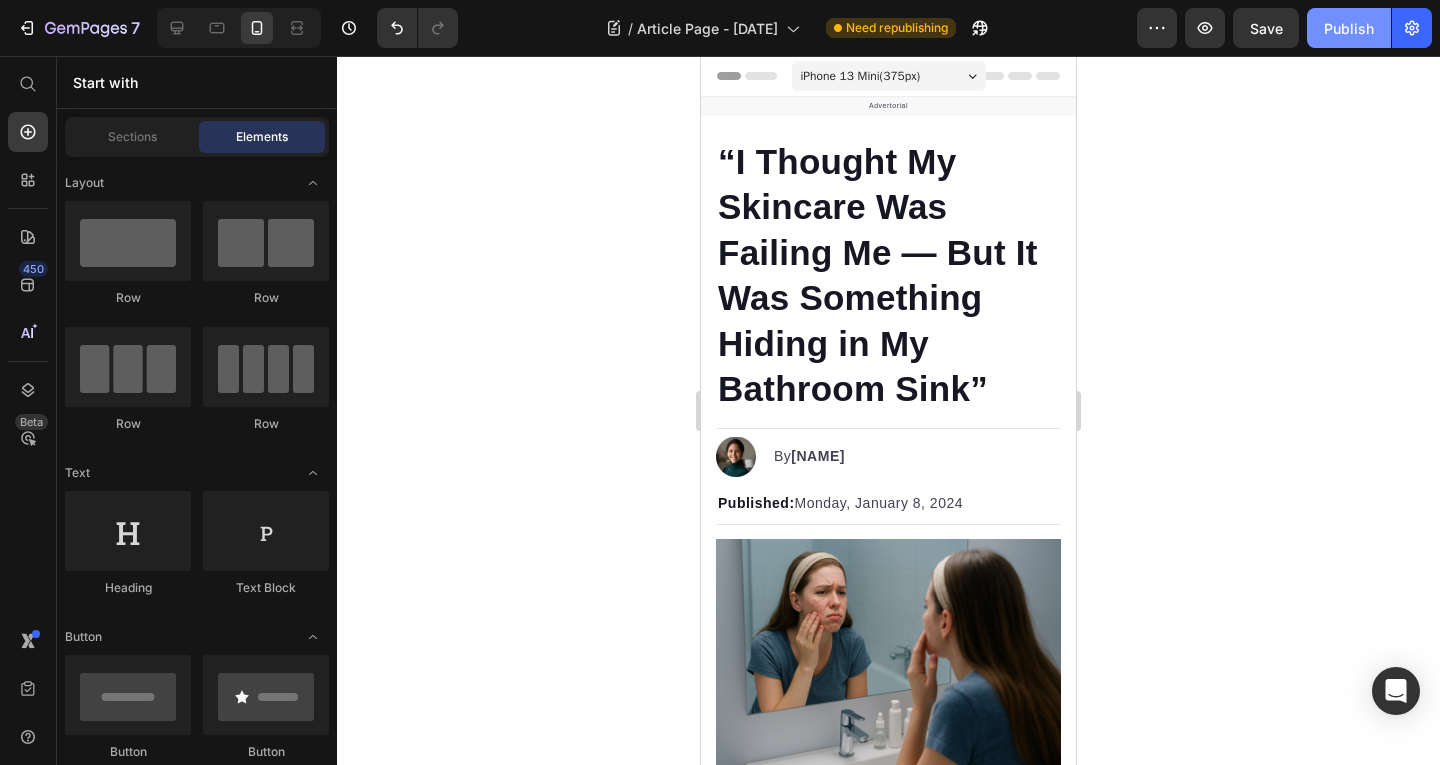 click on "Publish" 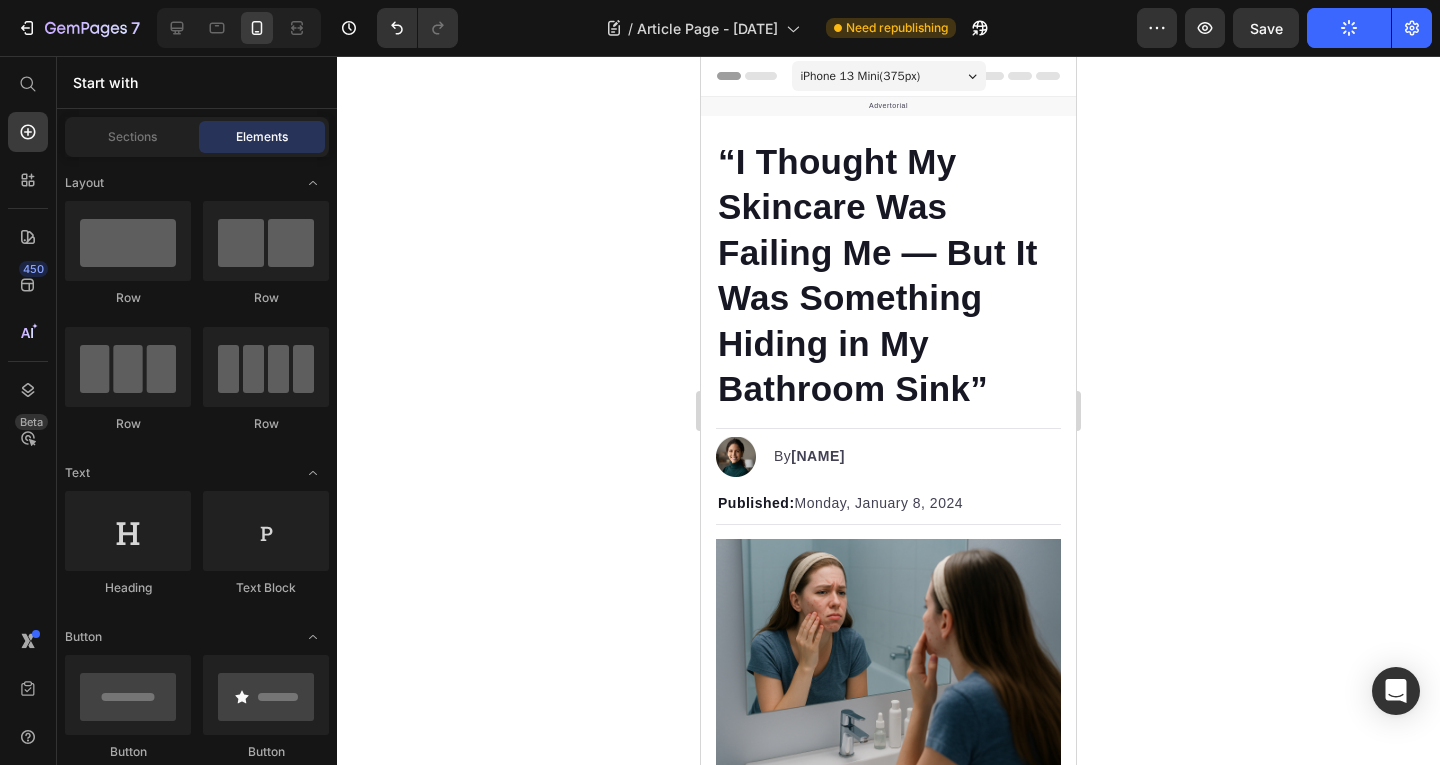 type 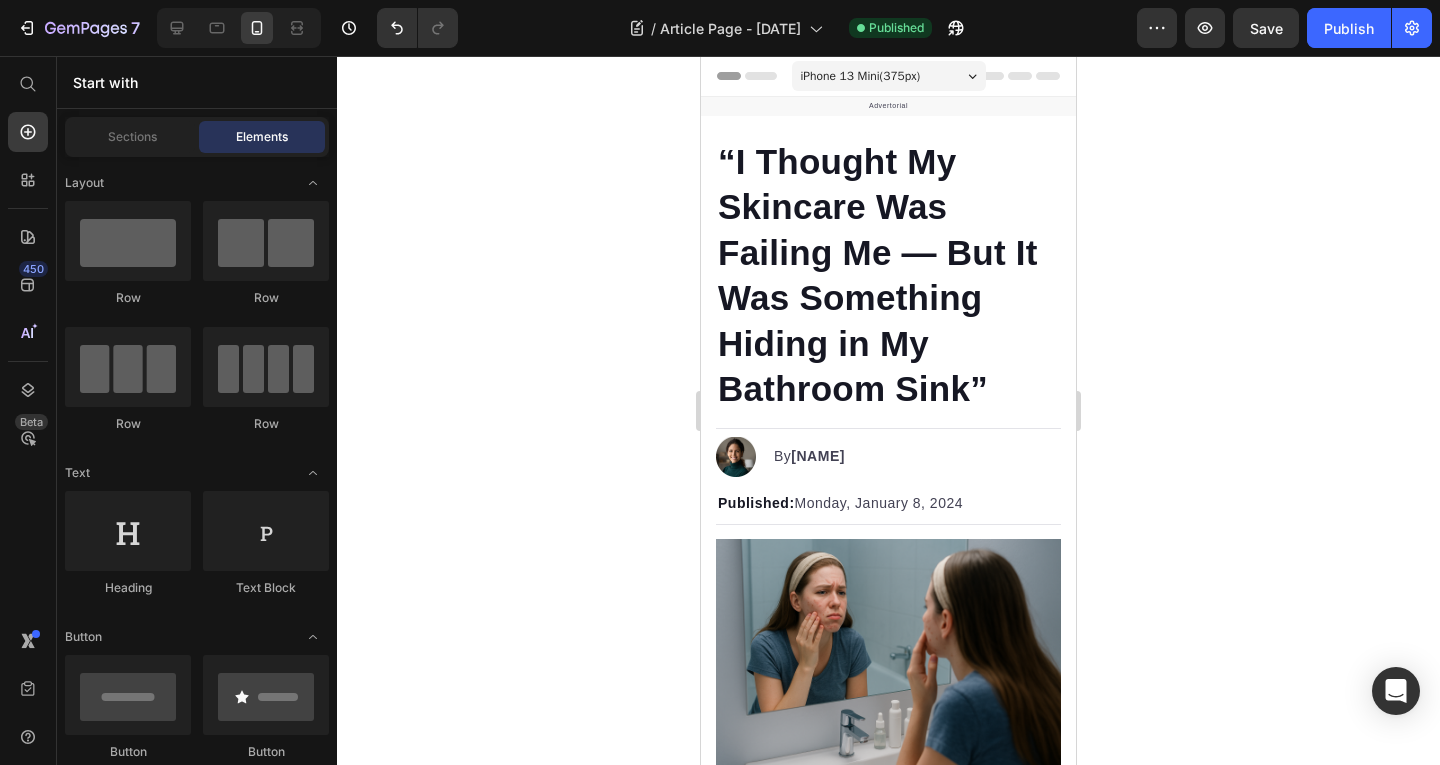 click 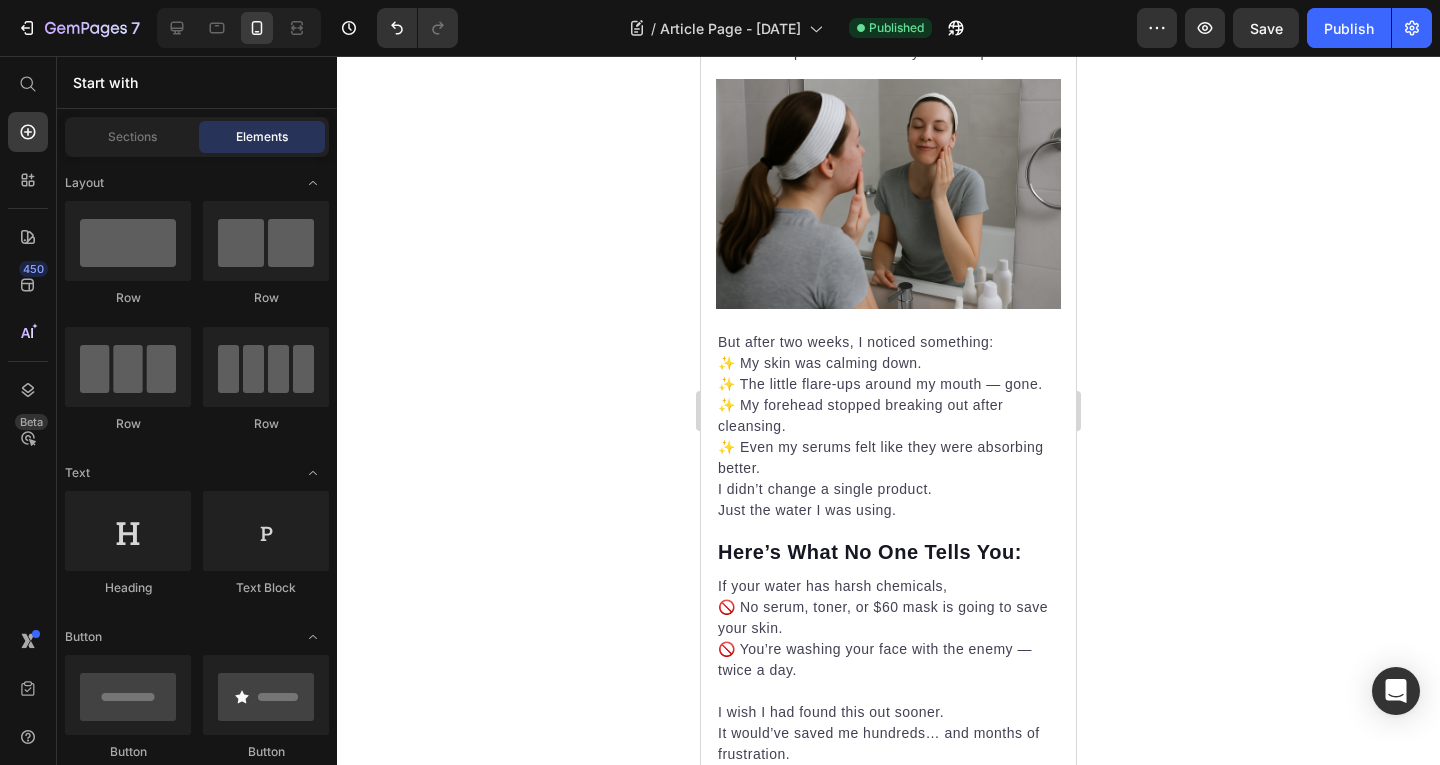 scroll, scrollTop: 2230, scrollLeft: 0, axis: vertical 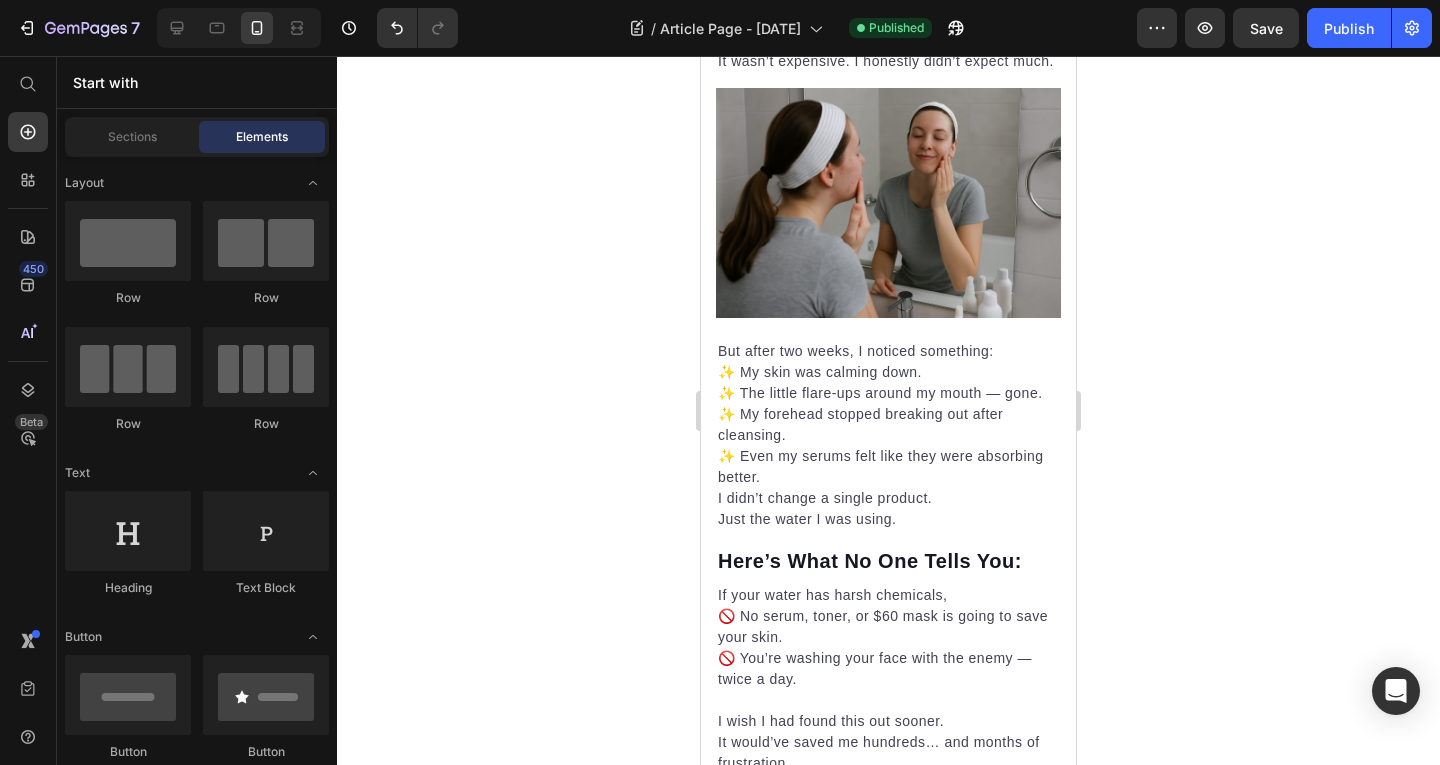 click at bounding box center [888, 210] 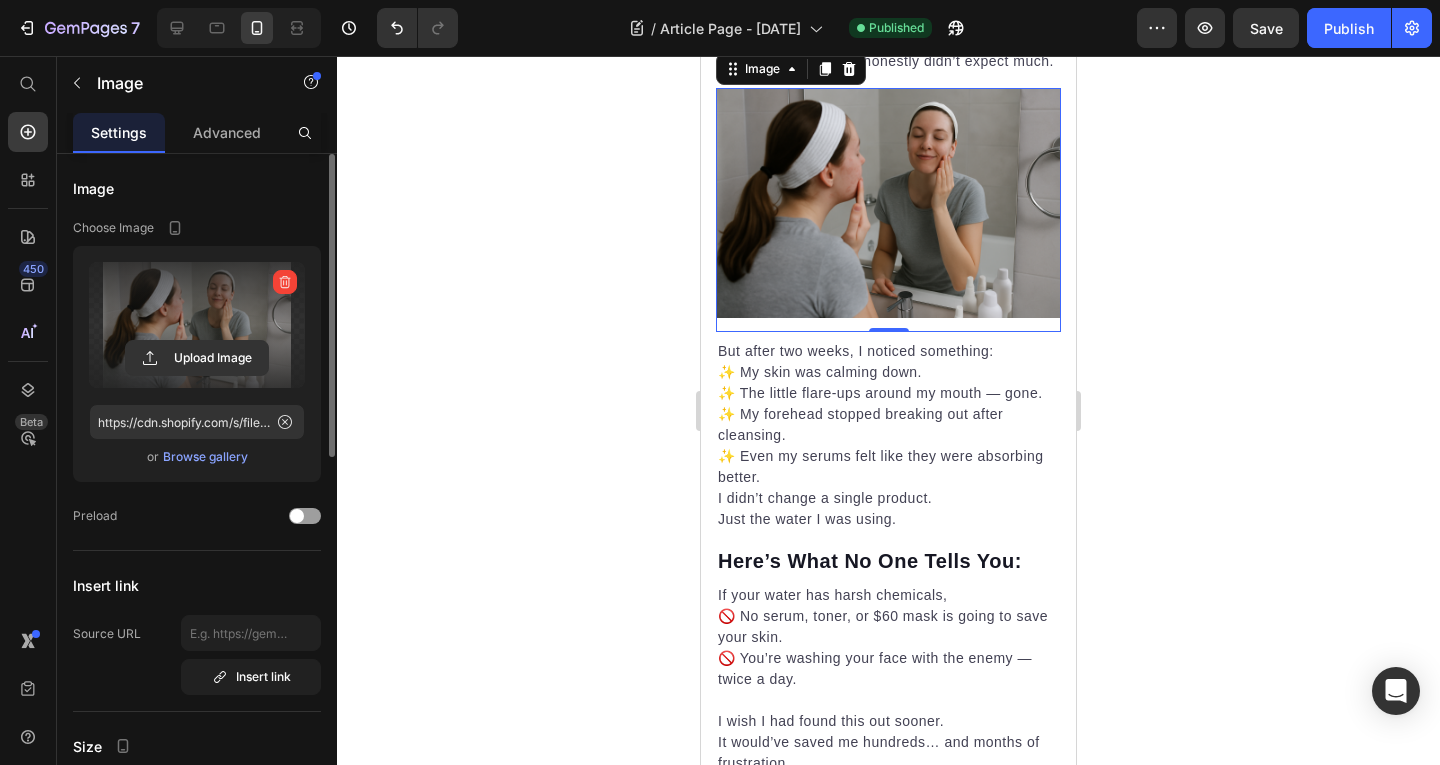 click at bounding box center (197, 325) 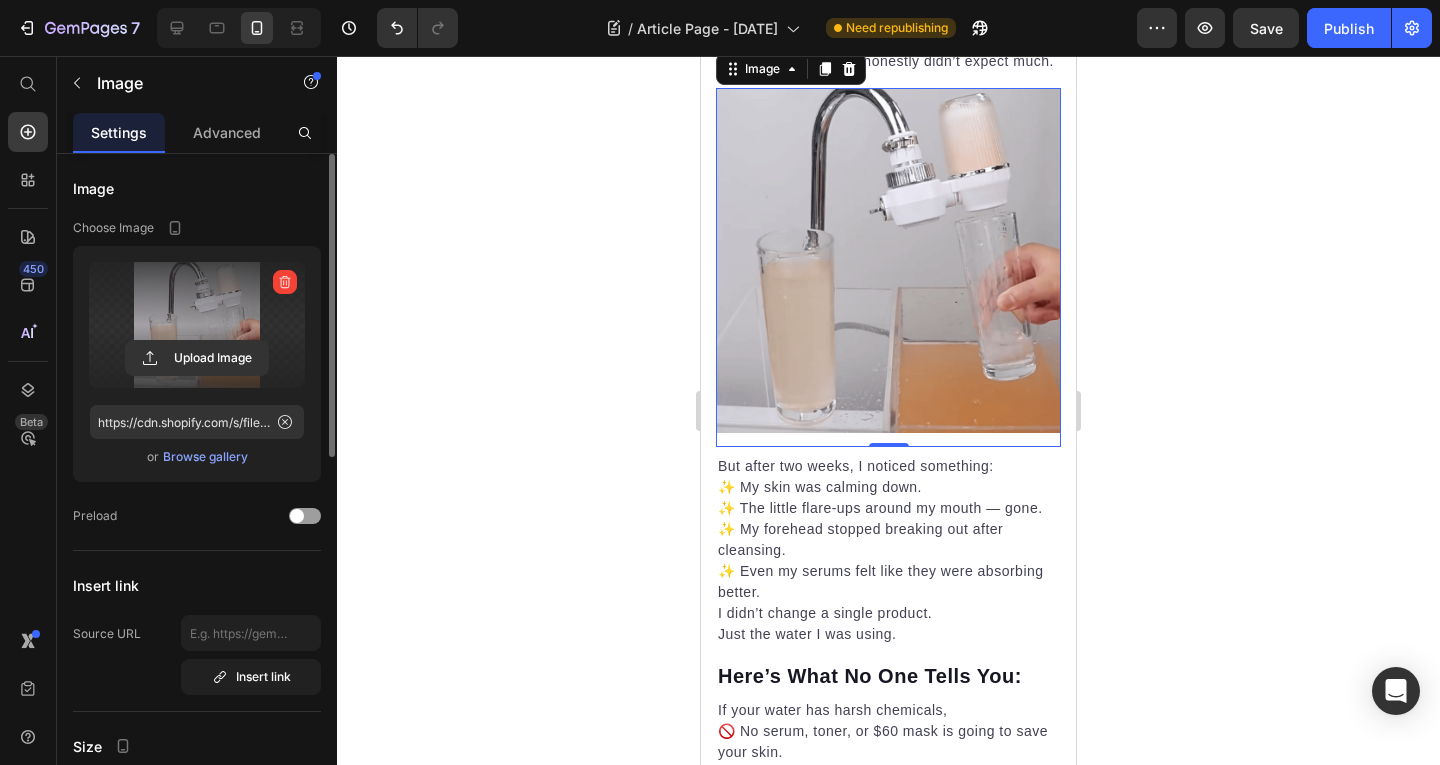 click at bounding box center (197, 325) 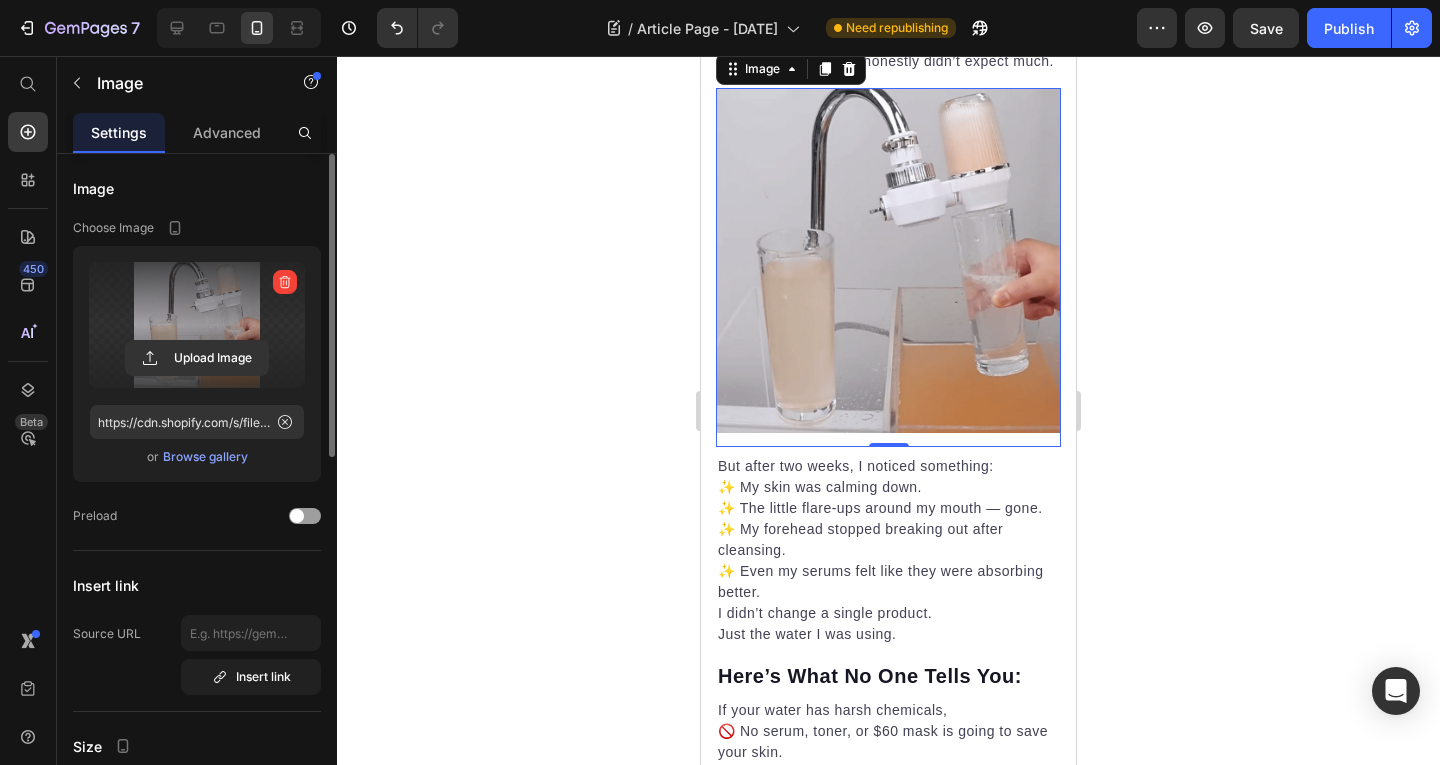 click 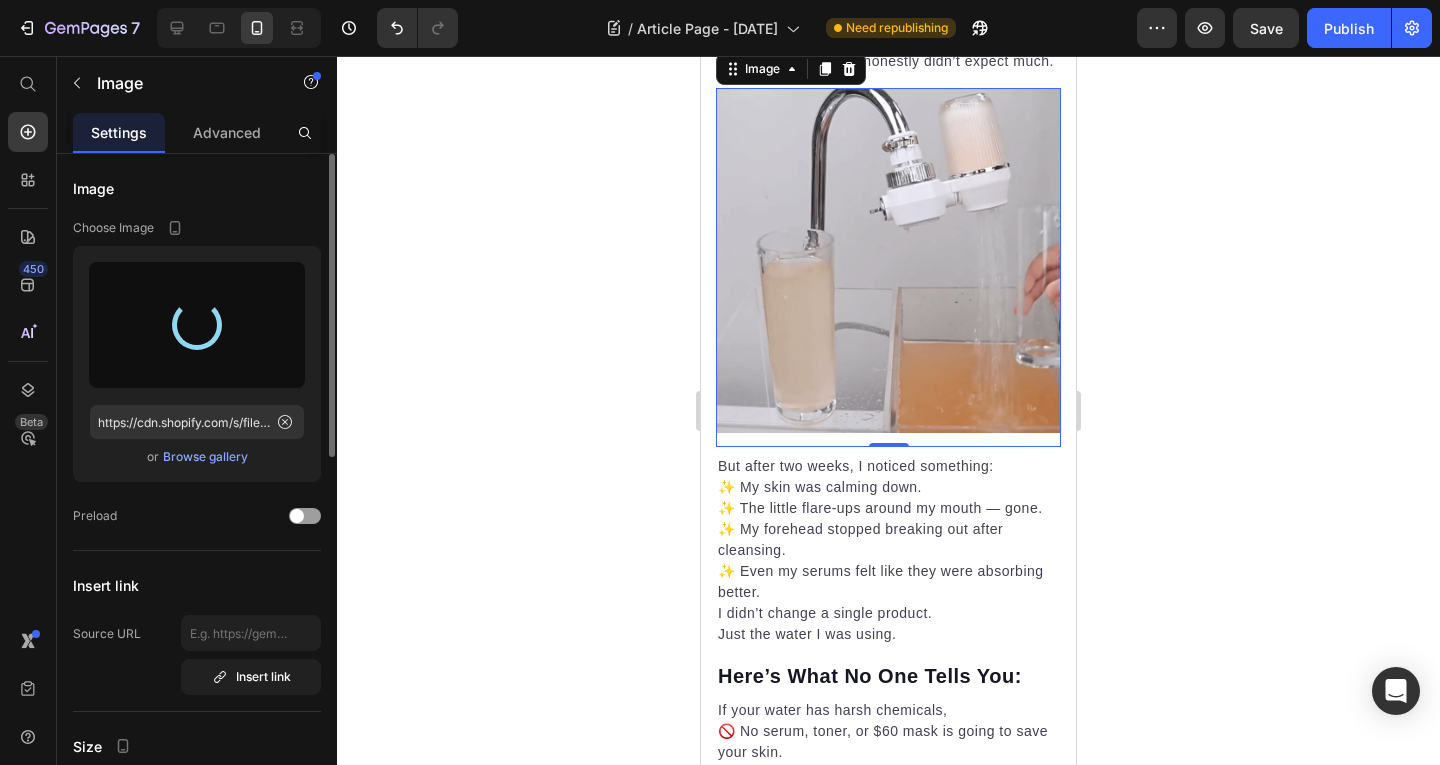 type on "https://cdn.shopify.com/s/files/1/0776/9305/9312/files/gempages_574803697683399909-599abd95-ed7b-4ef6-8690-1b9173b4097a.png" 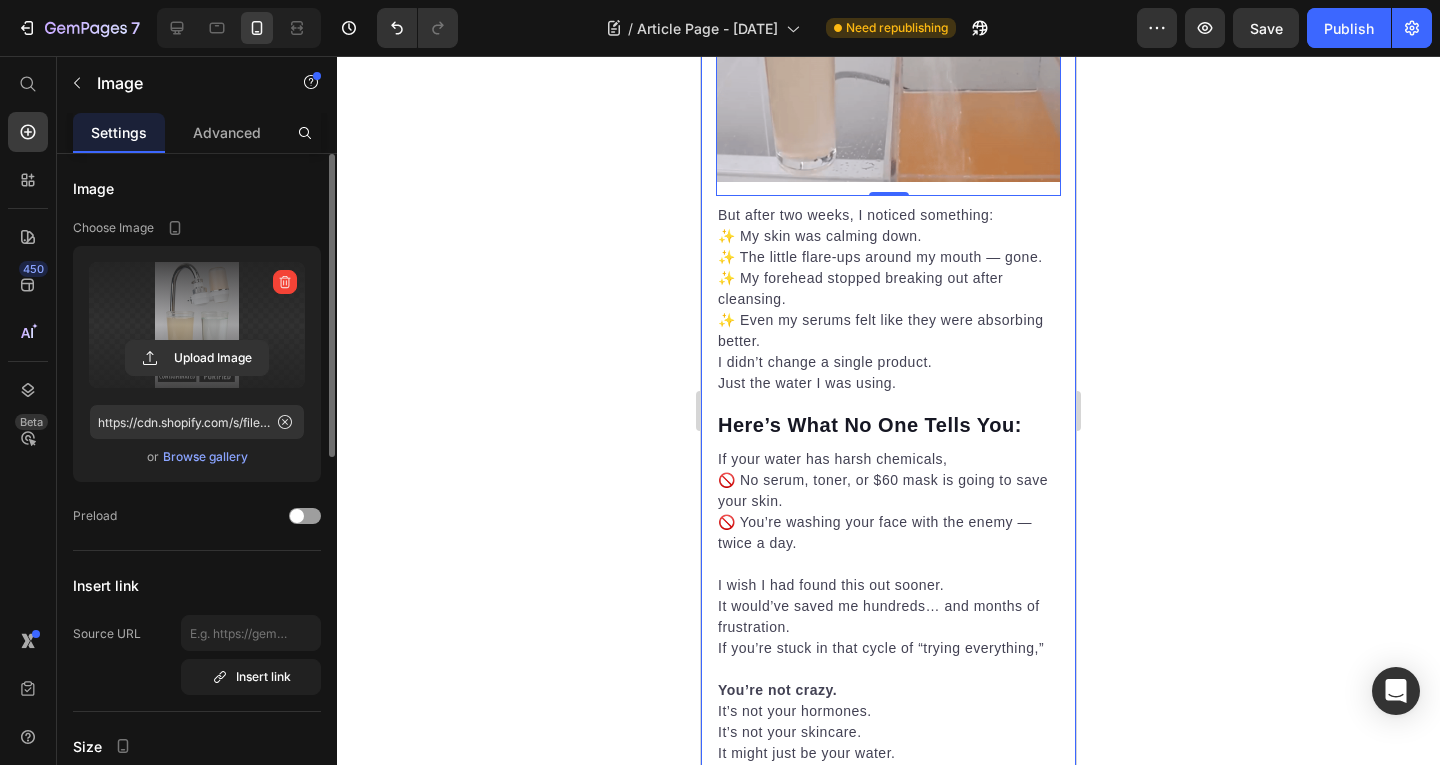 scroll, scrollTop: 2480, scrollLeft: 0, axis: vertical 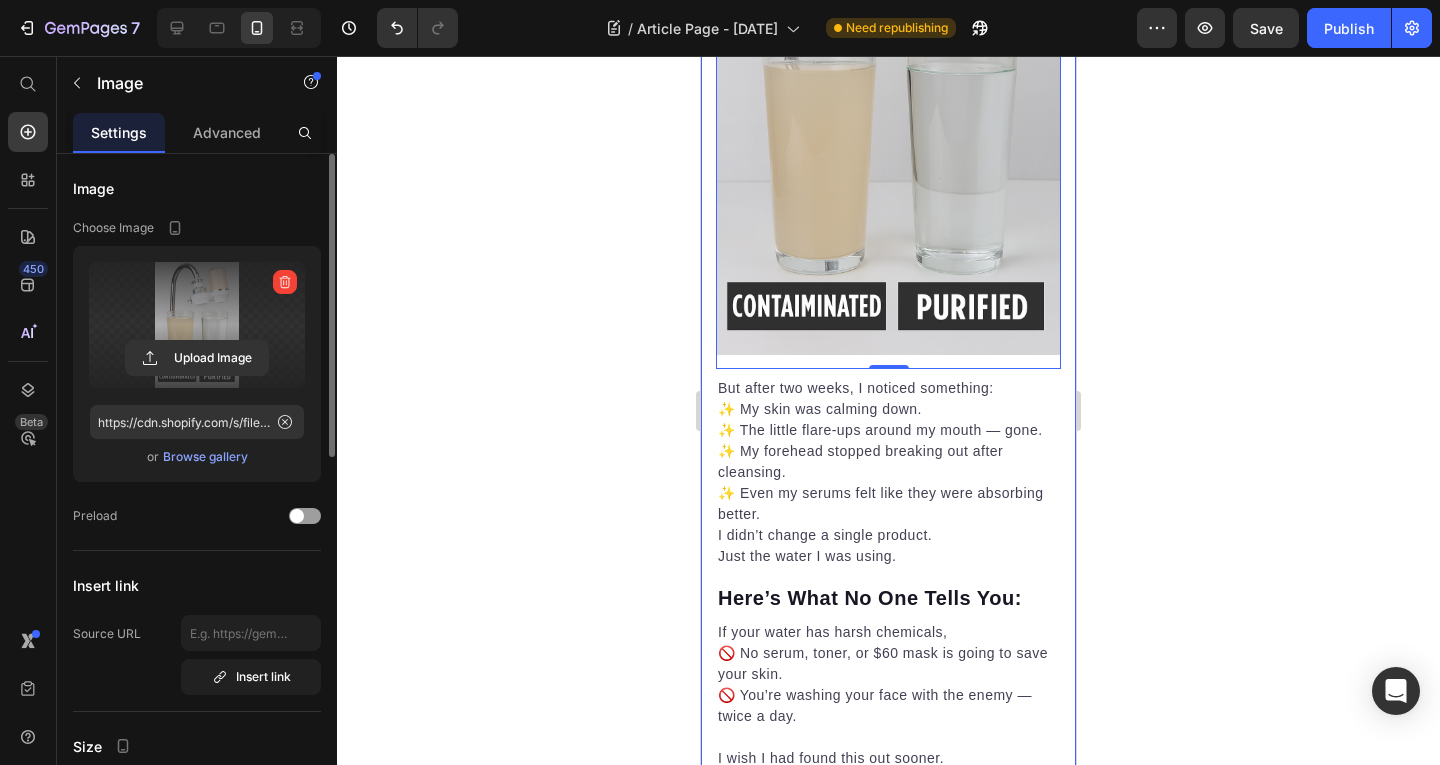 click 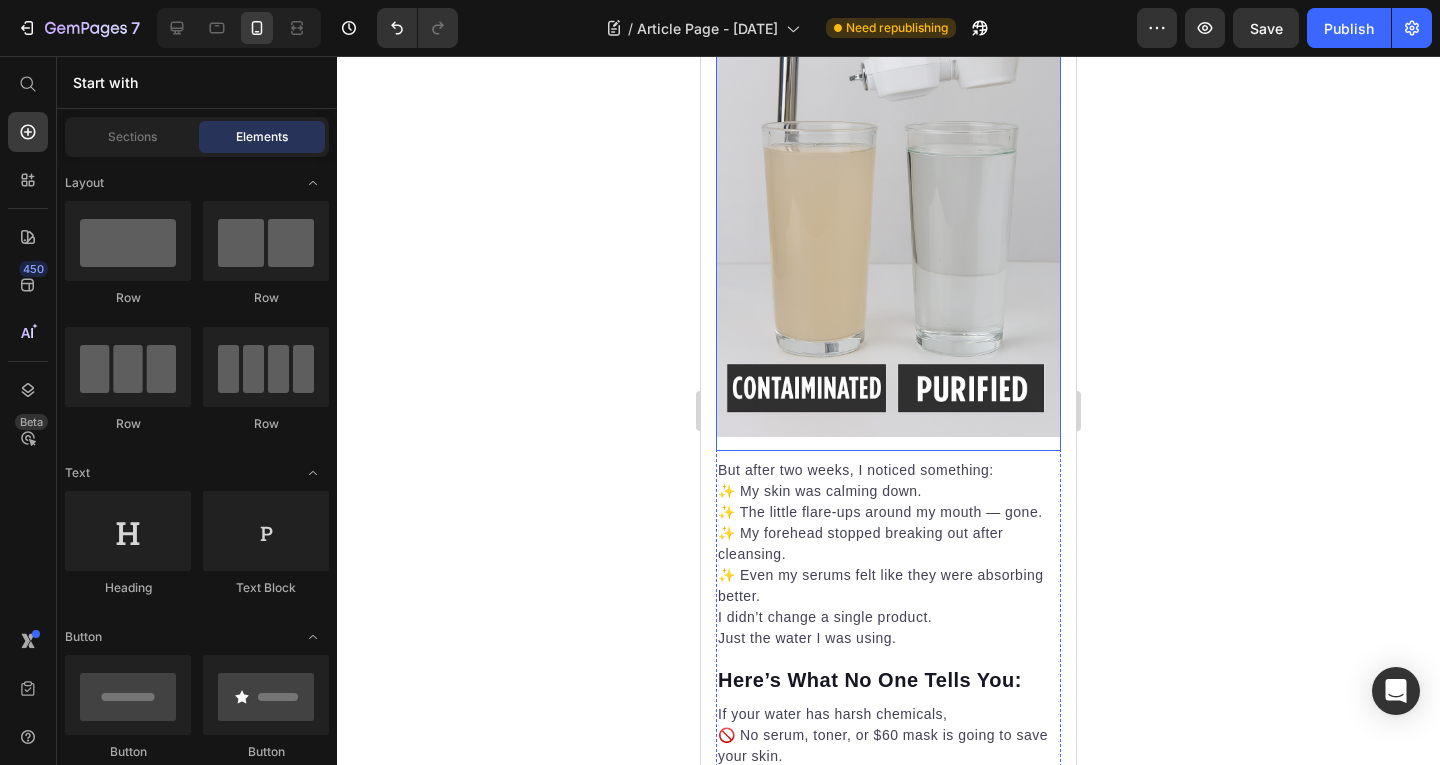 scroll, scrollTop: 2400, scrollLeft: 0, axis: vertical 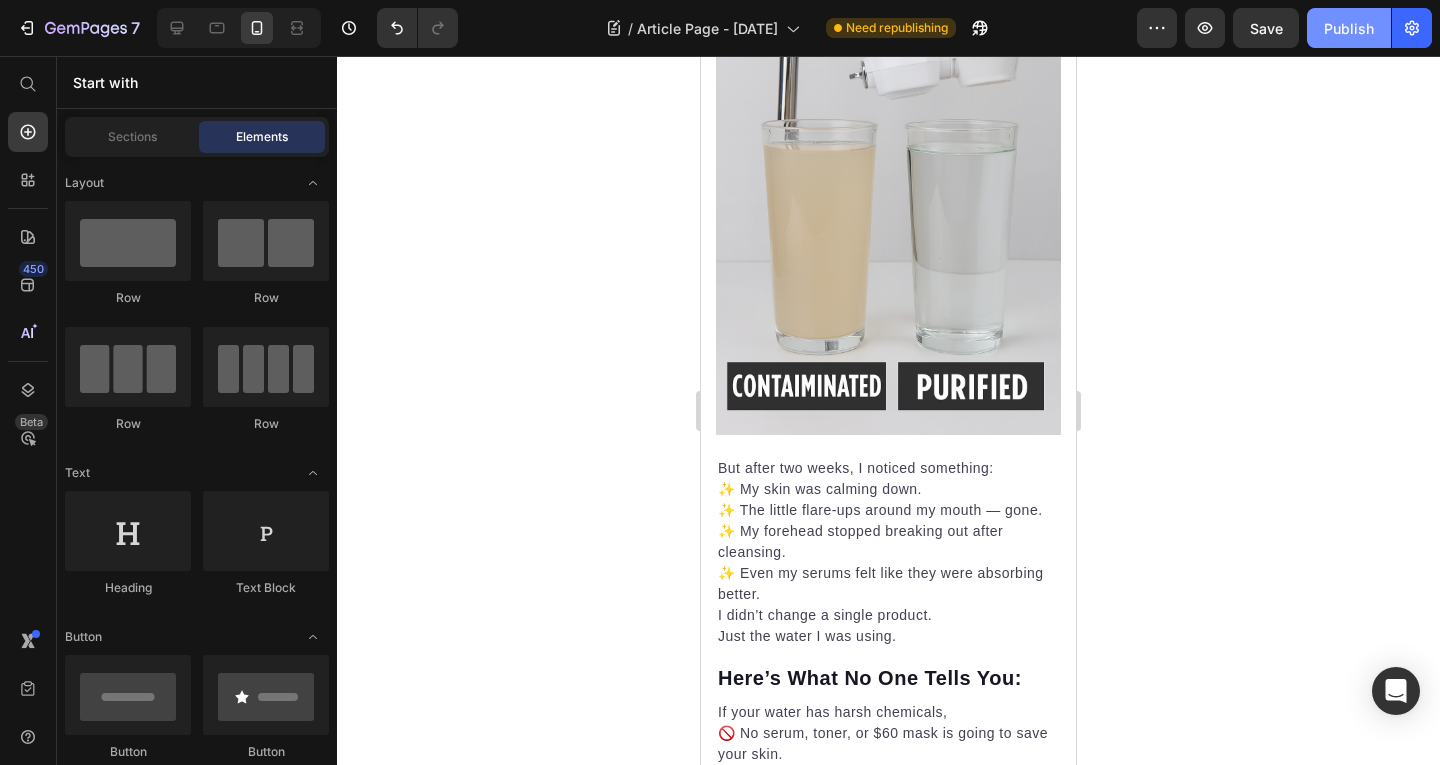 click on "Publish" at bounding box center [1349, 28] 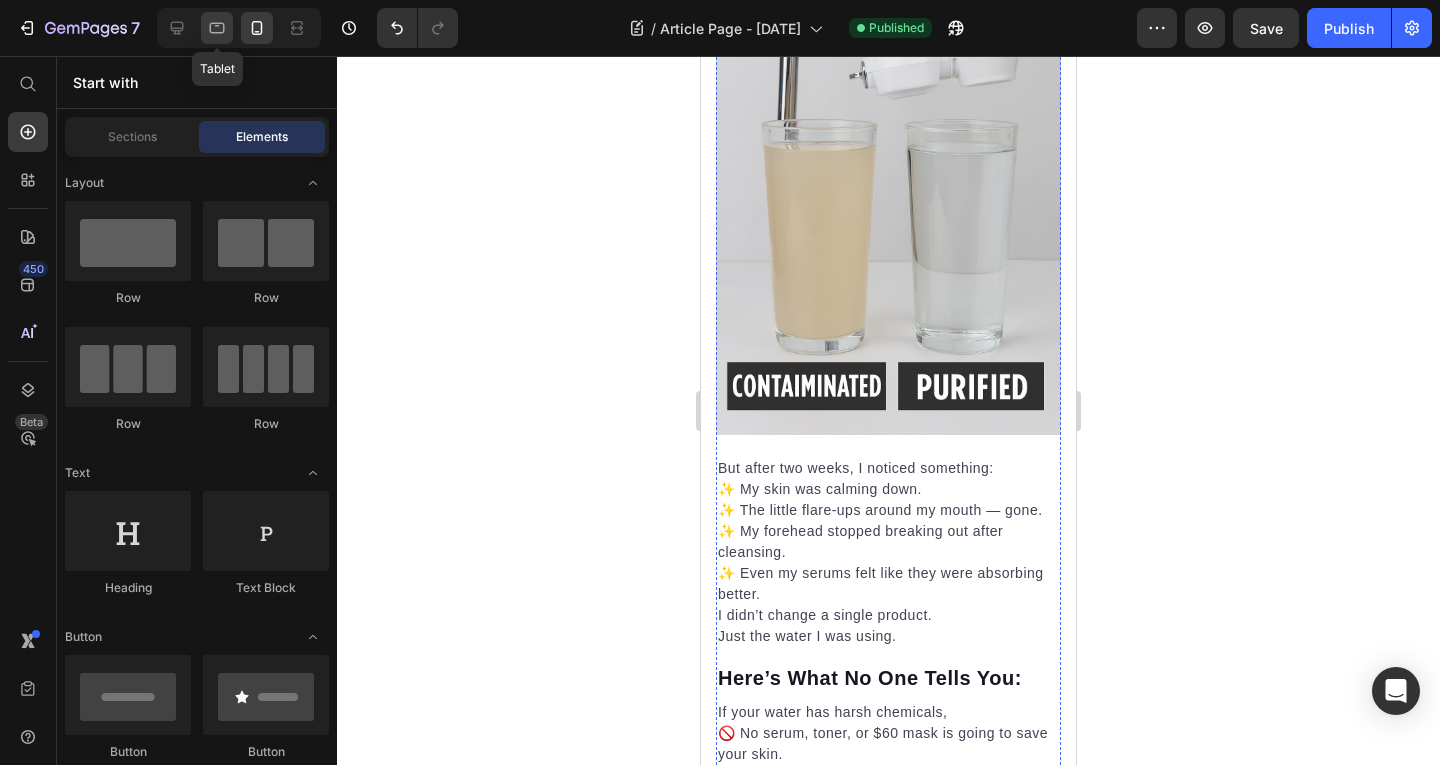 click 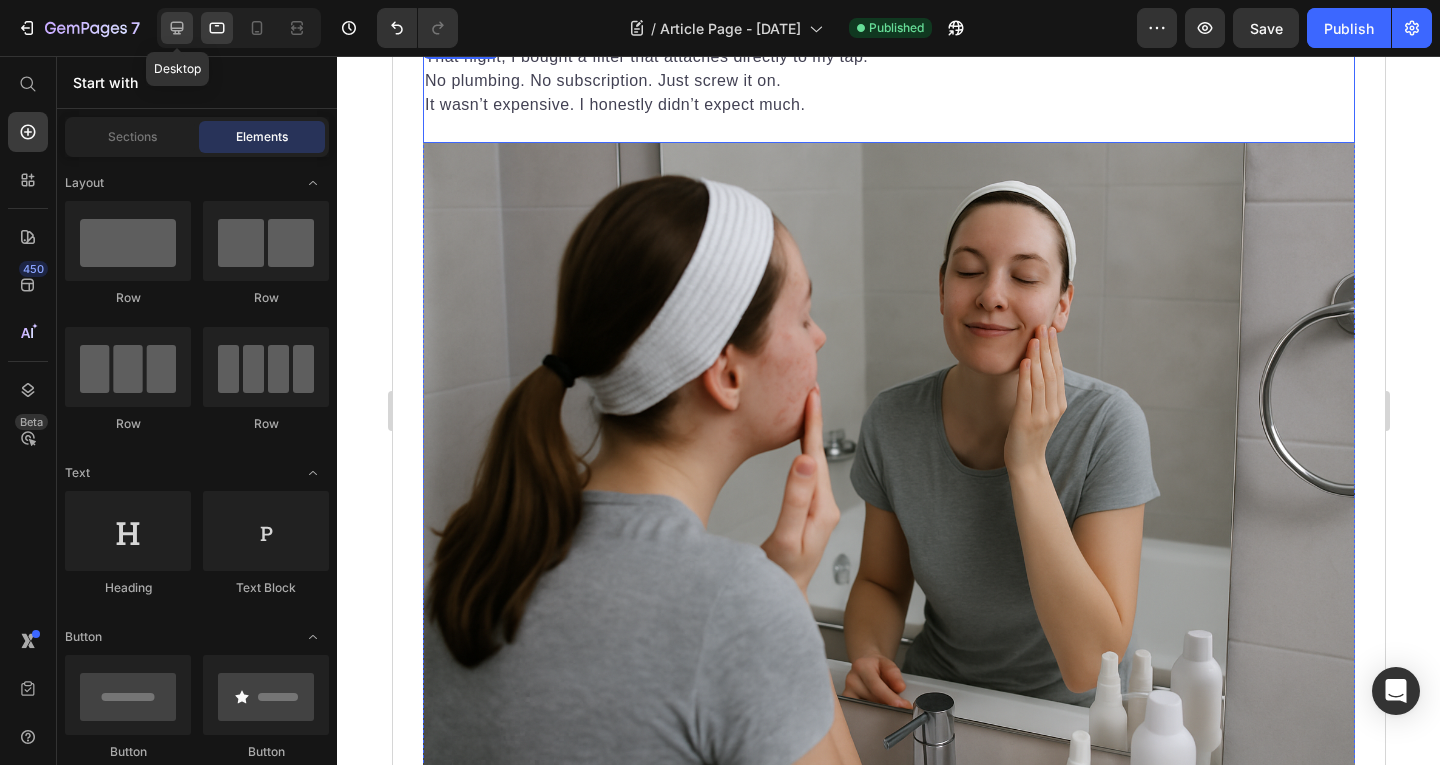 click 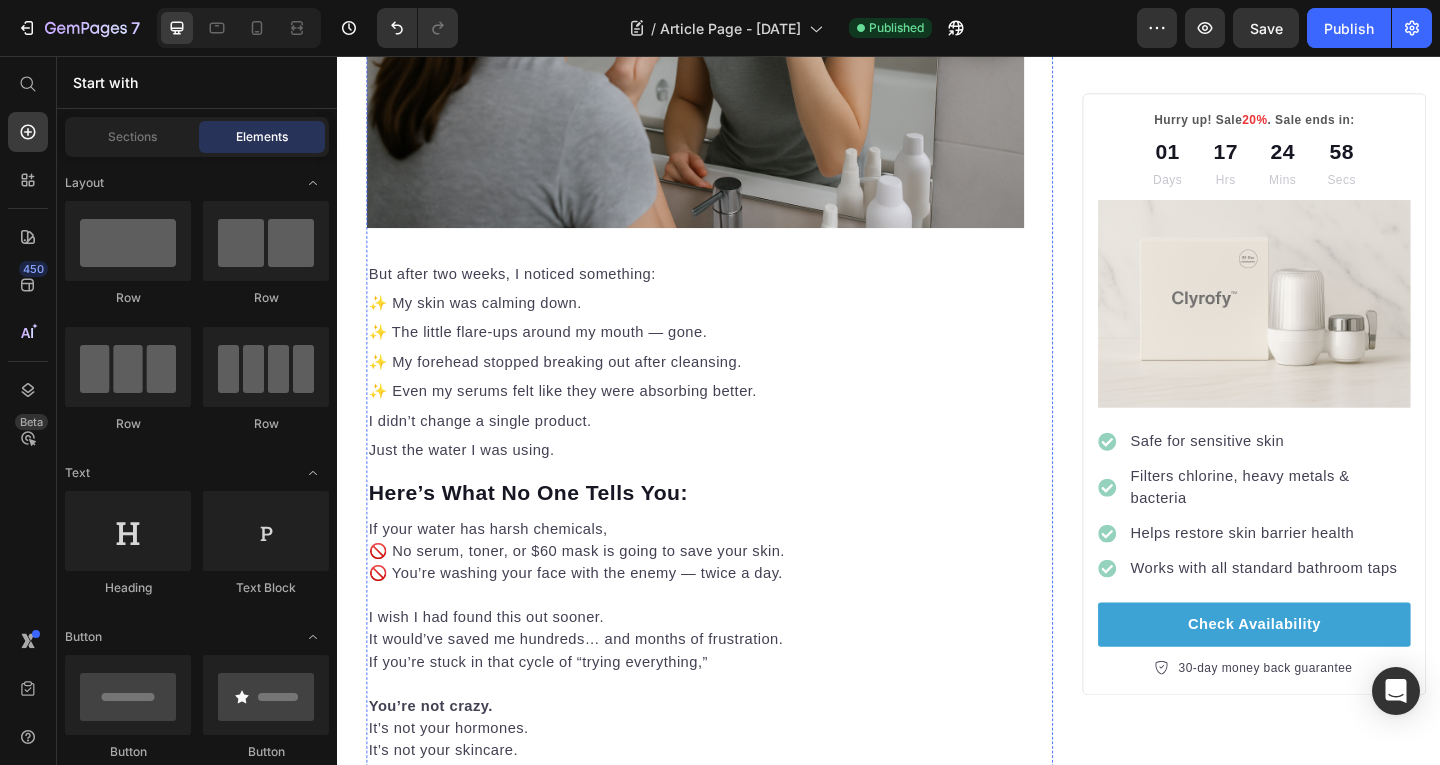 scroll, scrollTop: 2783, scrollLeft: 0, axis: vertical 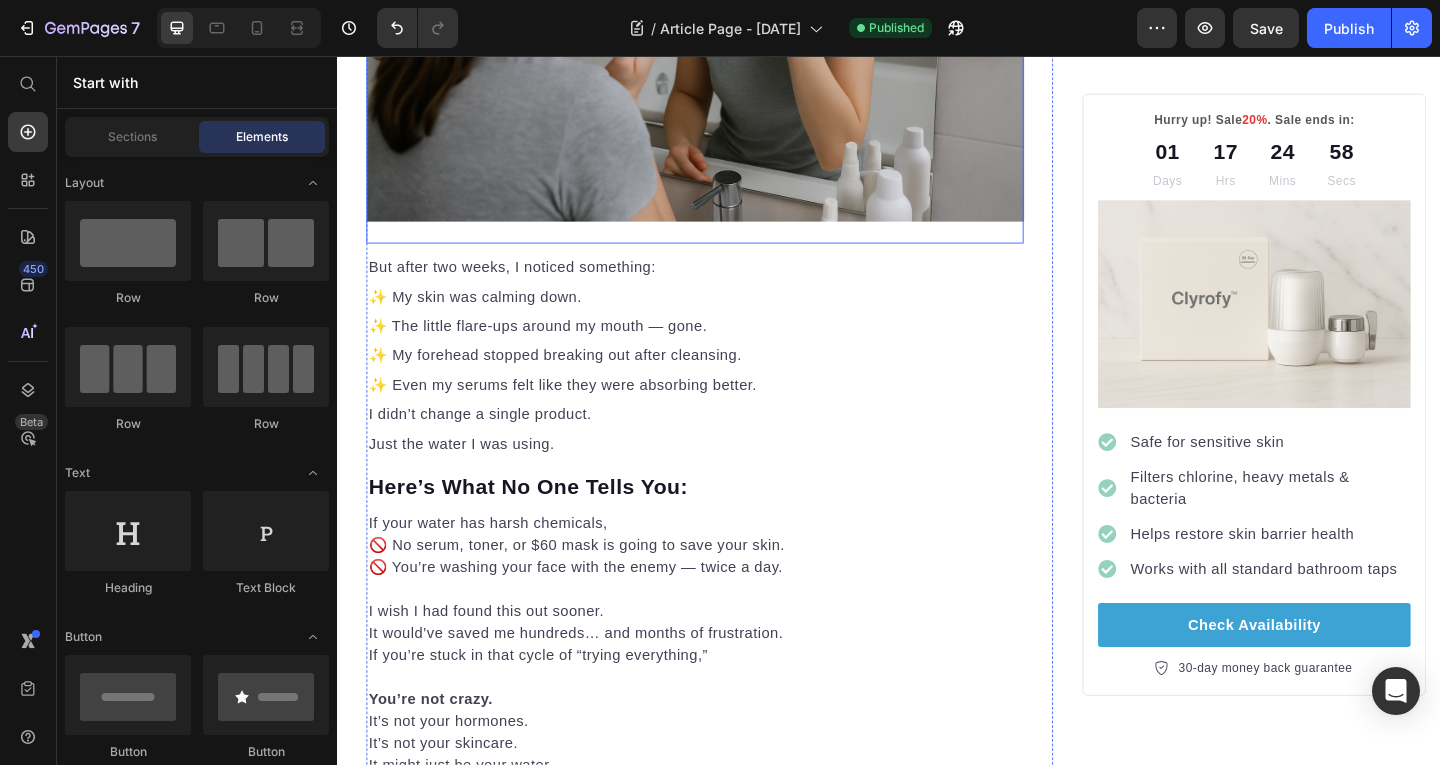click at bounding box center [726, 9] 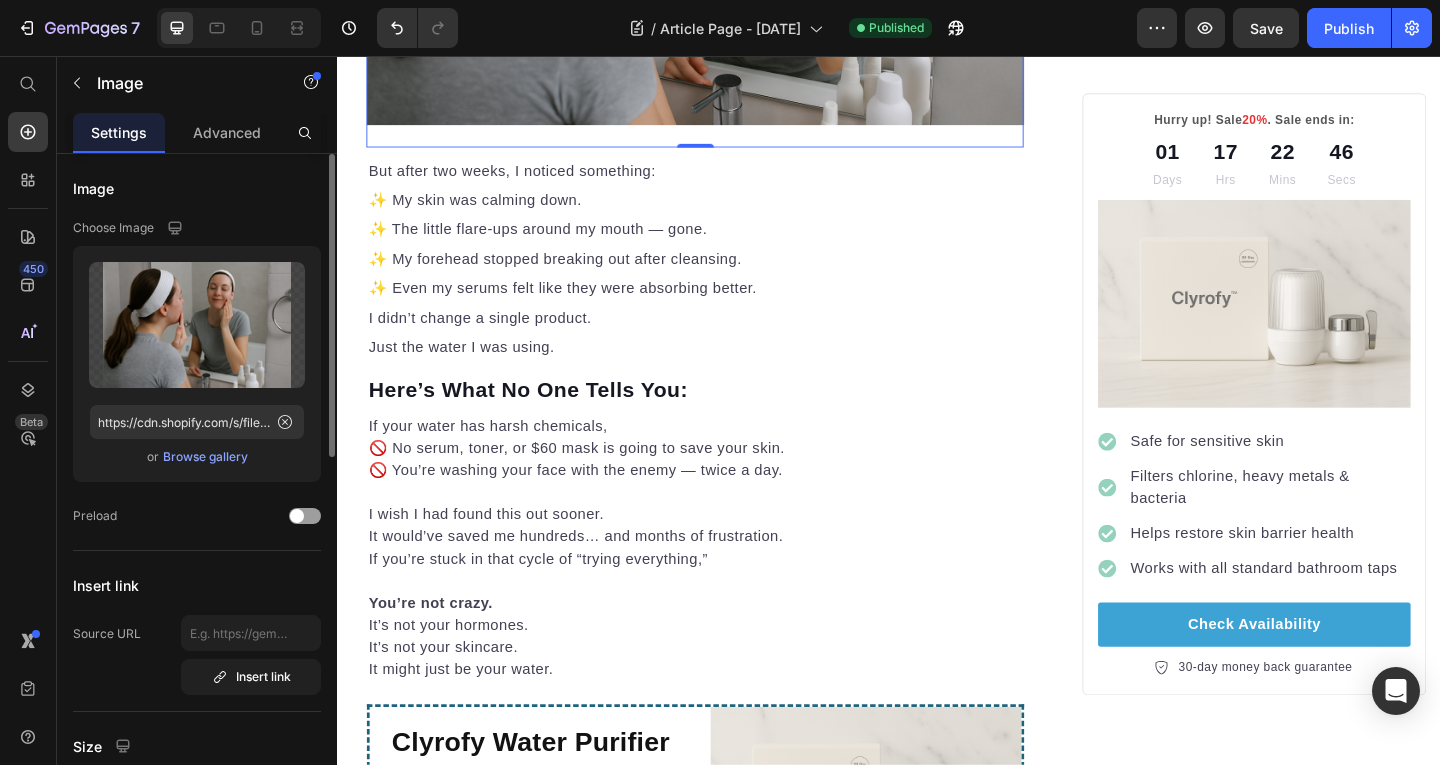 scroll, scrollTop: 2889, scrollLeft: 0, axis: vertical 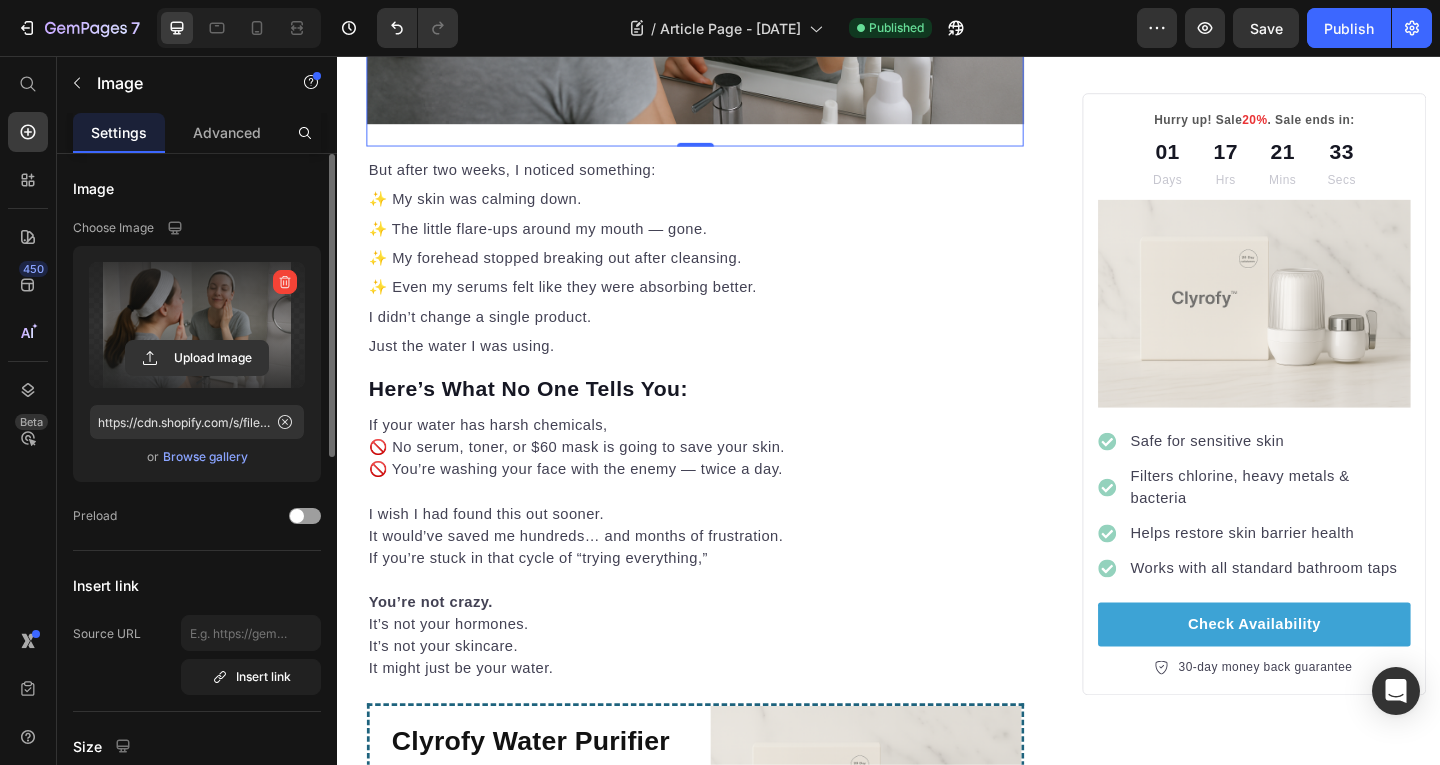click at bounding box center [197, 325] 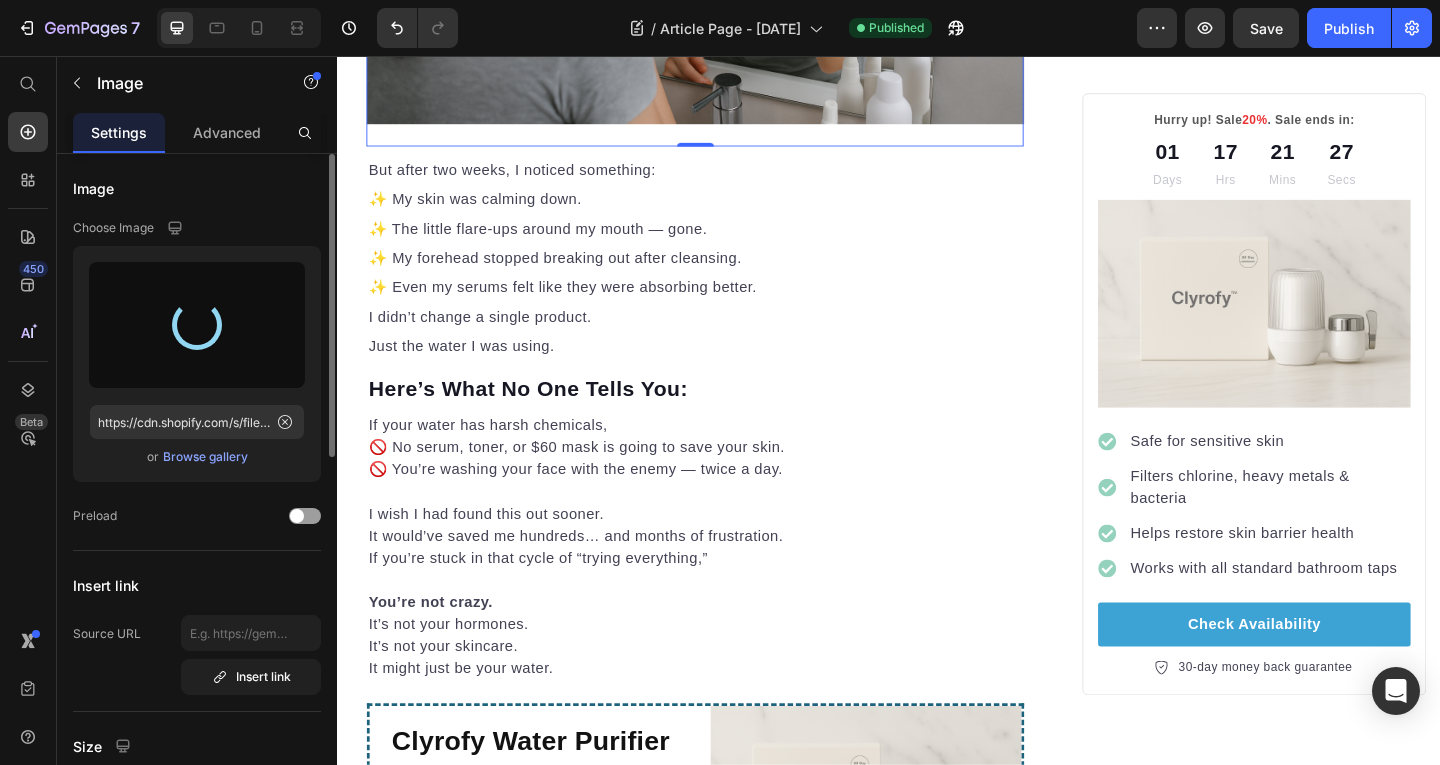 type on "https://cdn.shopify.com/s/files/1/0776/9305/9312/files/gempages_574803697683399909-7601ec33-754c-4aec-a3ba-79d2d298d567.png" 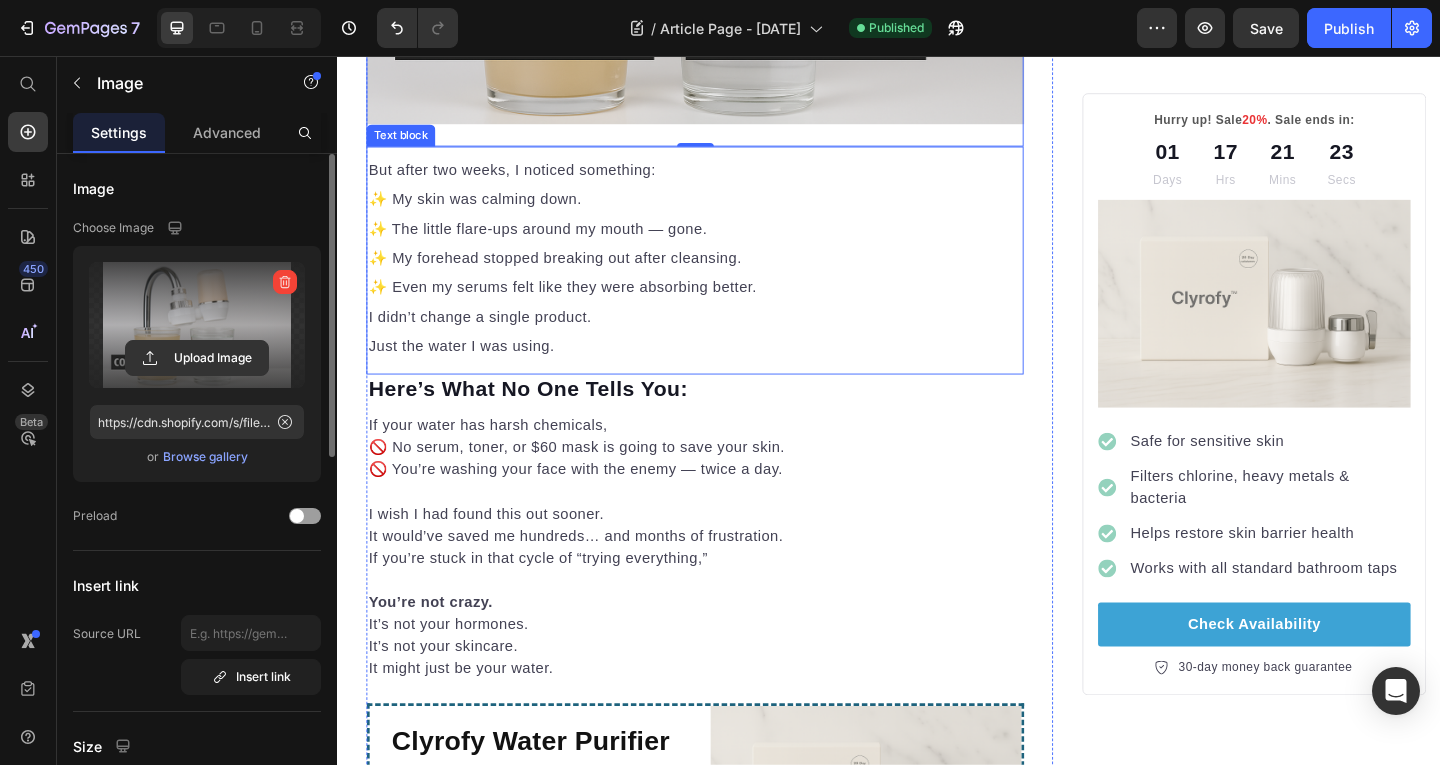 click on "But after two weeks, I noticed something: ✨ My skin was calming down. ✨ The little flare-ups around my mouth — gone. ✨ My forehead stopped breaking out after cleansing. ✨ Even my serums felt like they were absorbing better." at bounding box center [726, 244] 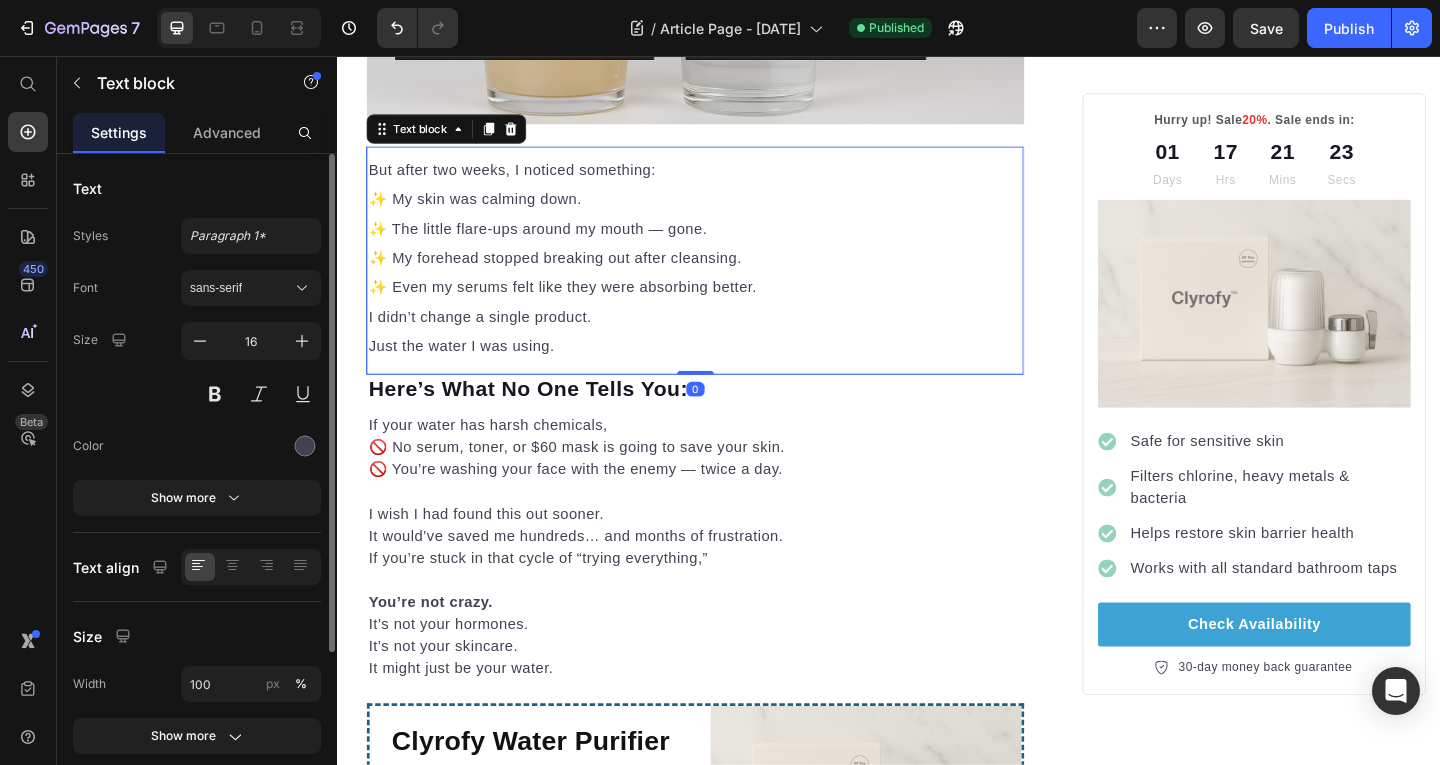 scroll, scrollTop: 2925, scrollLeft: 0, axis: vertical 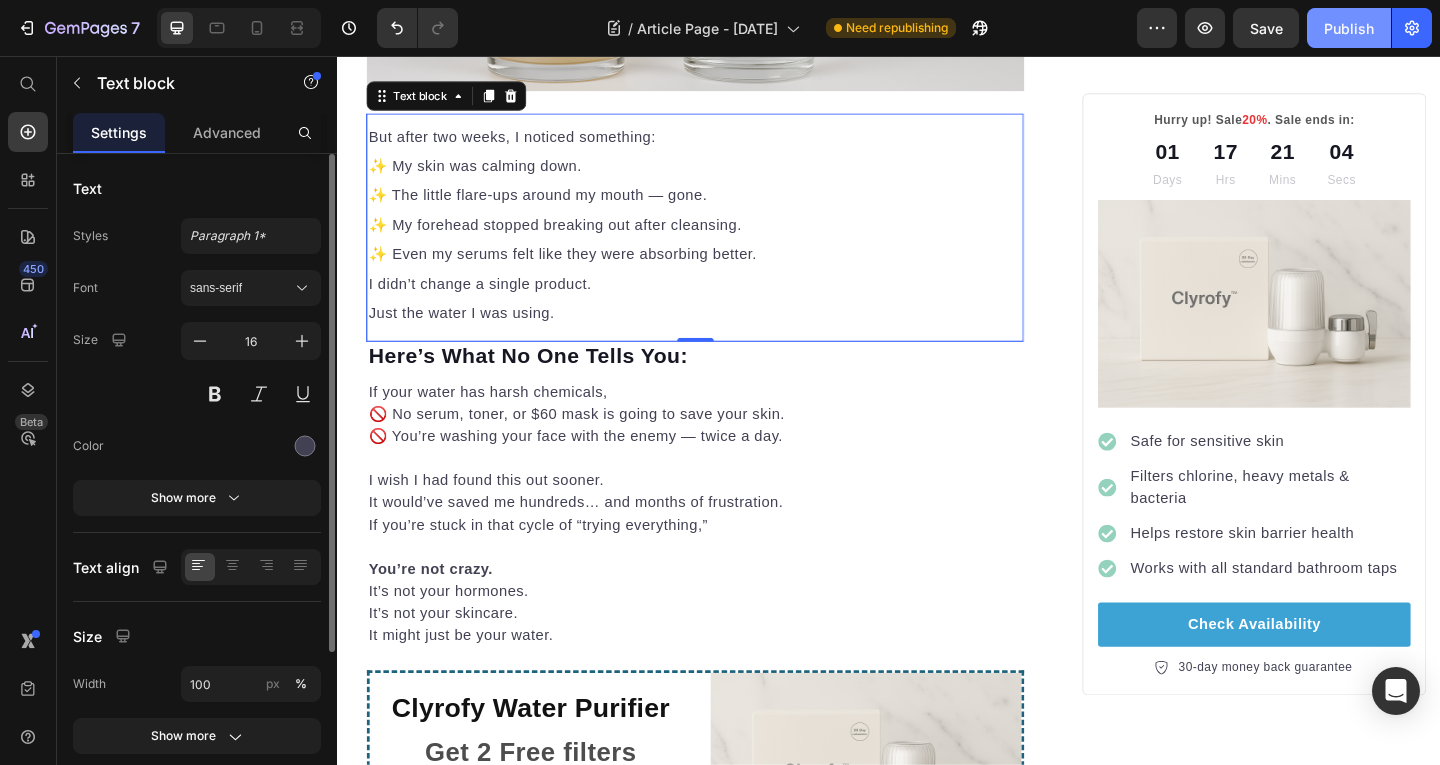 click on "Publish" at bounding box center [1349, 28] 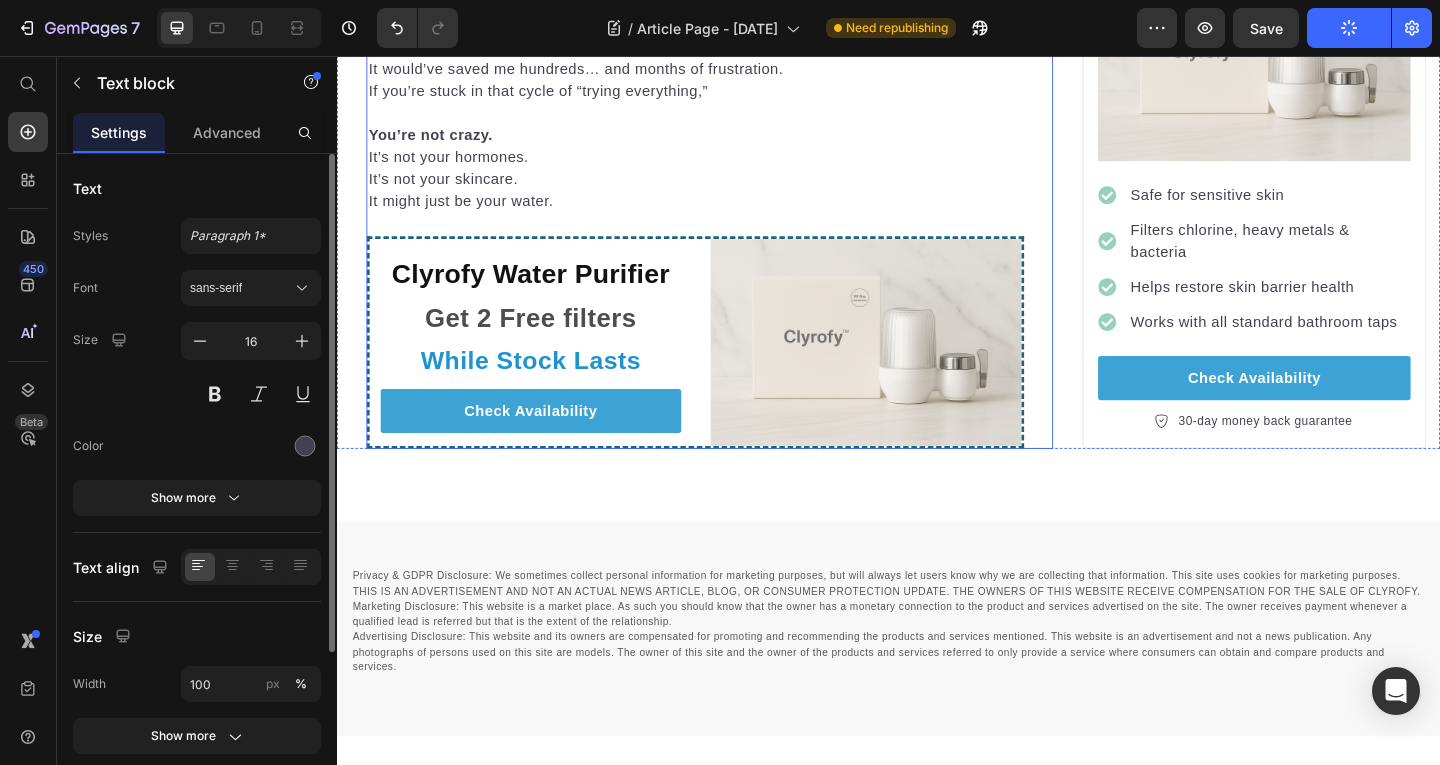 scroll, scrollTop: 3395, scrollLeft: 0, axis: vertical 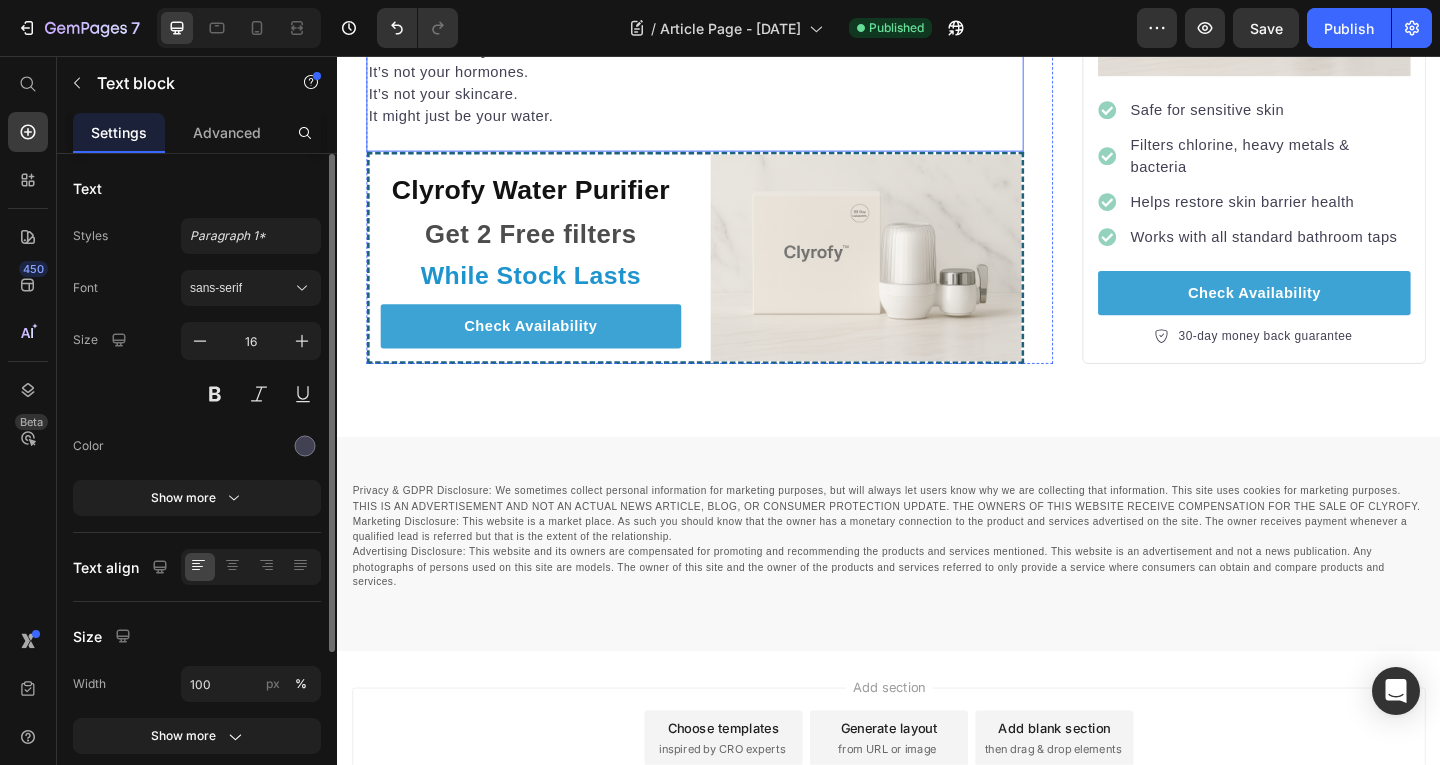 click on "I wish I had found this out sooner. It would’ve saved me hundreds… and months of frustration." at bounding box center [726, -34] 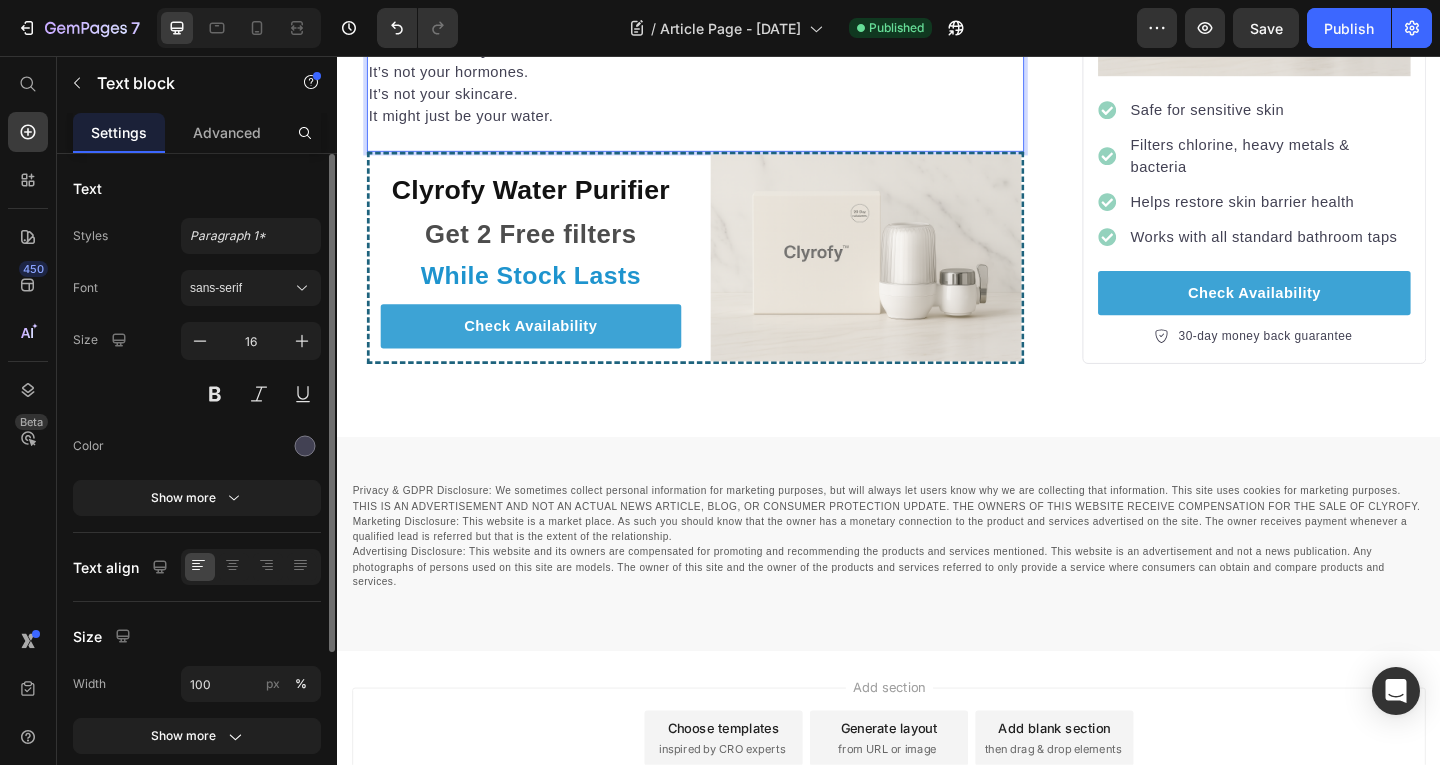 click on "If your water has harsh chemicals, 🚫 No serum, toner, or $60 mask is going to save your skin. 🚫 You’re washing your face with the enemy — twice a day." at bounding box center (726, -118) 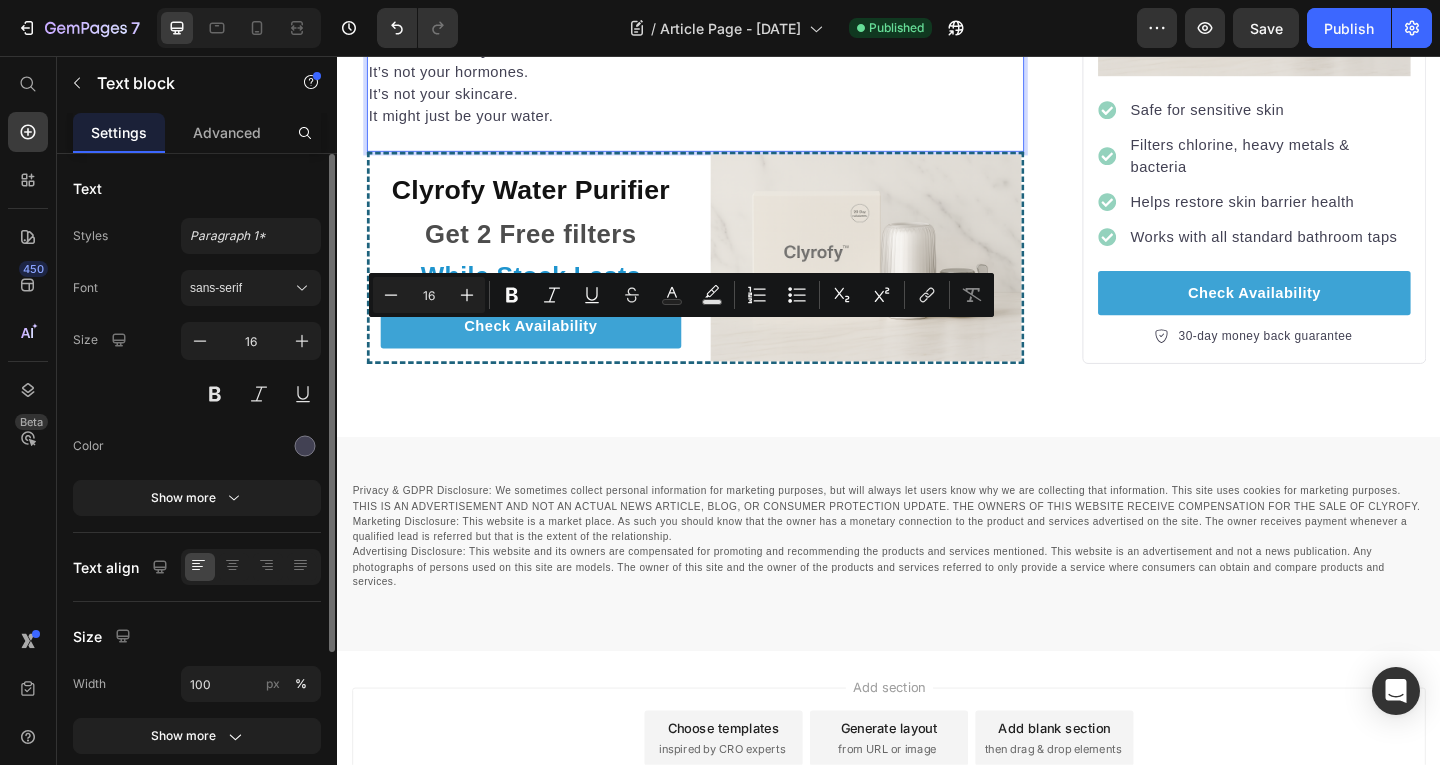 click on "I wish I had found this out sooner. It would’ve saved me hundreds… and months of frustration." at bounding box center [726, -34] 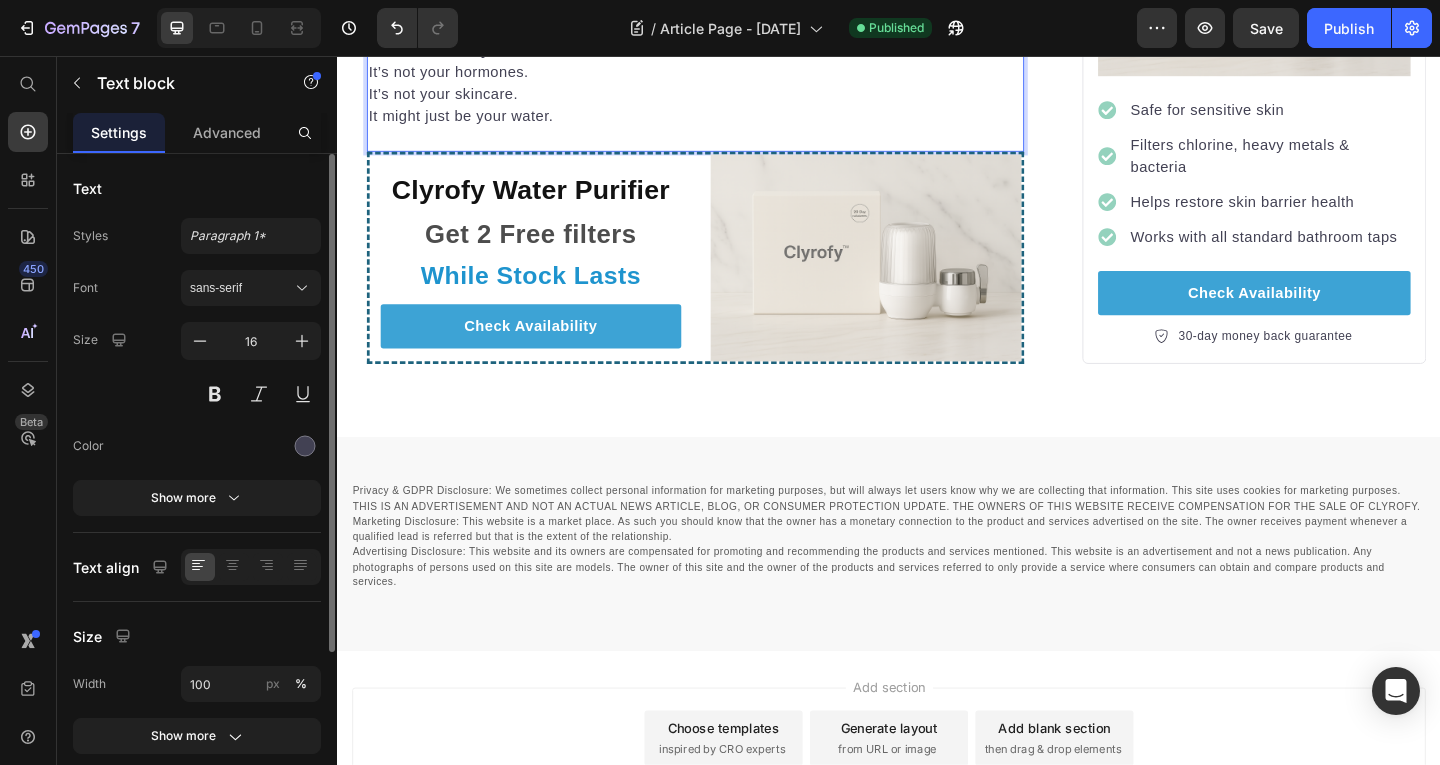 click on "You’re not crazy. It’s not your hormones. It’s not your skincare. It might just be your water." at bounding box center (726, 74) 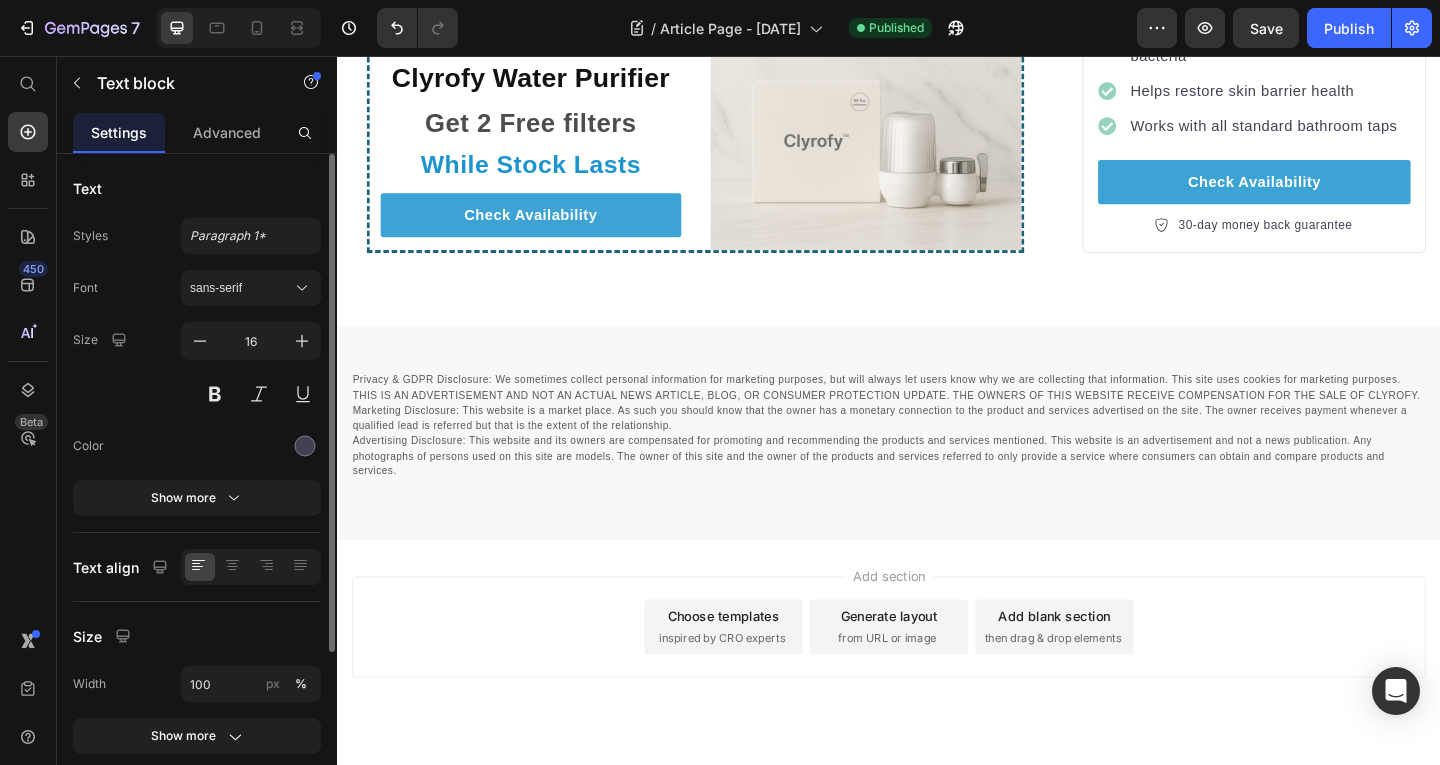 scroll, scrollTop: 3605, scrollLeft: 0, axis: vertical 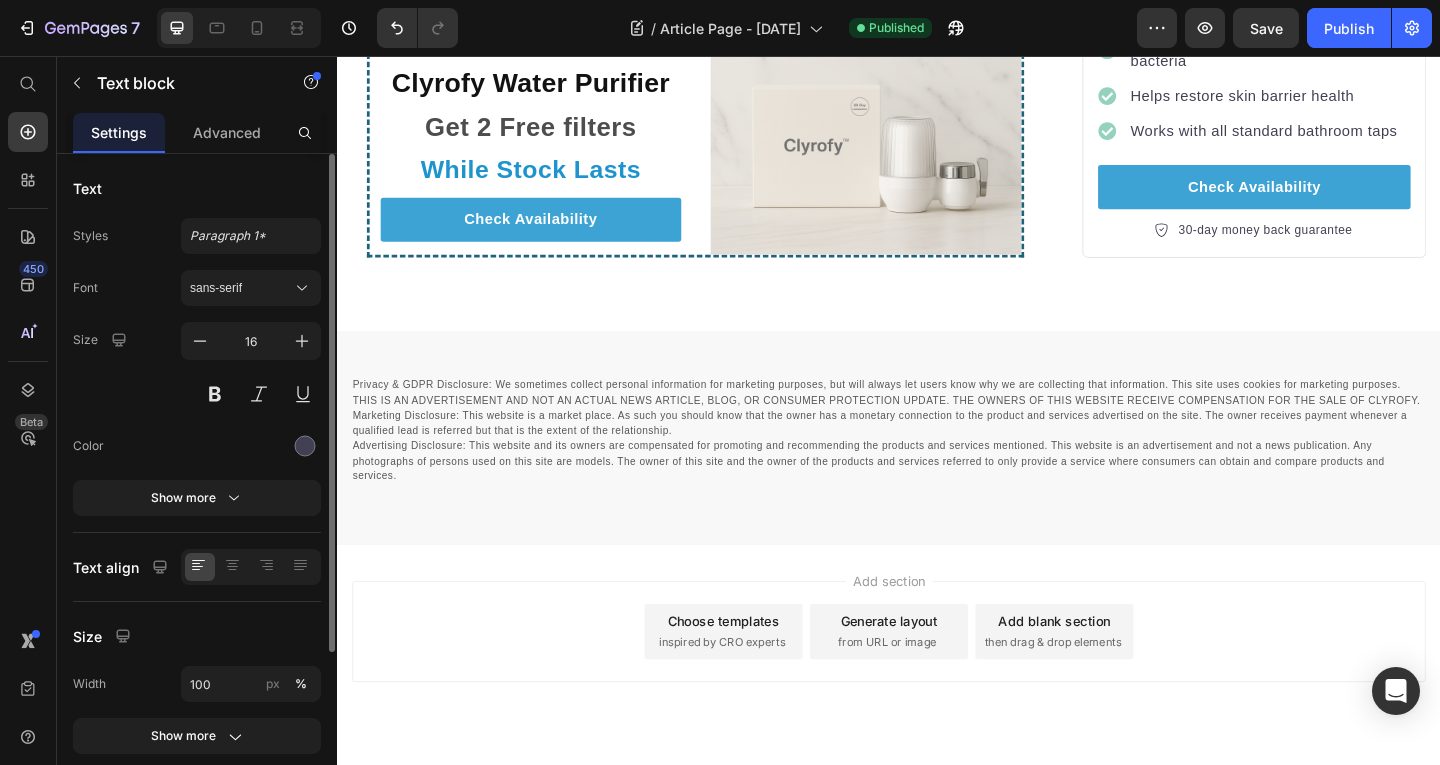 click on "You’re not crazy. It’s not your hormones. It’s not your skincare. It might just be your water." at bounding box center [726, -42] 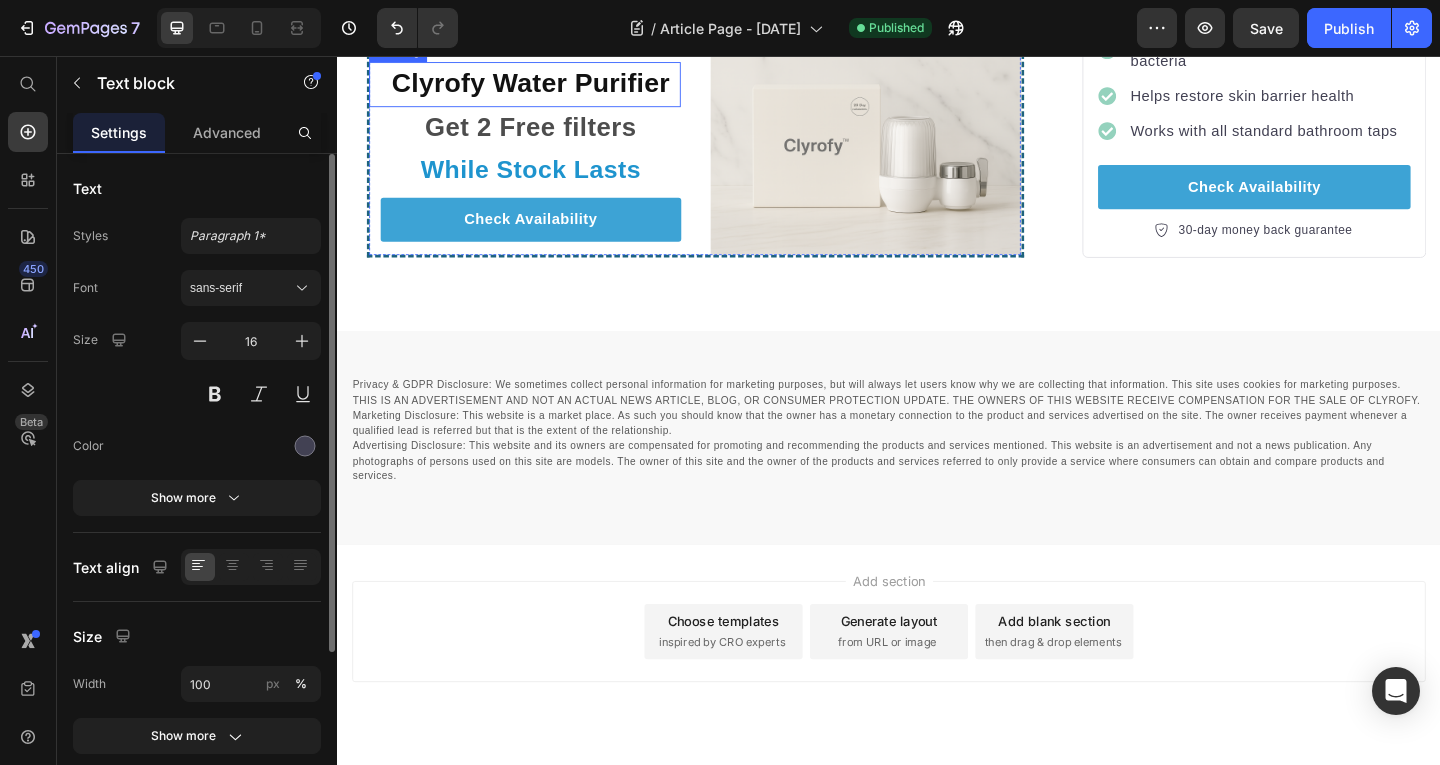 click on "Clyrofy Water Purifier  Heading Get 2 Free filters Text block While Stock Lasts  Text block Check Availability Button Image Row" at bounding box center (726, 160) 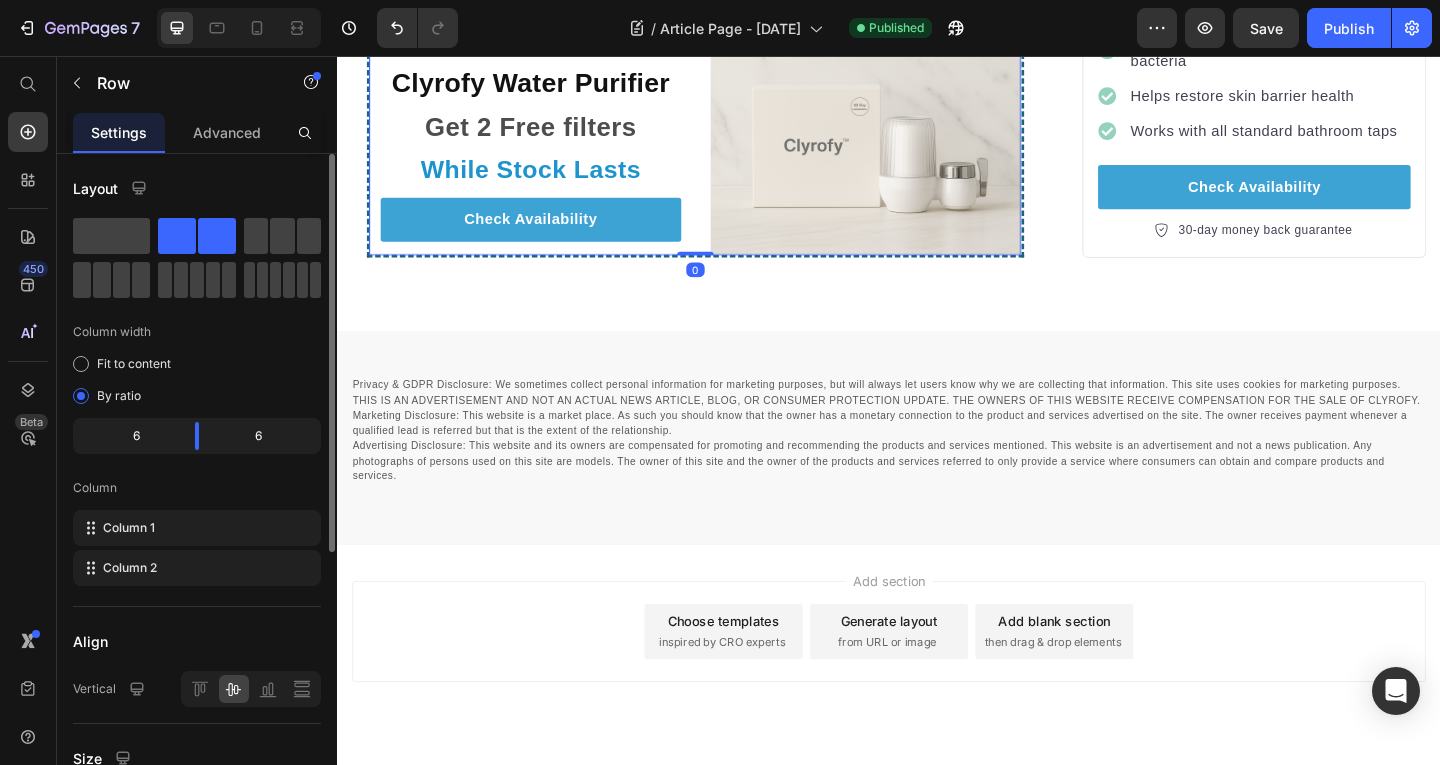 click on "You’re not crazy. It’s not your hormones. It’s not your skincare. It might just be your water." at bounding box center (726, -42) 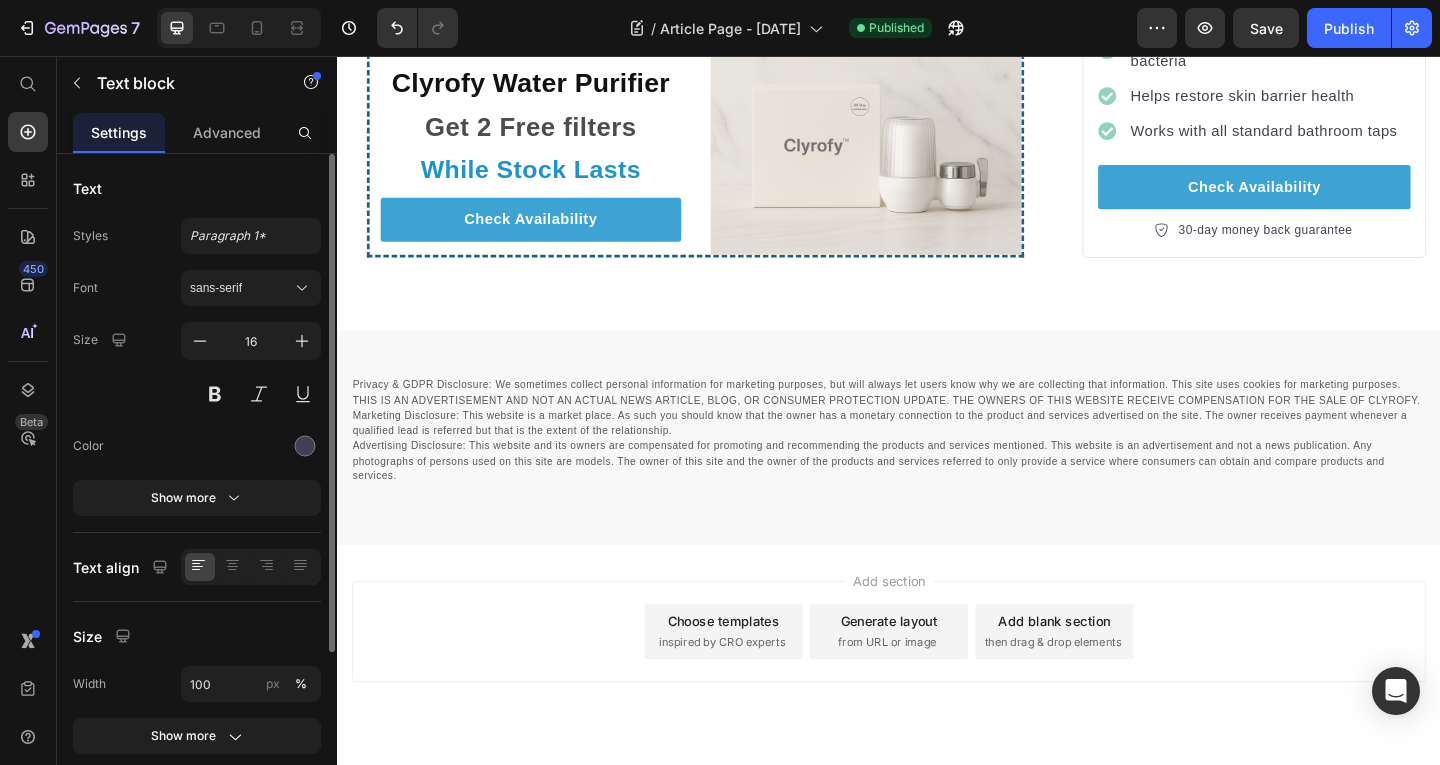 click on "You’re not crazy. It’s not your hormones. It’s not your skincare. It might just be your water." at bounding box center (726, -42) 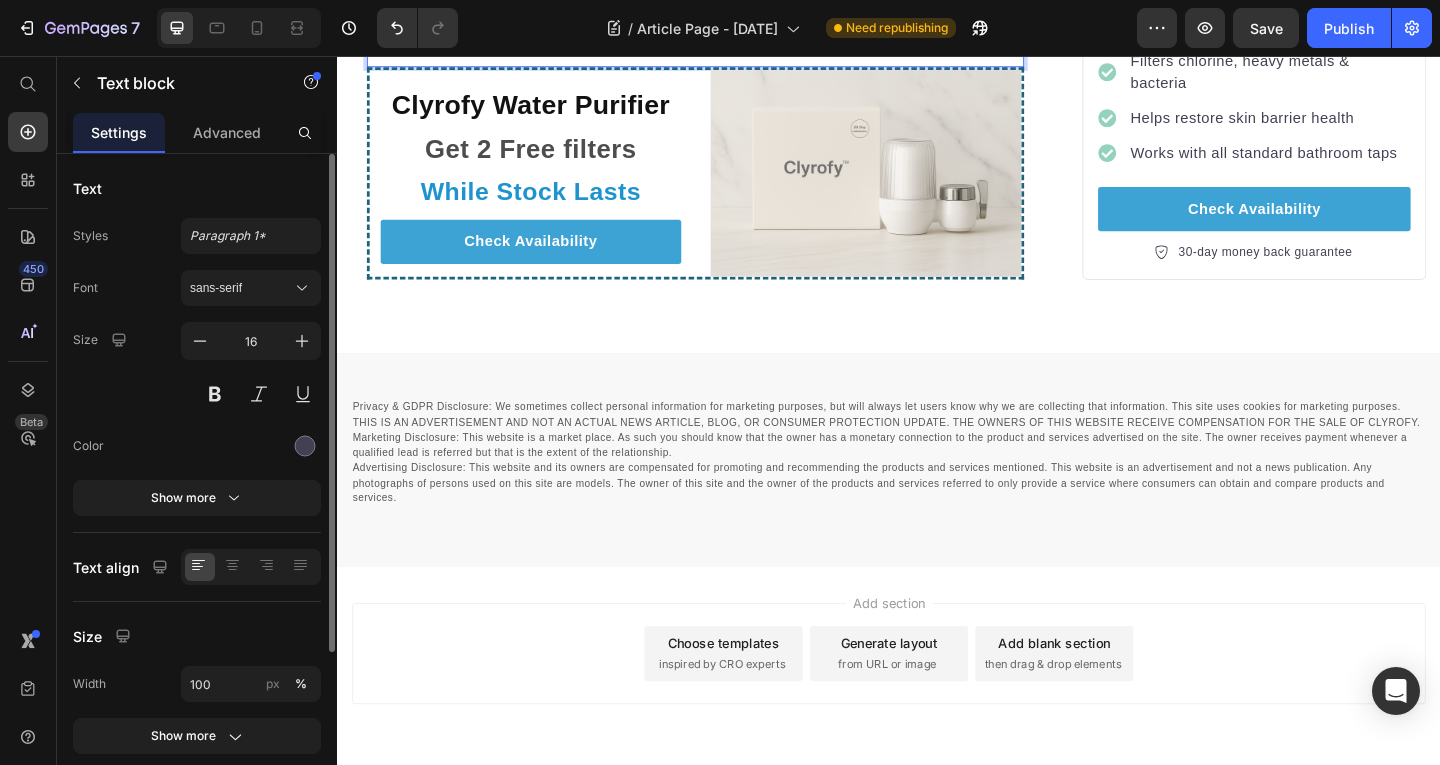 click on "You’re not crazy. It’s not your hormones. It’s not your skincare. It might just be your water. What was the point in investing in your beauty if you're going to let your water undo it all" at bounding box center [726, -30] 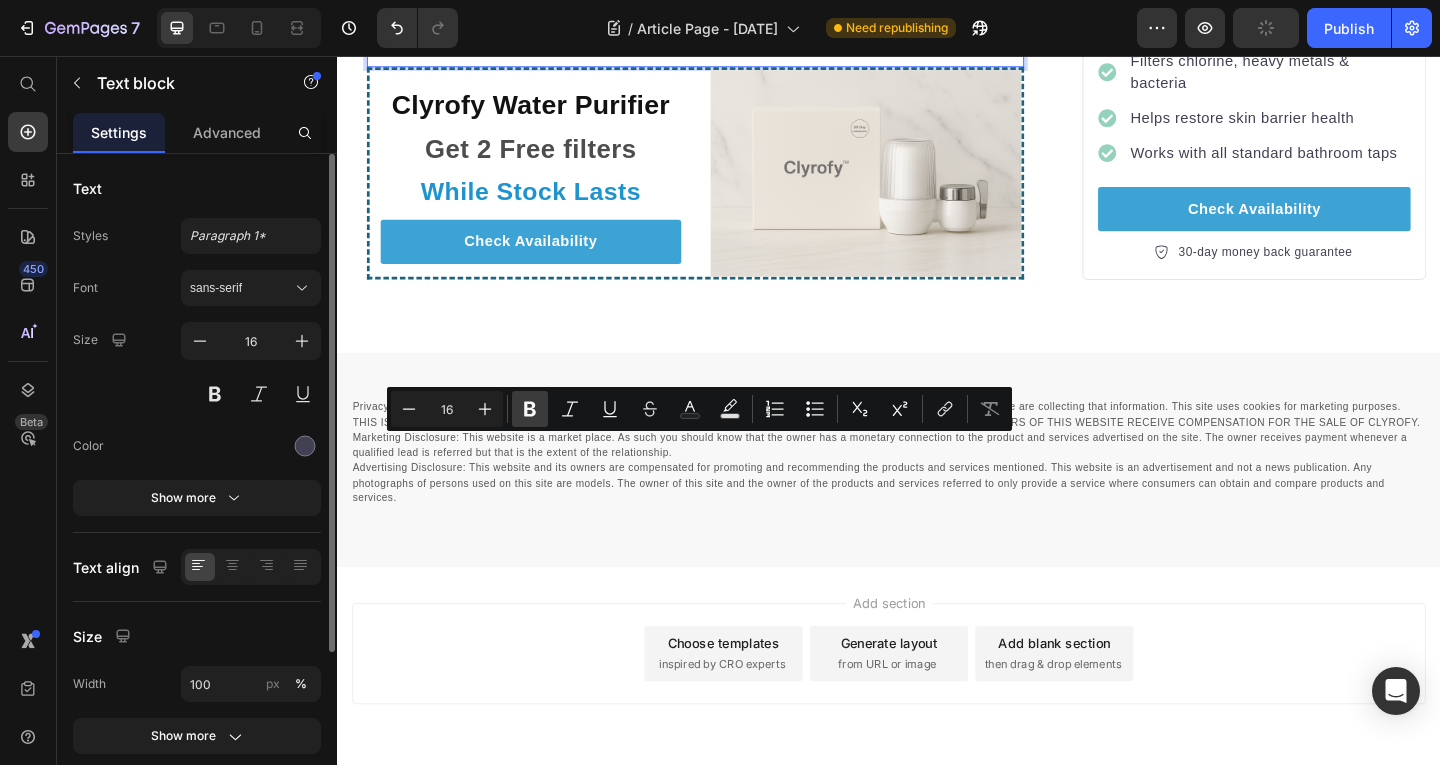 click 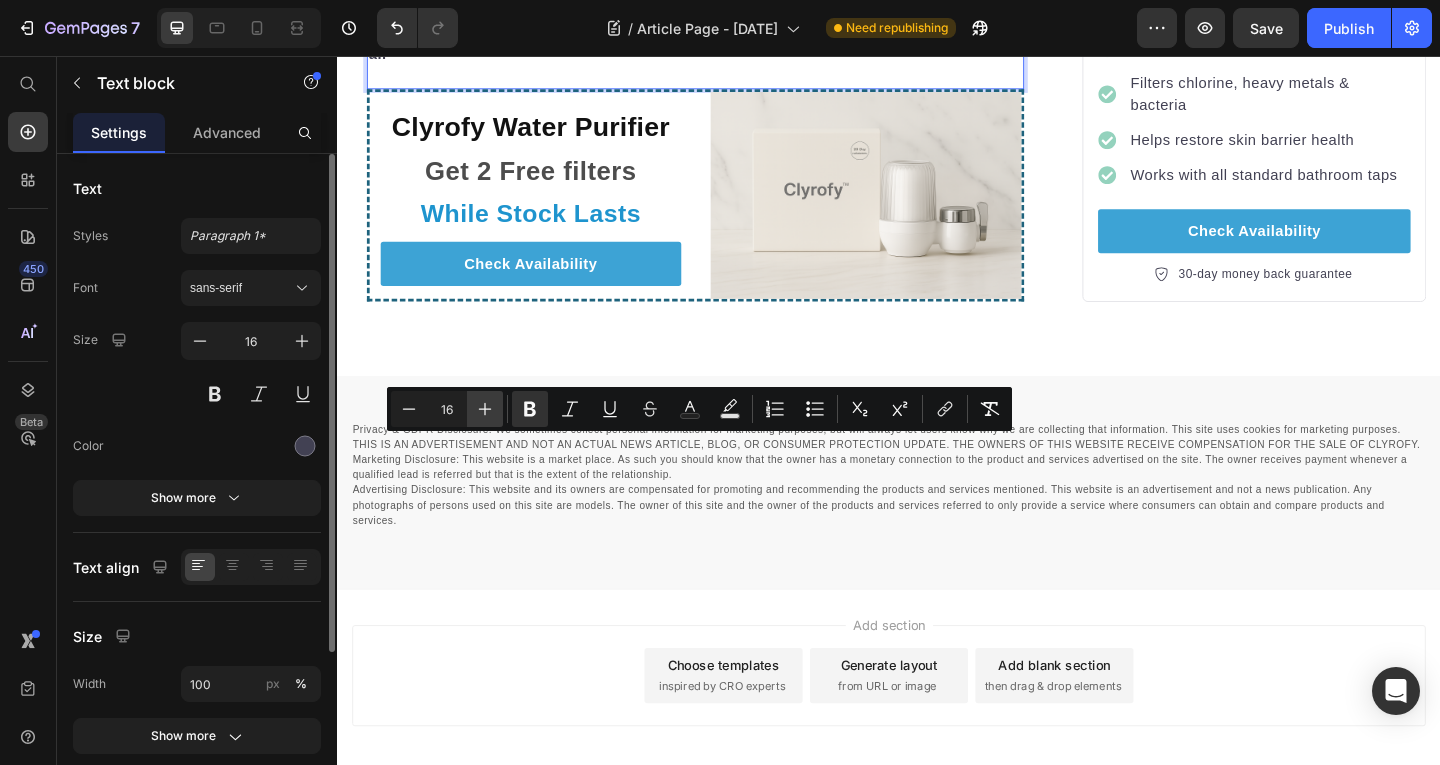 click 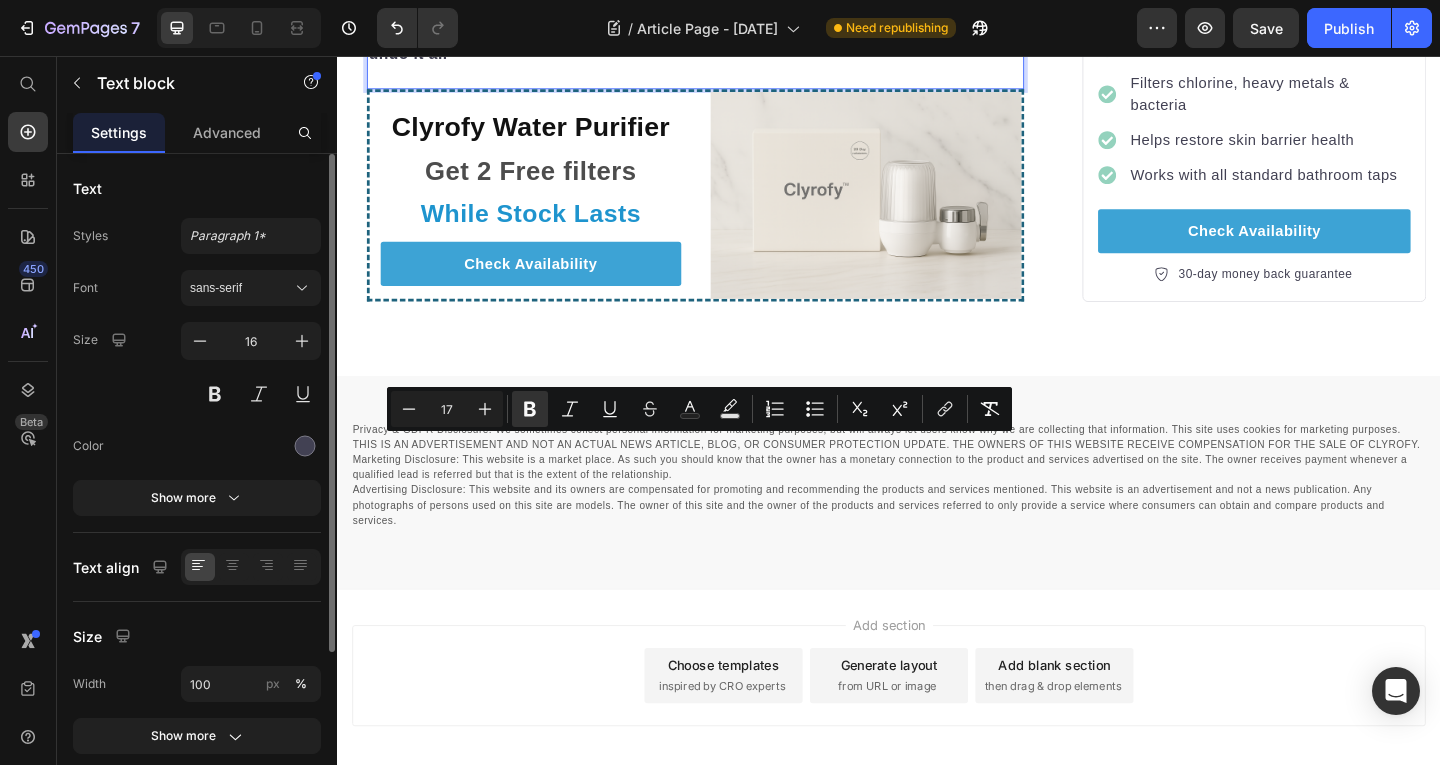 click on "You’re not crazy. It’s not your hormones. It’s not your skincare. It might just be your water. What was the point in investing in your beauty if you're going to let your water undo it all" at bounding box center [726, -18] 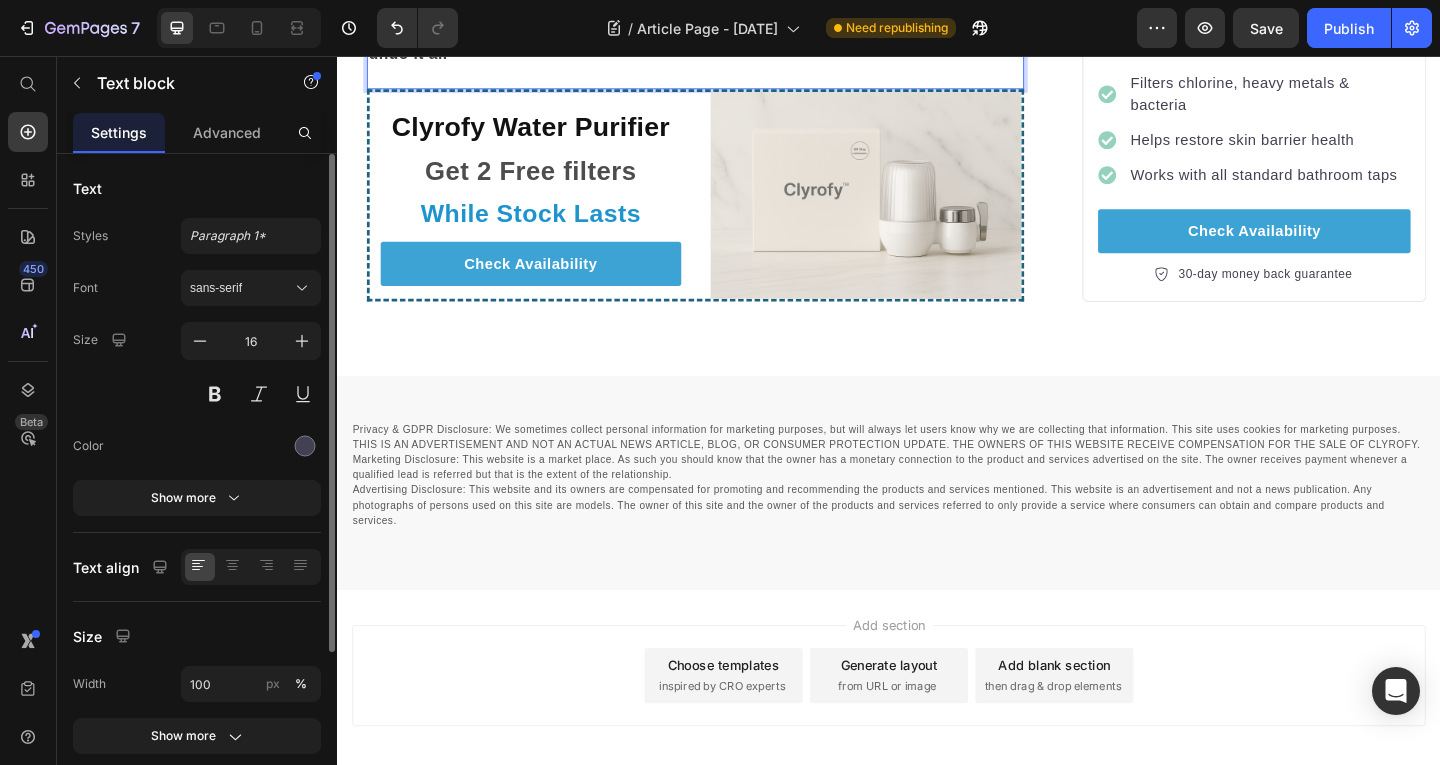 click on "You’re not crazy. It’s not your hormones. It’s not your skincare. It might just be your water. What was the point in investing in your beauty if you're going to let your water undo it all" at bounding box center [726, -18] 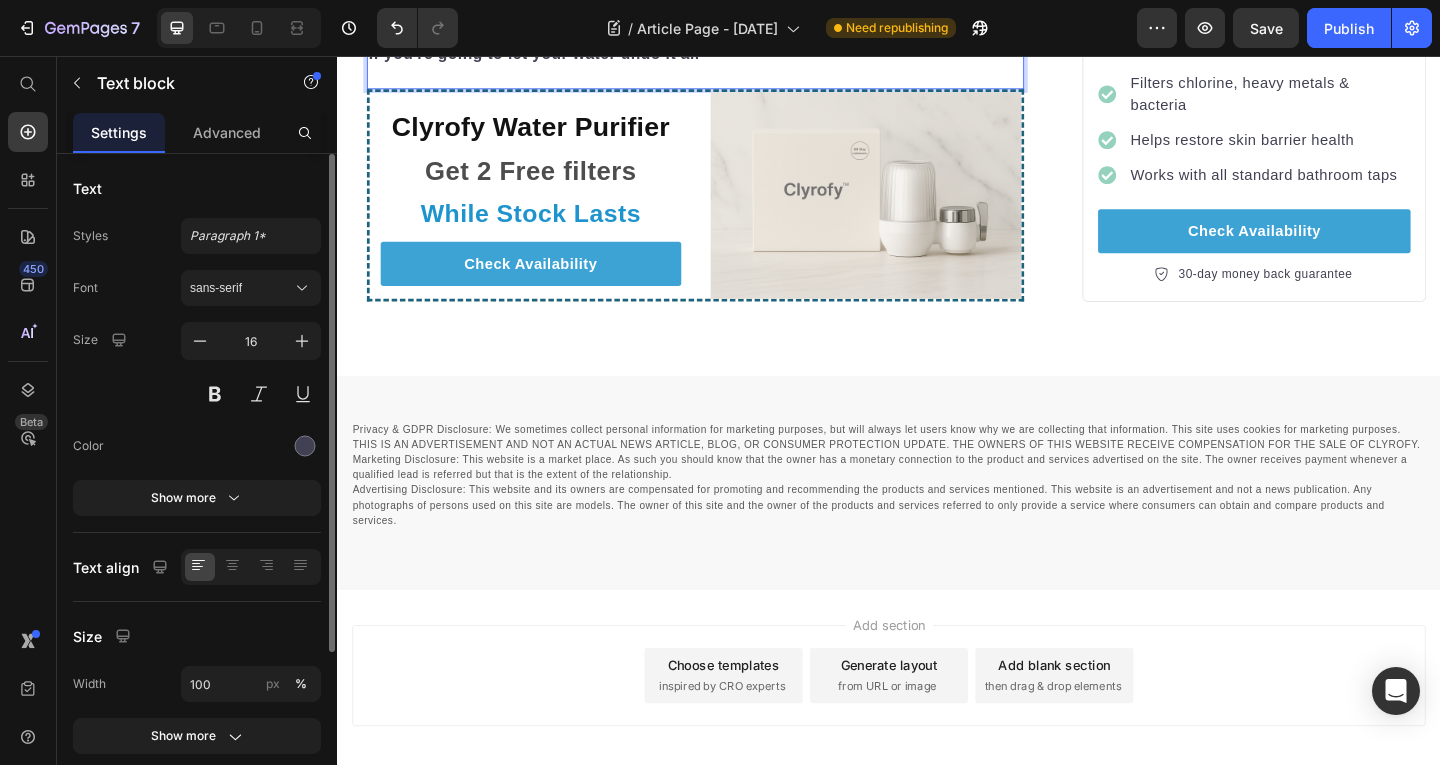 click on "You’re not crazy. It’s not your hormones. It’s not your skincare. It might just be your water. What was the point in investing in your beauty" at bounding box center (726, -30) 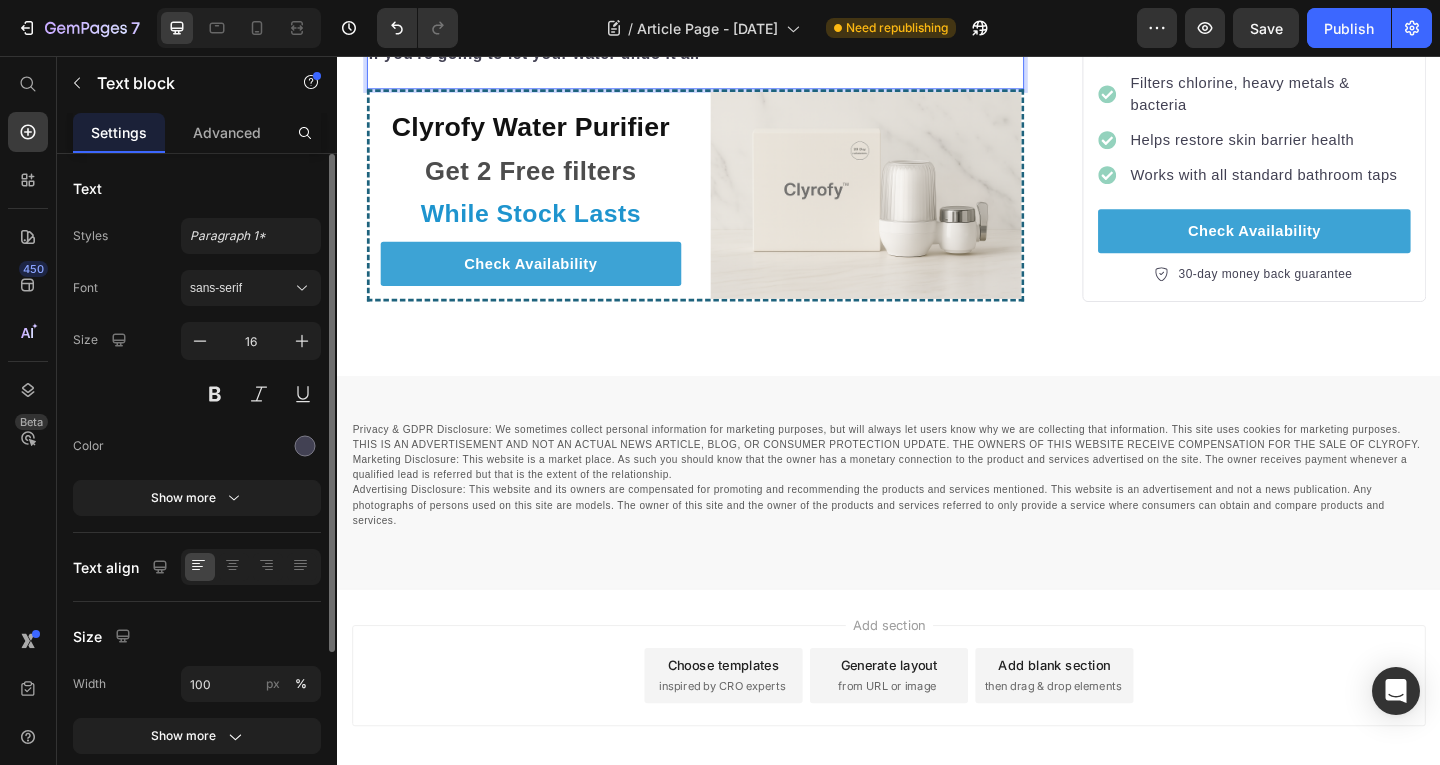 click on "What was the point in investing in your beauty" at bounding box center [570, 29] 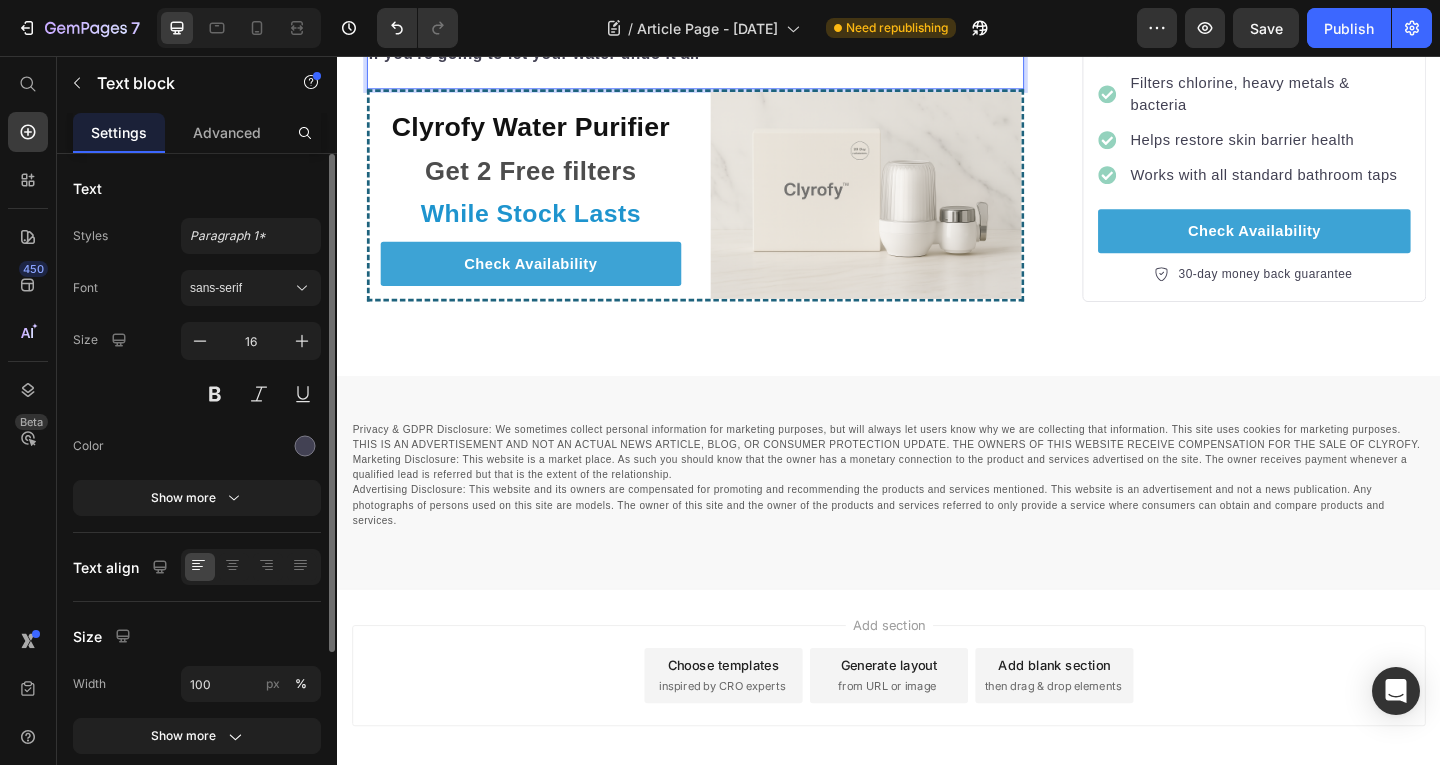 click on "If your water has harsh chemicals, 🚫 No serum, toner, or $60 mask is going to save your skin. 🚫 You’re washing your face with the enemy — twice a day. I wish I had found this out sooner. It would’ve saved me hundreds… and months of frustration. If you’re stuck in that cycle of “trying everything,” You’re not crazy. It’s not your hormones. It’s not your skincare. It might just be your water. What was the point in investing in your beauty If you're going to let your water undo it all Text block   0" at bounding box center (726, -94) 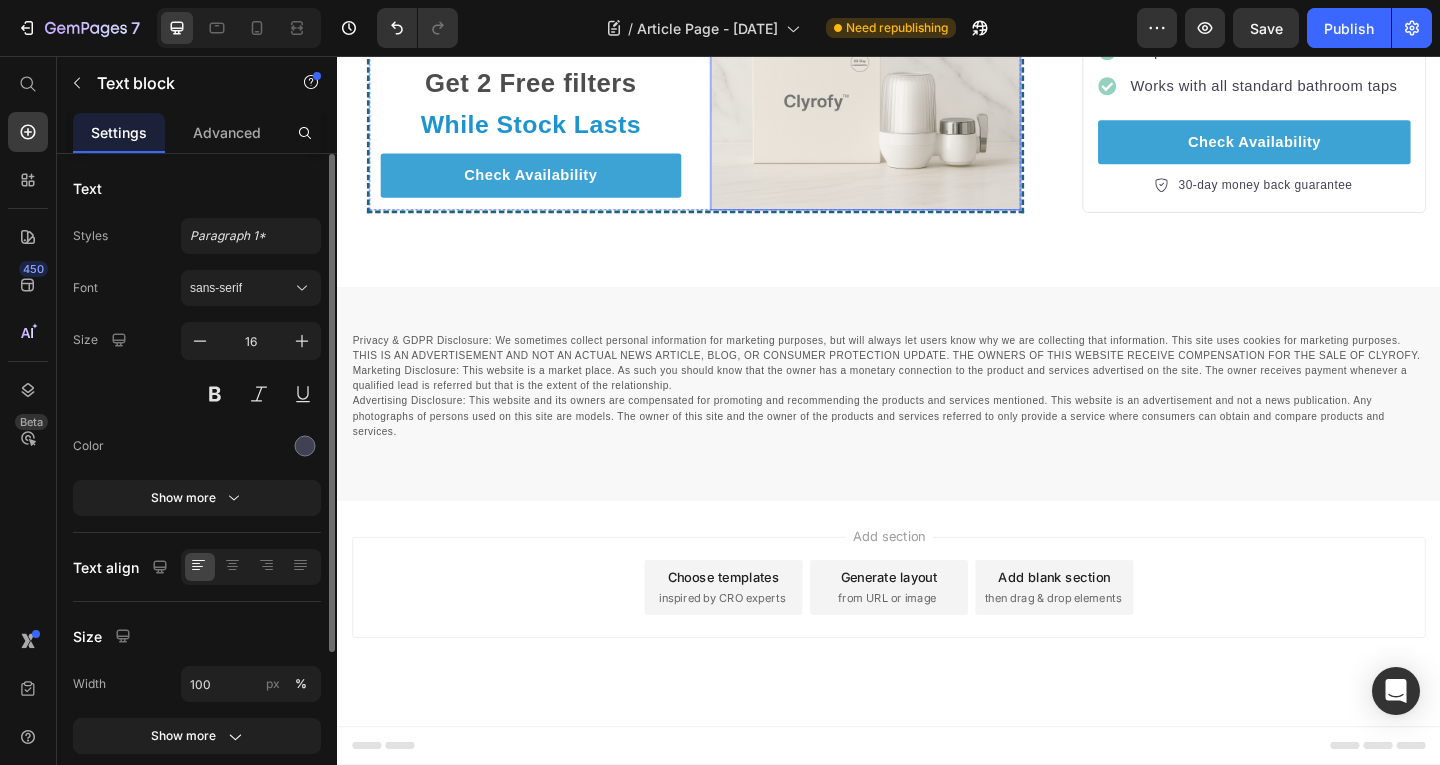 scroll, scrollTop: 3726, scrollLeft: 0, axis: vertical 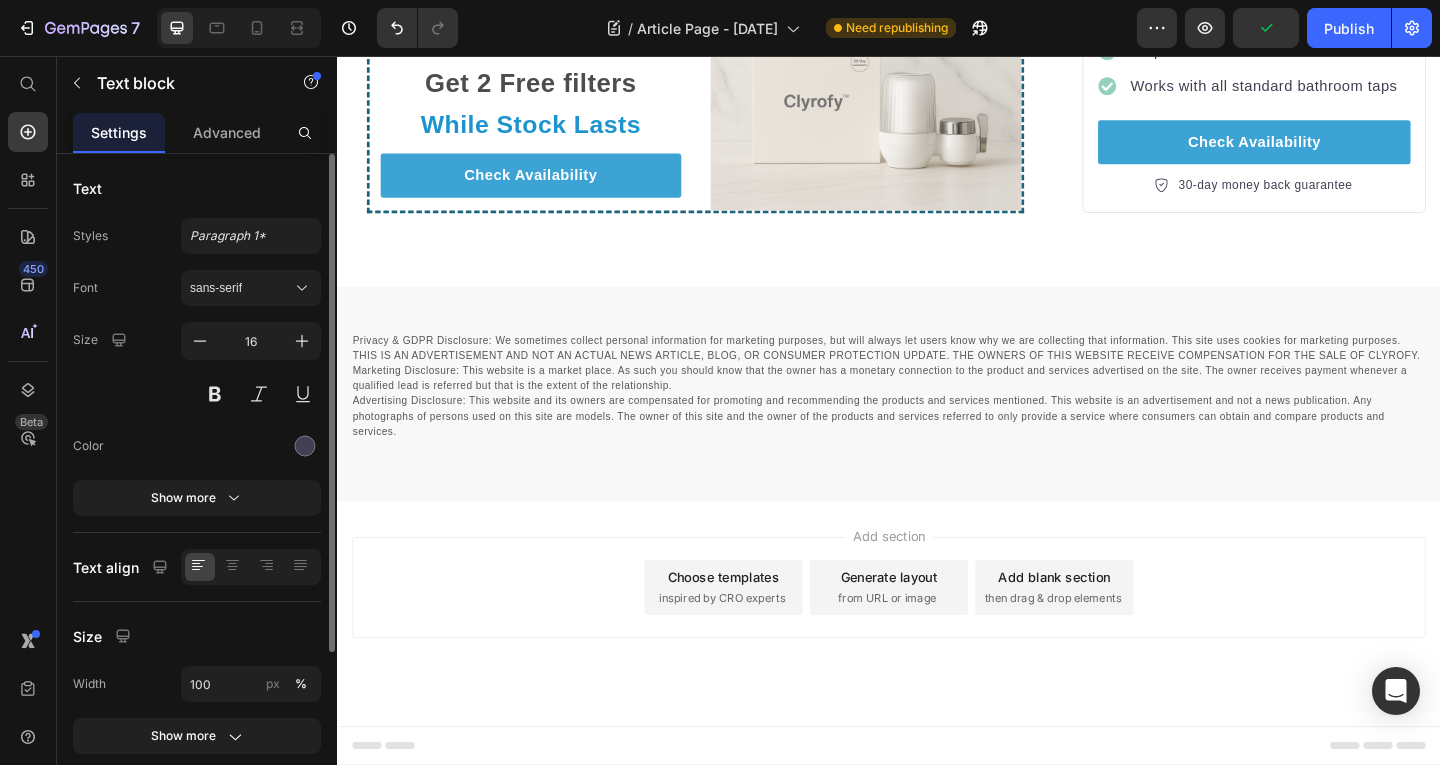 click on "You’re not crazy. It’s not your hormones. It’s not your skincare. It might just be your water. What was the point in investing in your beauty" at bounding box center [726, -126] 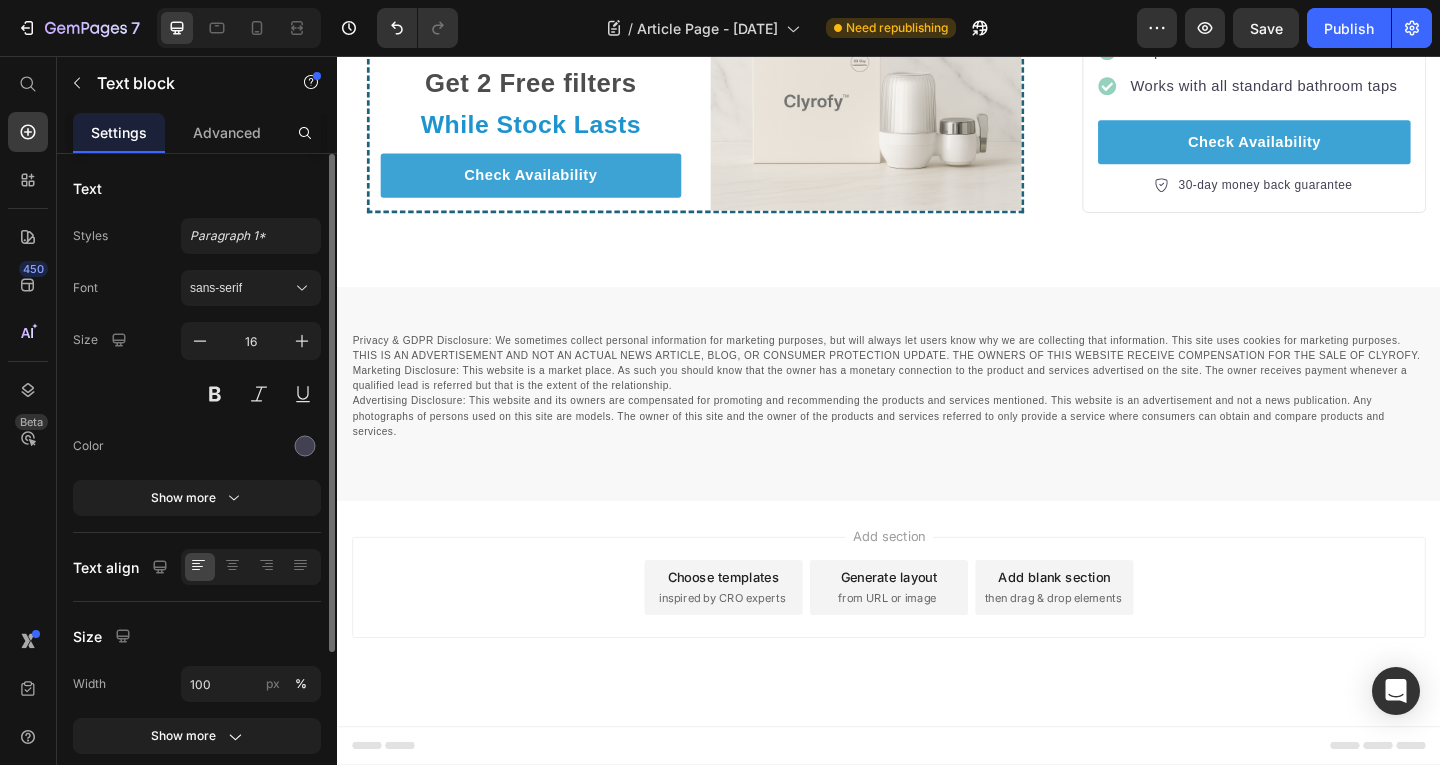 click on "If you're going to let your water undo it all" at bounding box center [726, -42] 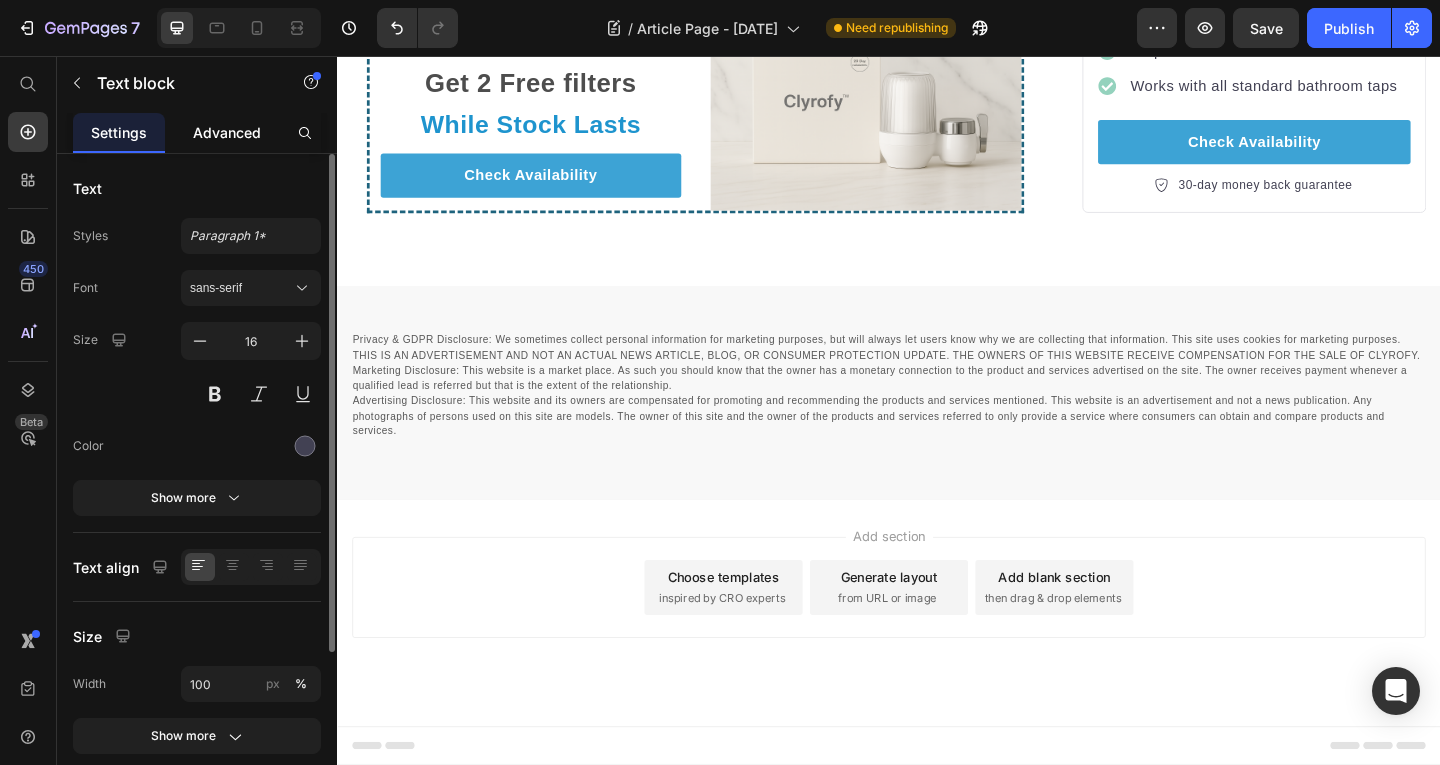 click on "Advanced" at bounding box center (227, 132) 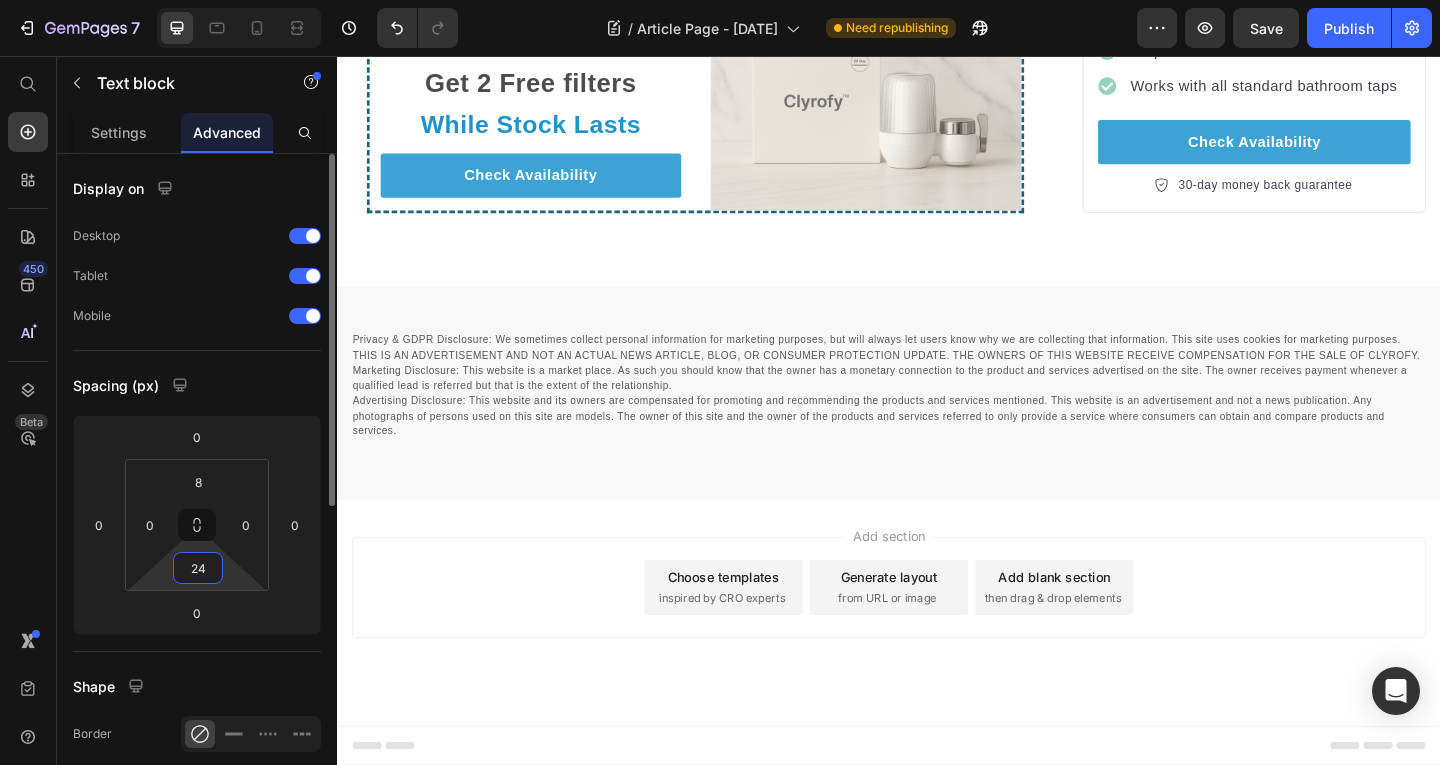 click on "24" at bounding box center (198, 568) 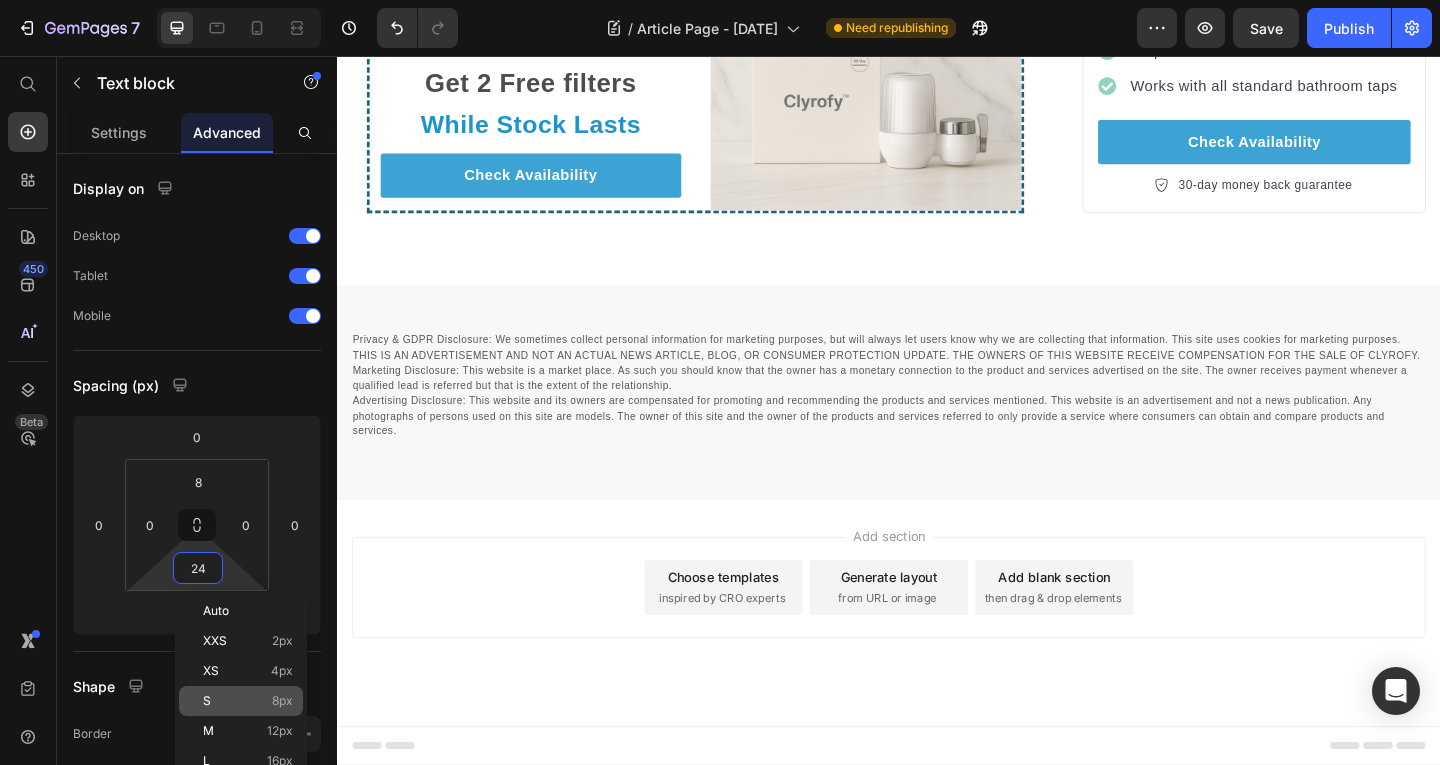 click on "S 8px" 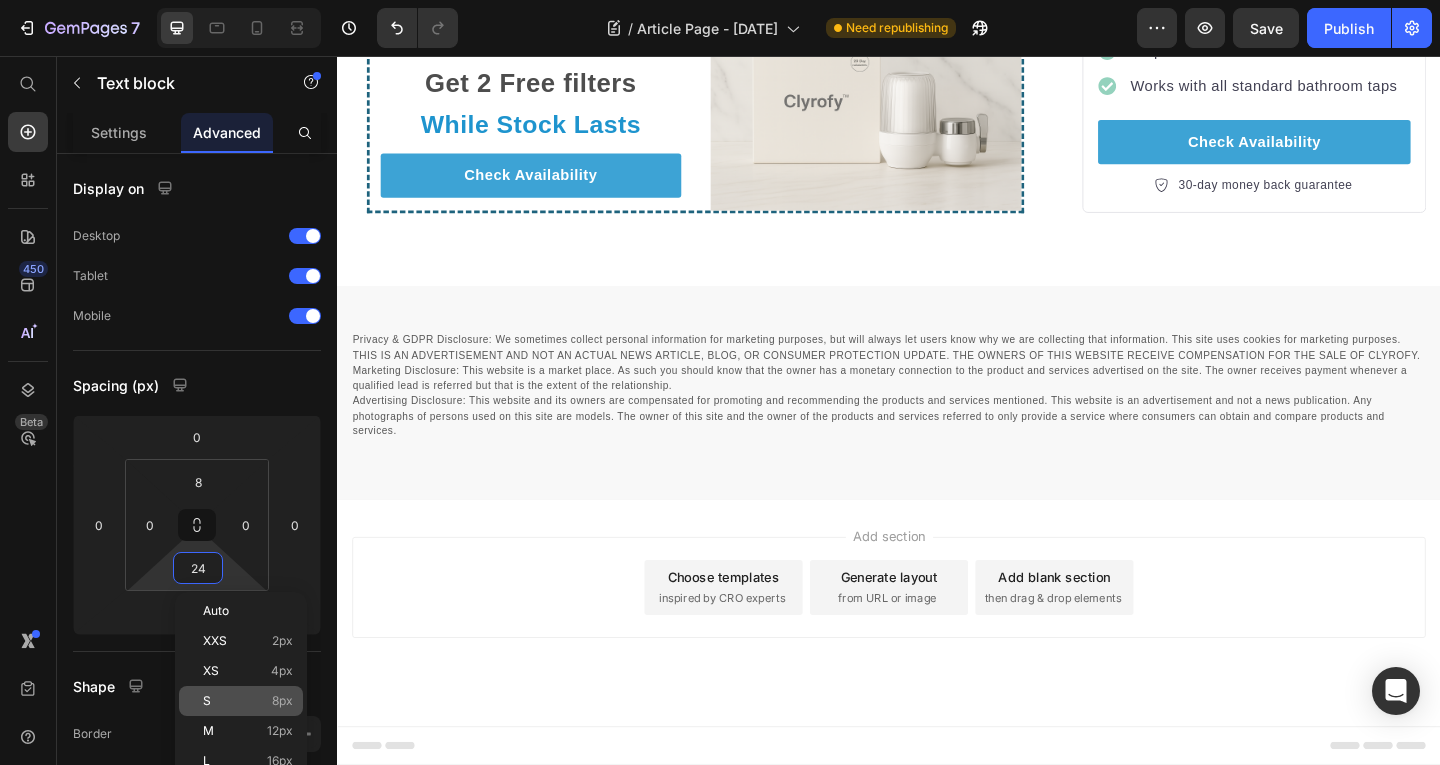 type on "8" 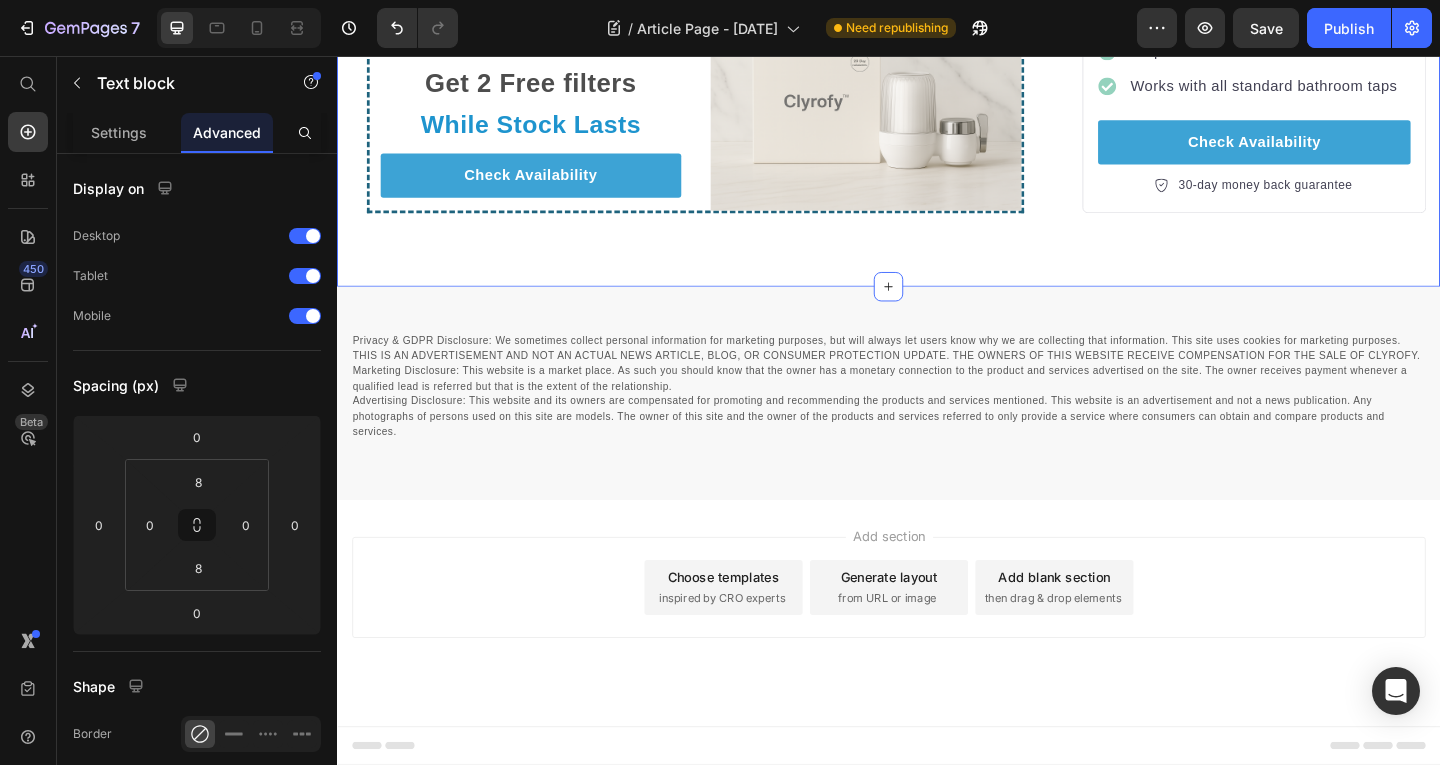 click on "“I Thought My Skincare Was Failing Me — But It Was Something Hiding in My Bathroom Sink” Heading Image By [NAME] Text block Advanced list Published: Monday, [DATE] Text block Row Image I’ve spent more on skincare in the last year than I want to admit. Serums, toners, retinol, hyaluronic acid, clay masks, probiotics, facials… Every time a new product went viral on TikTok or Reddit, I added it to my shelf. I did everything right. So why was I still waking up with breakouts? The worst part wasn’t even the acne — it was the feeling that my skin was fighting me, no matter how disciplined I was. Like I couldn’t win. I started thinking, “Maybe this is just my skin. Maybe I’m just meant to have bad skin.” But then I saw a comment buried in a Reddit thread: “If you’ve tried everything, and nothing’s working, check your tap water.” Text block Image Wait… what? Heading I’ve always focused on what I put  on  my skin. twice a day  — could be the thing sabotaging it." at bounding box center [937, -1605] 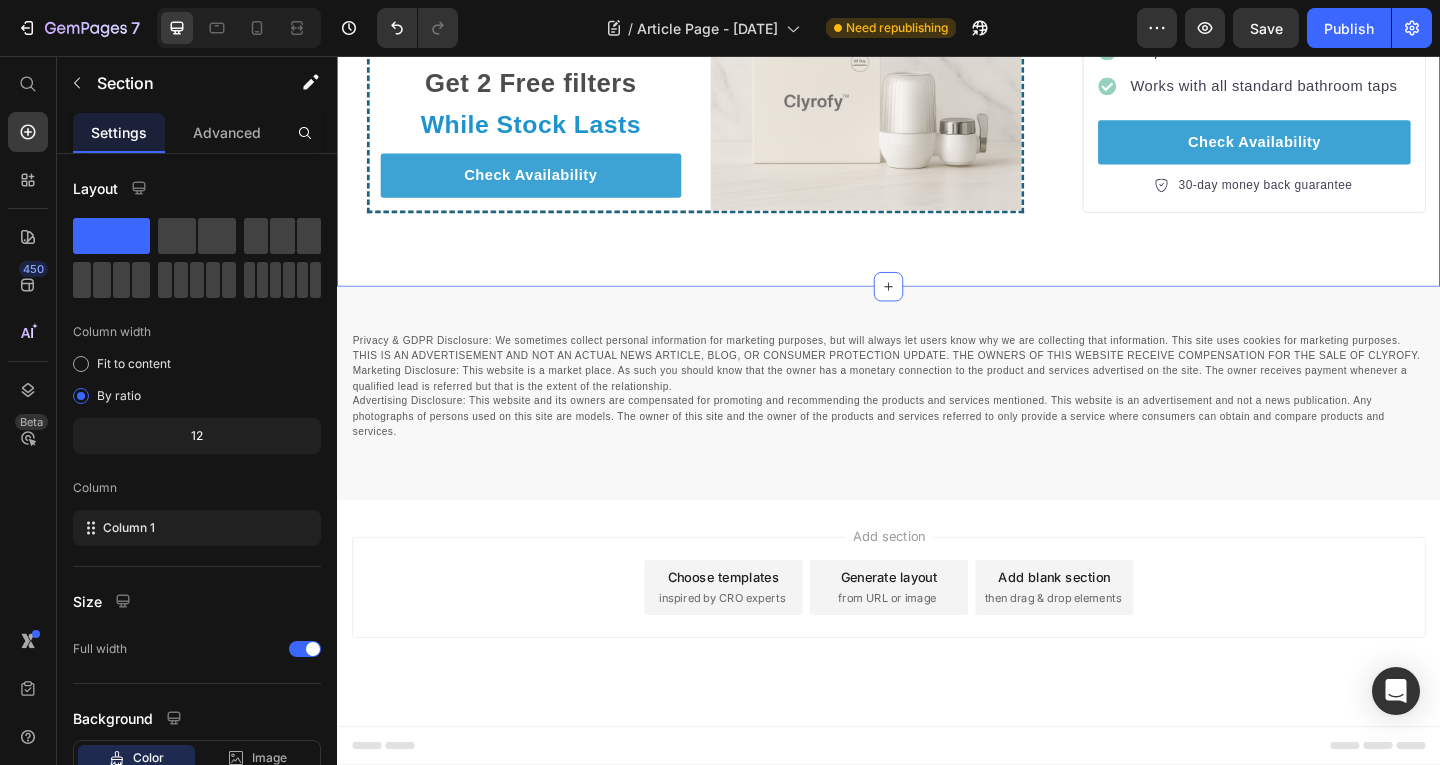 click on "450 Beta" at bounding box center (28, 410) 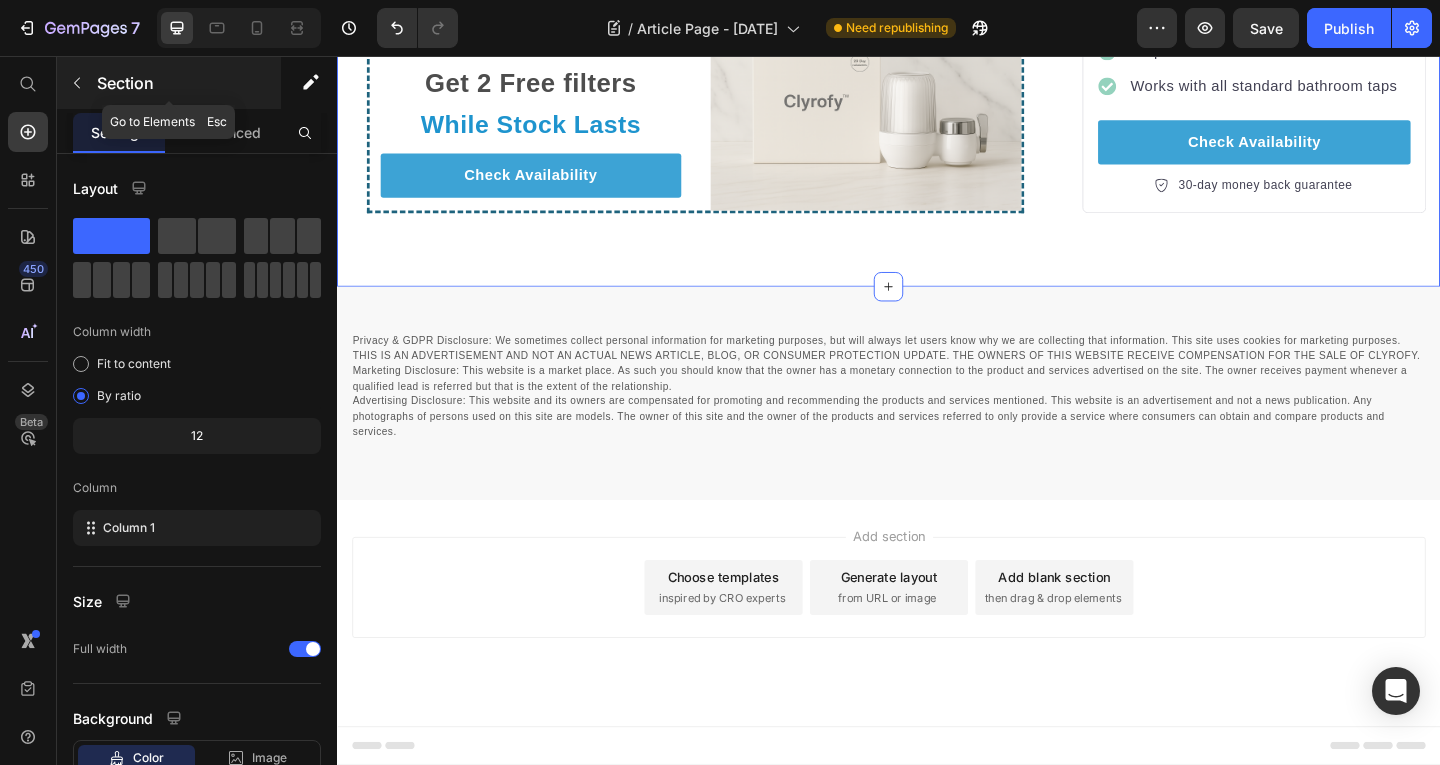 click on "Section" at bounding box center [169, 83] 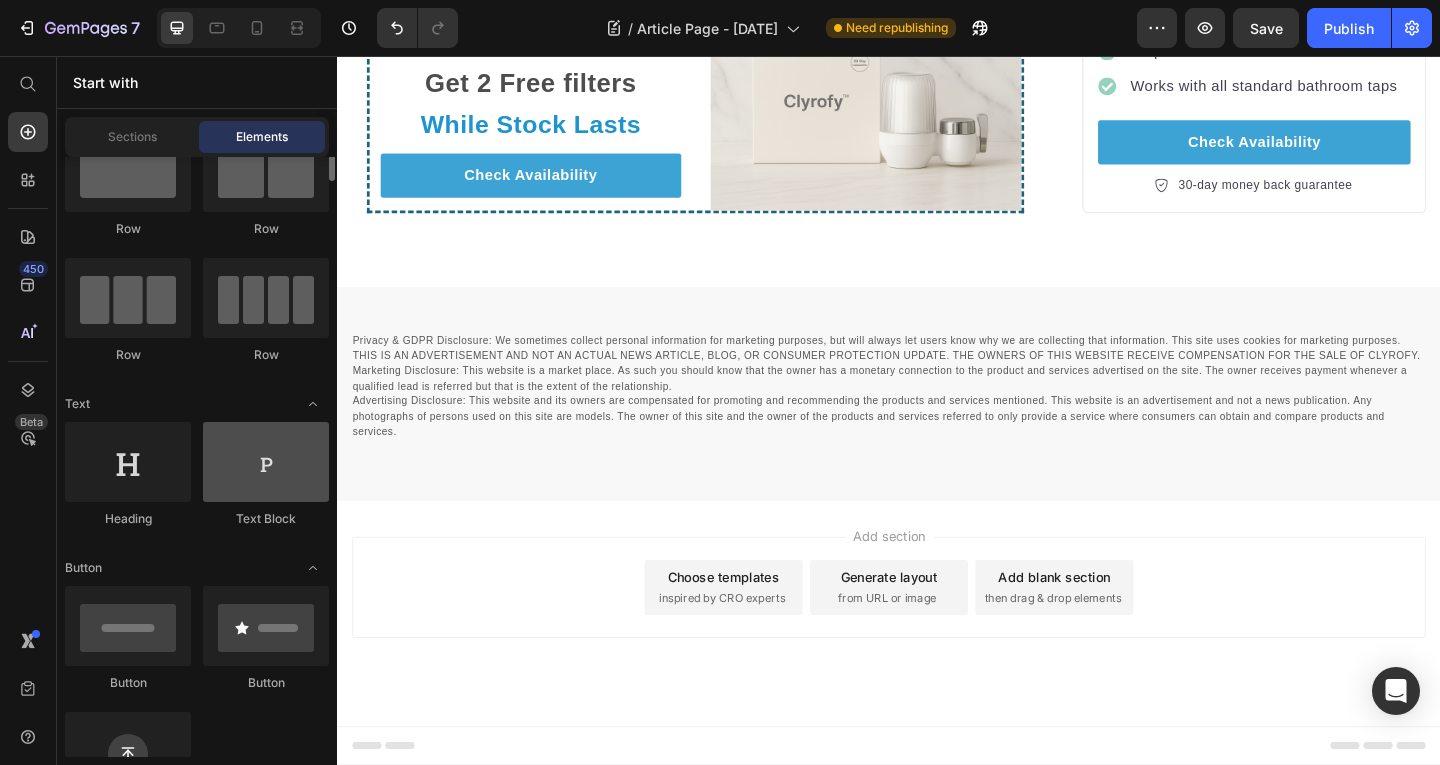 scroll, scrollTop: 71, scrollLeft: 0, axis: vertical 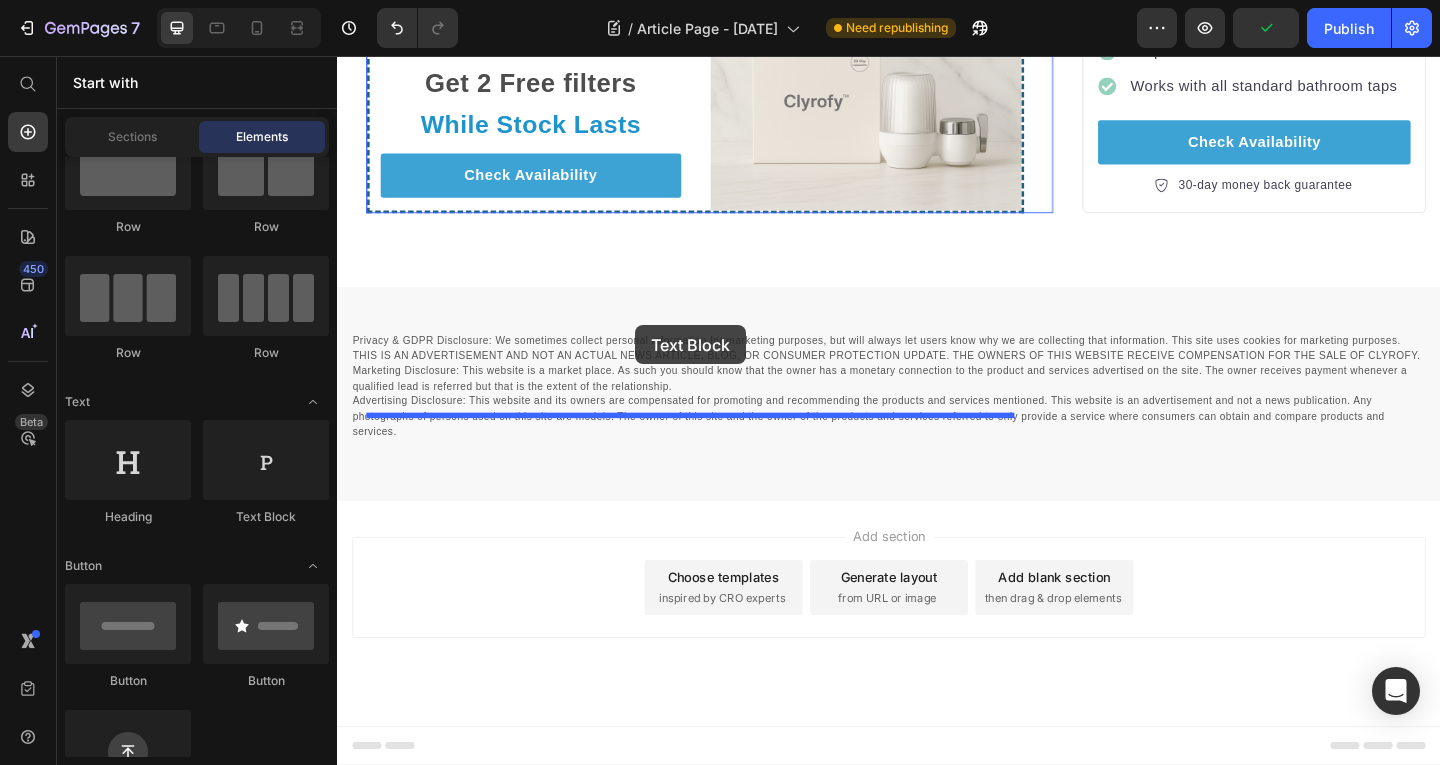 drag, startPoint x: 603, startPoint y: 530, endPoint x: 661, endPoint y: 349, distance: 190.06578 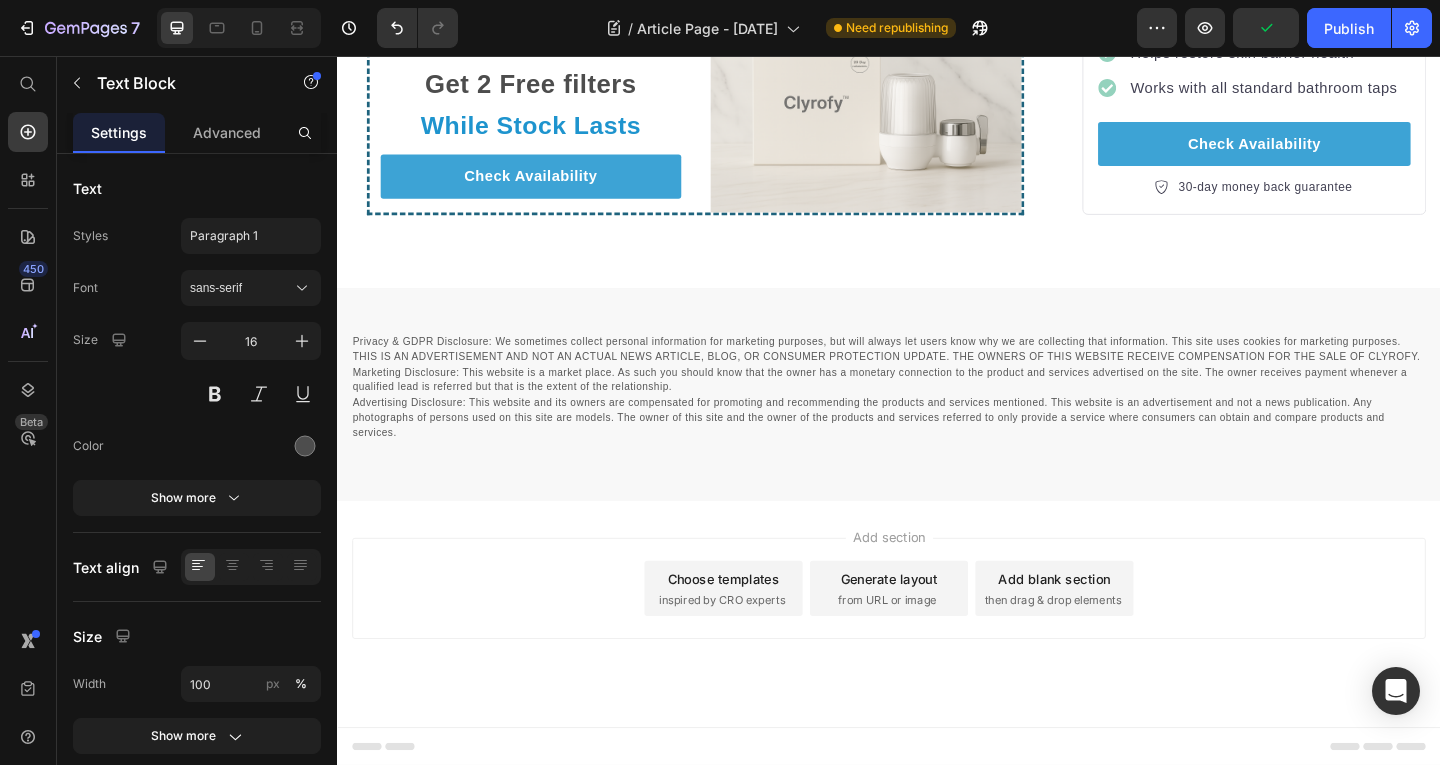 click on "Lorem ipsum dolor sit amet, consectetur adipiscing elit, sed do eiusmod tempor incididunt ut labore et dolore magna aliqua. Ut enim ad minim veniam, quis nostrud exercitation ullamco laboris nisi ut aliquip ex ea commodo consequat." at bounding box center (726, -48) 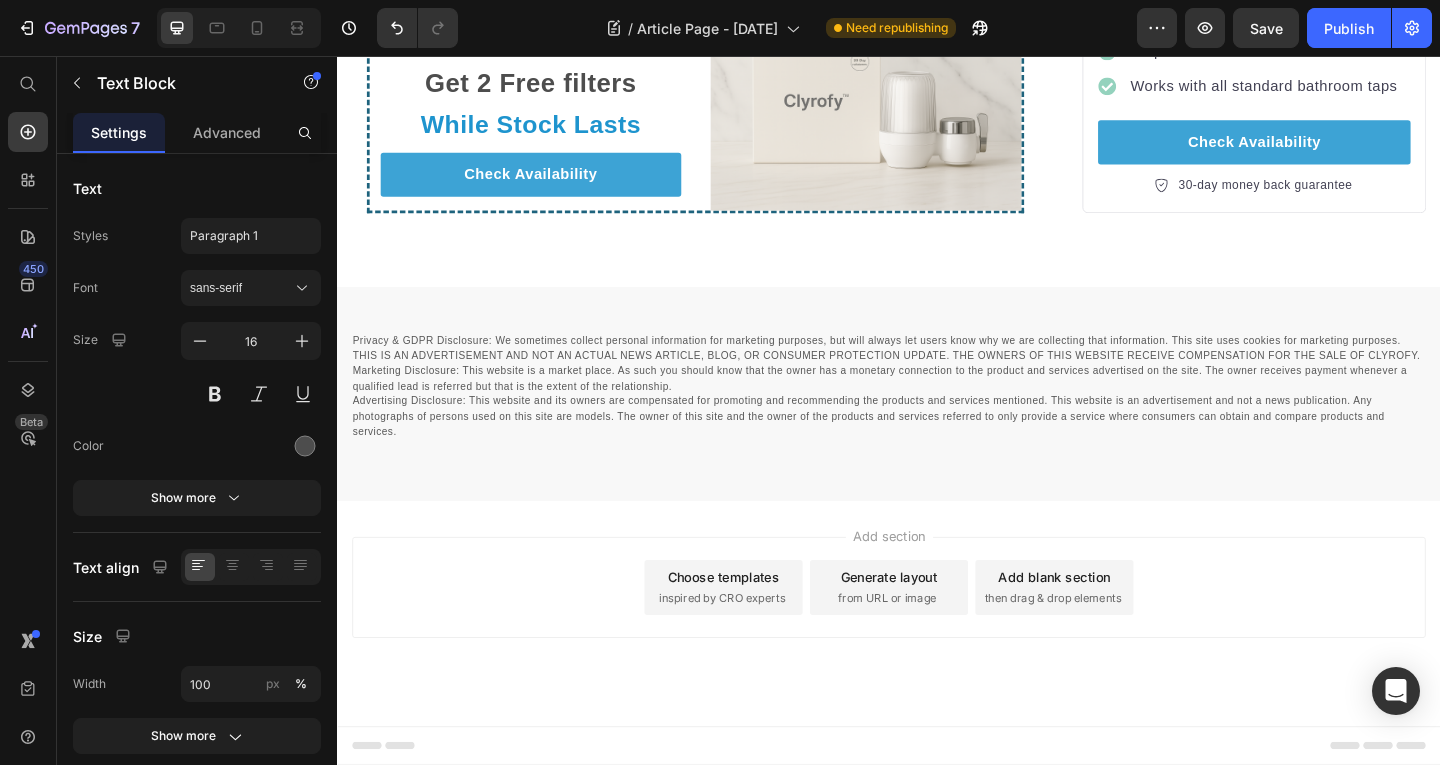 click on "If you're going to let your water undo it all" at bounding box center (726, -22) 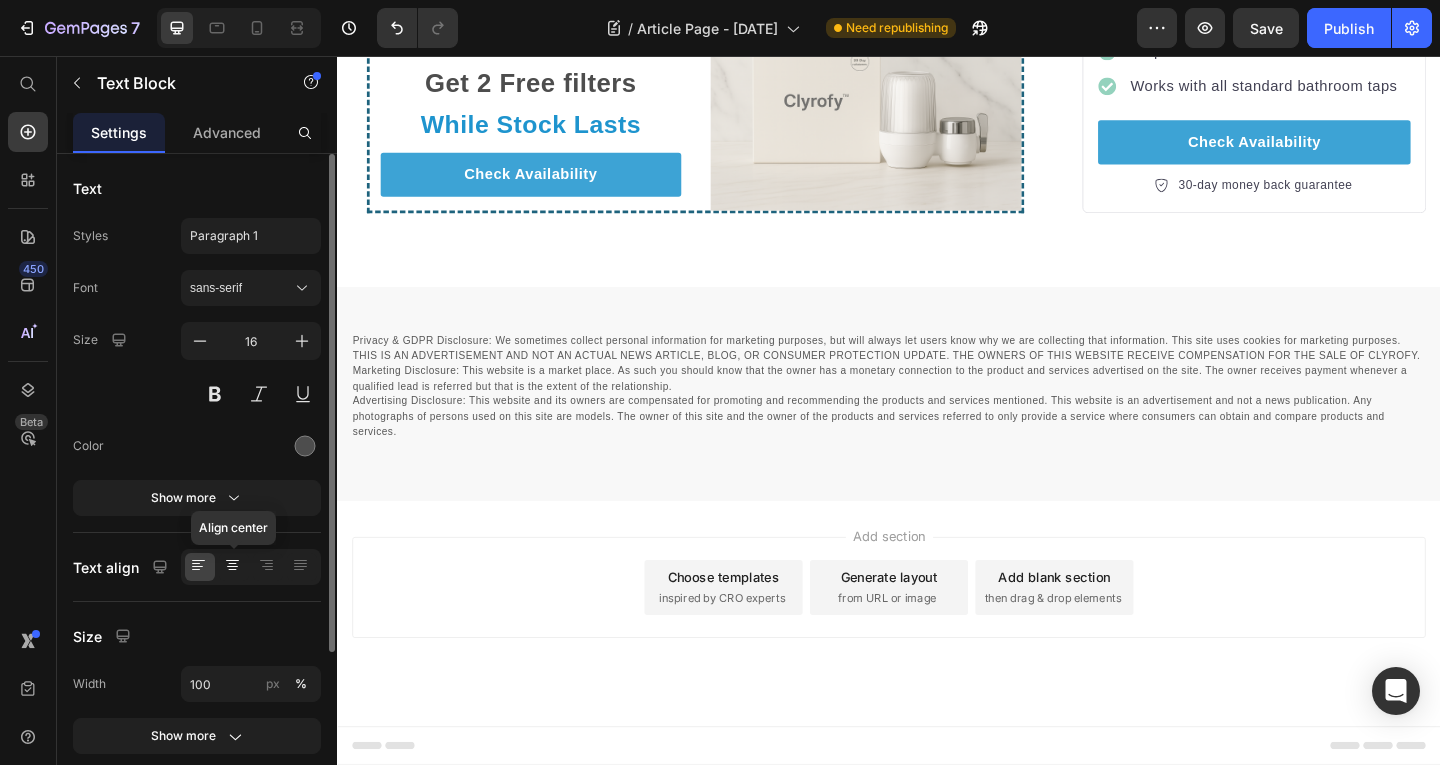 click 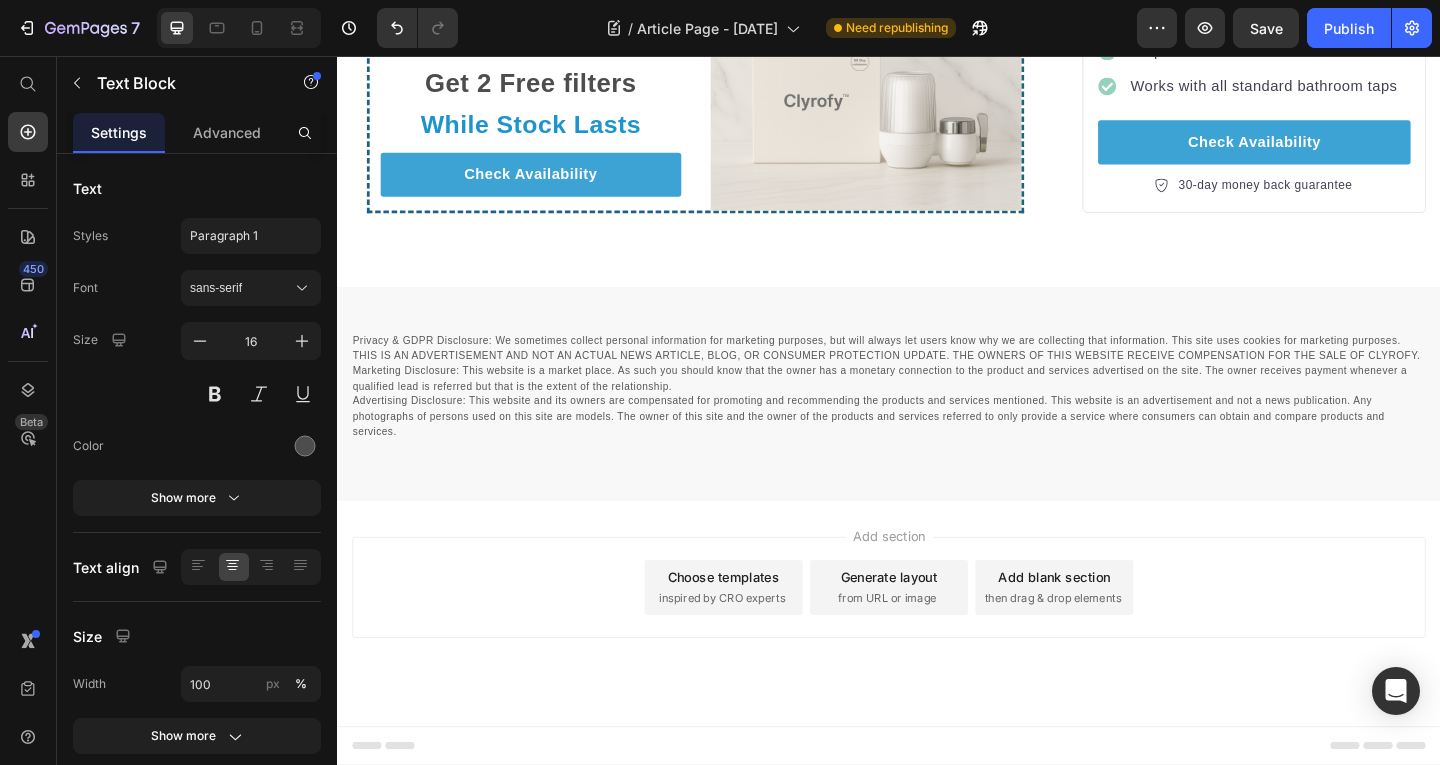 click on "What was the point in investing in your beauty" at bounding box center (726, -51) 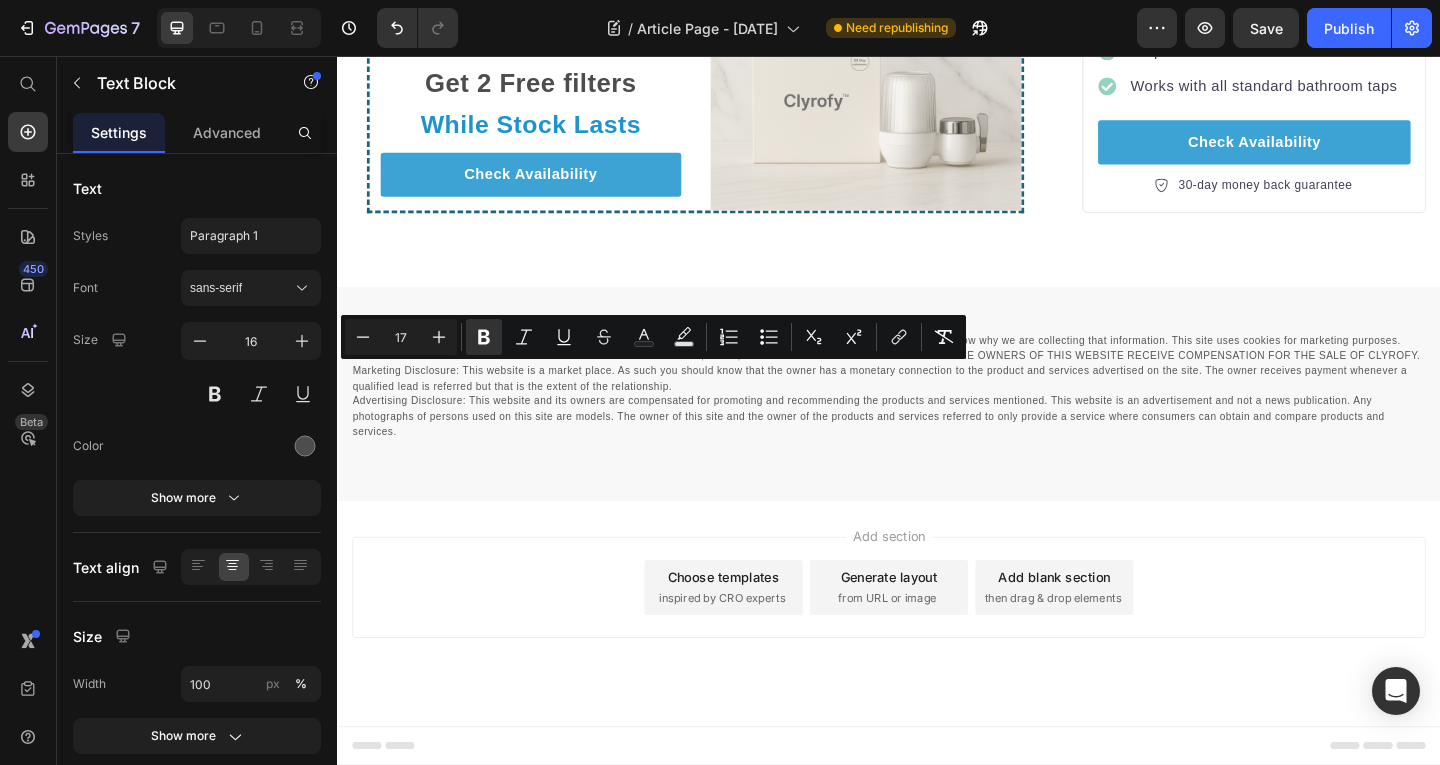 click on "If you're going to let your water undo it all" at bounding box center (726, -22) 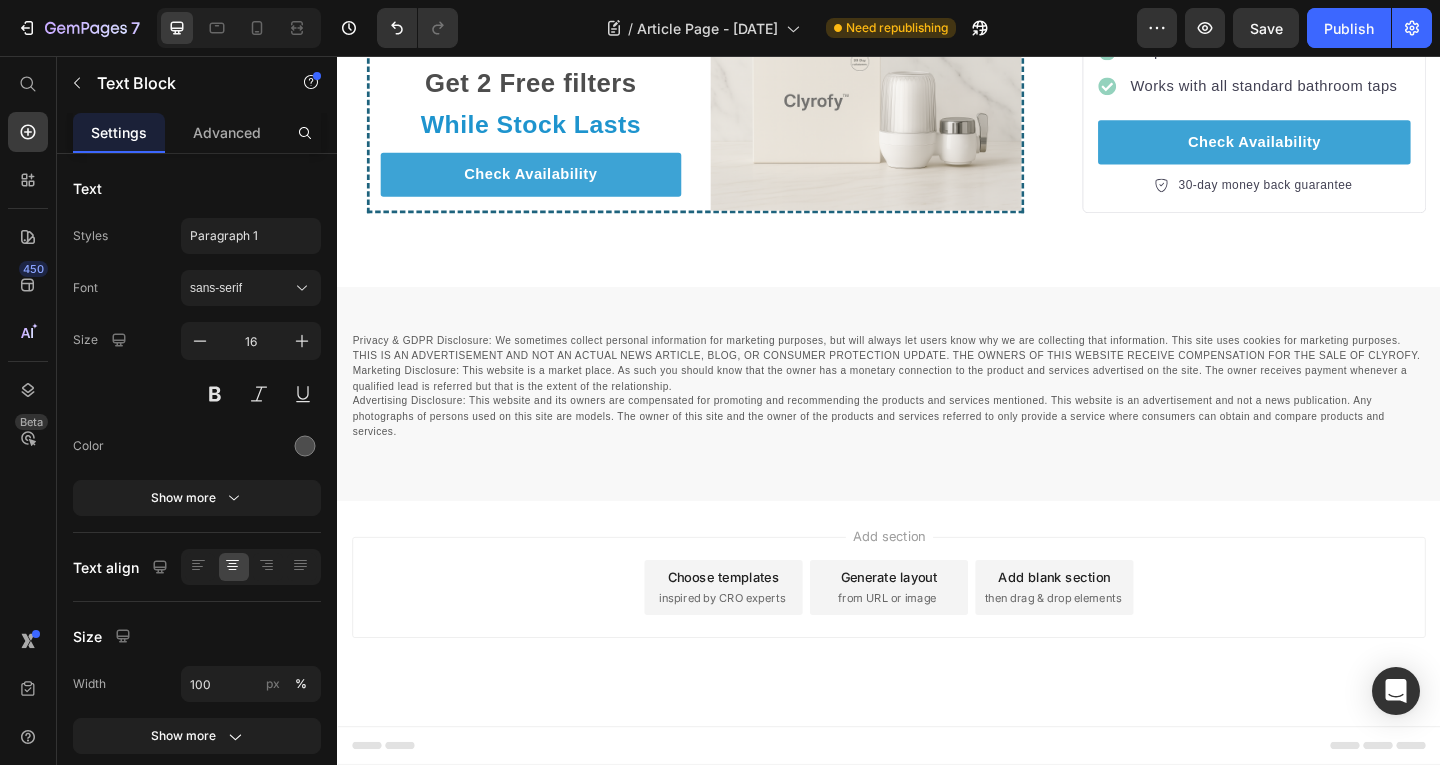 click on "If you're going to let your water undo it all" at bounding box center [726, -22] 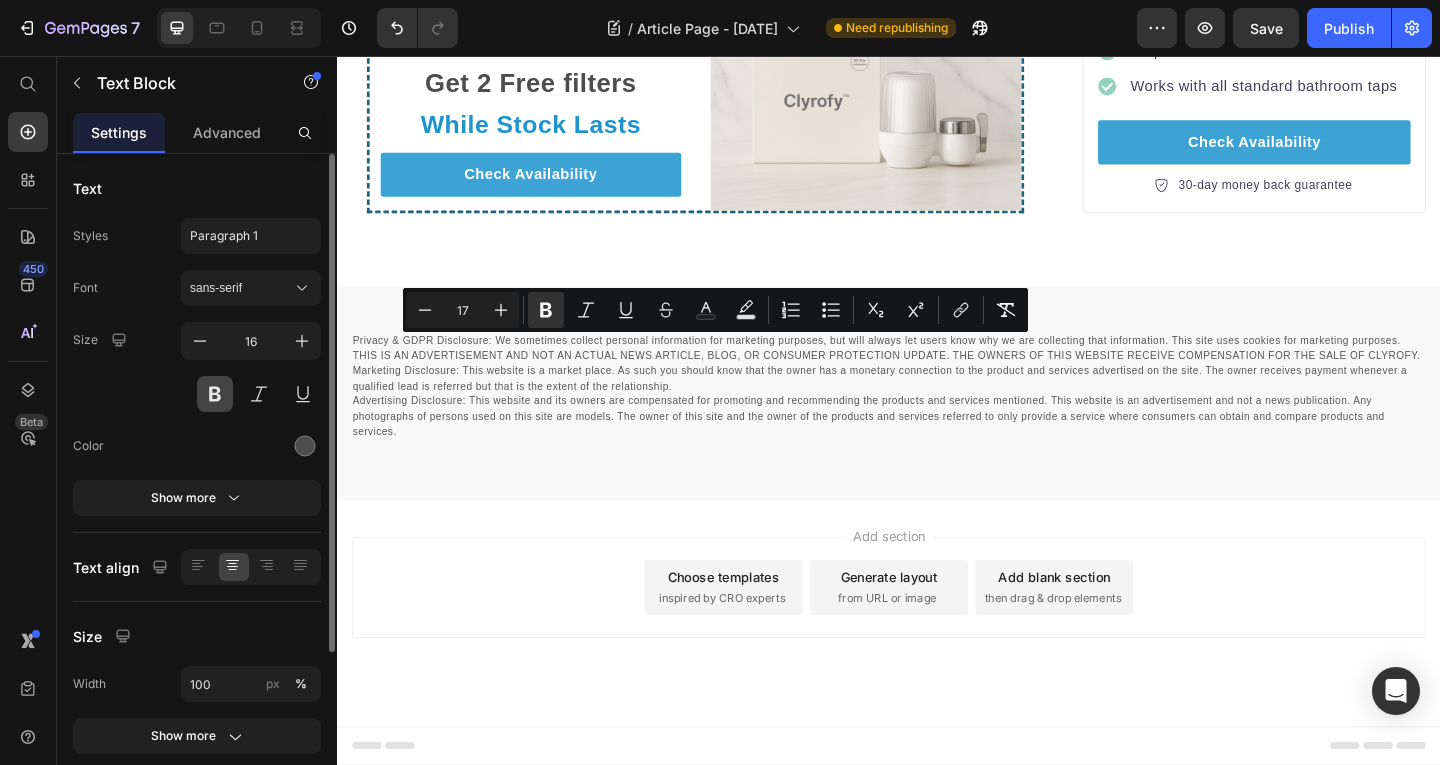 click at bounding box center (215, 394) 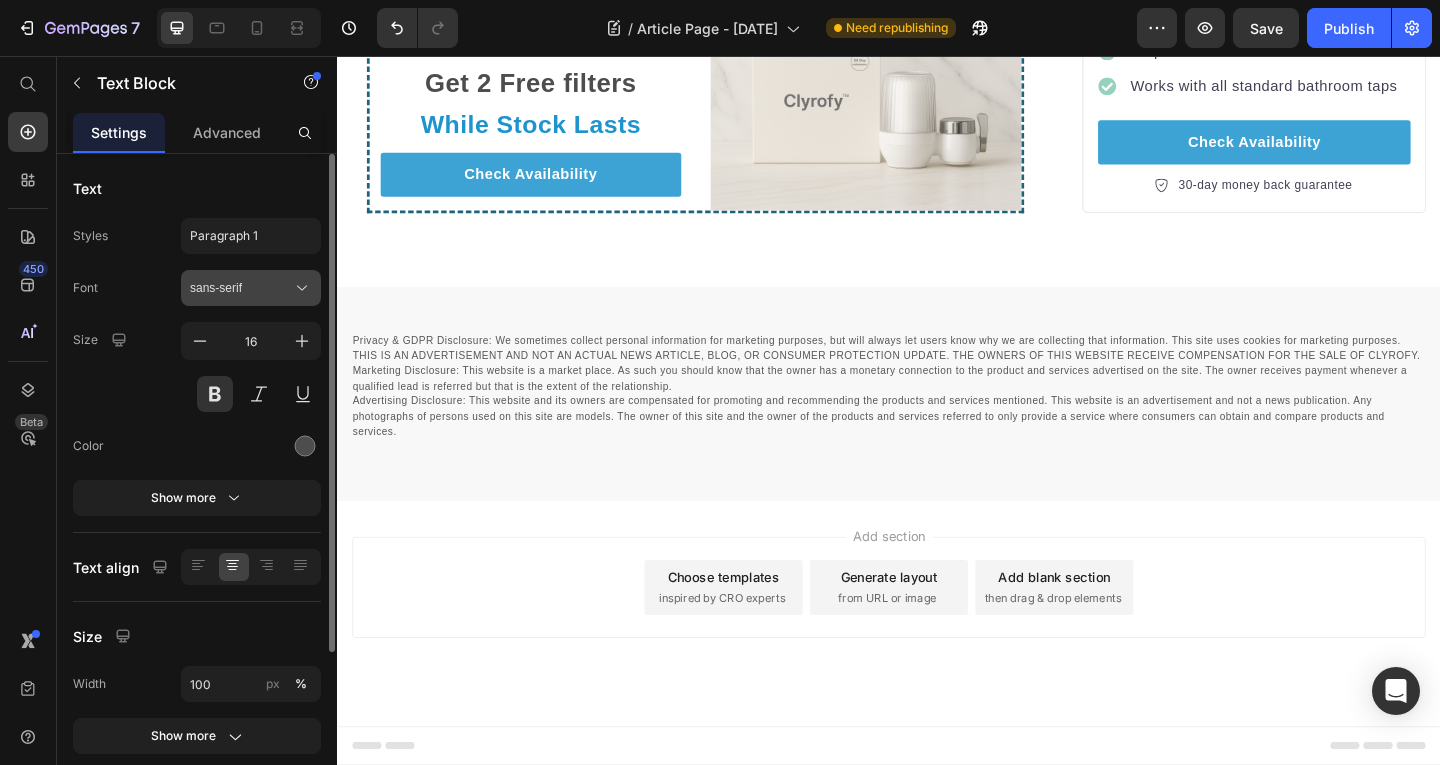click on "sans-serif" at bounding box center (251, 288) 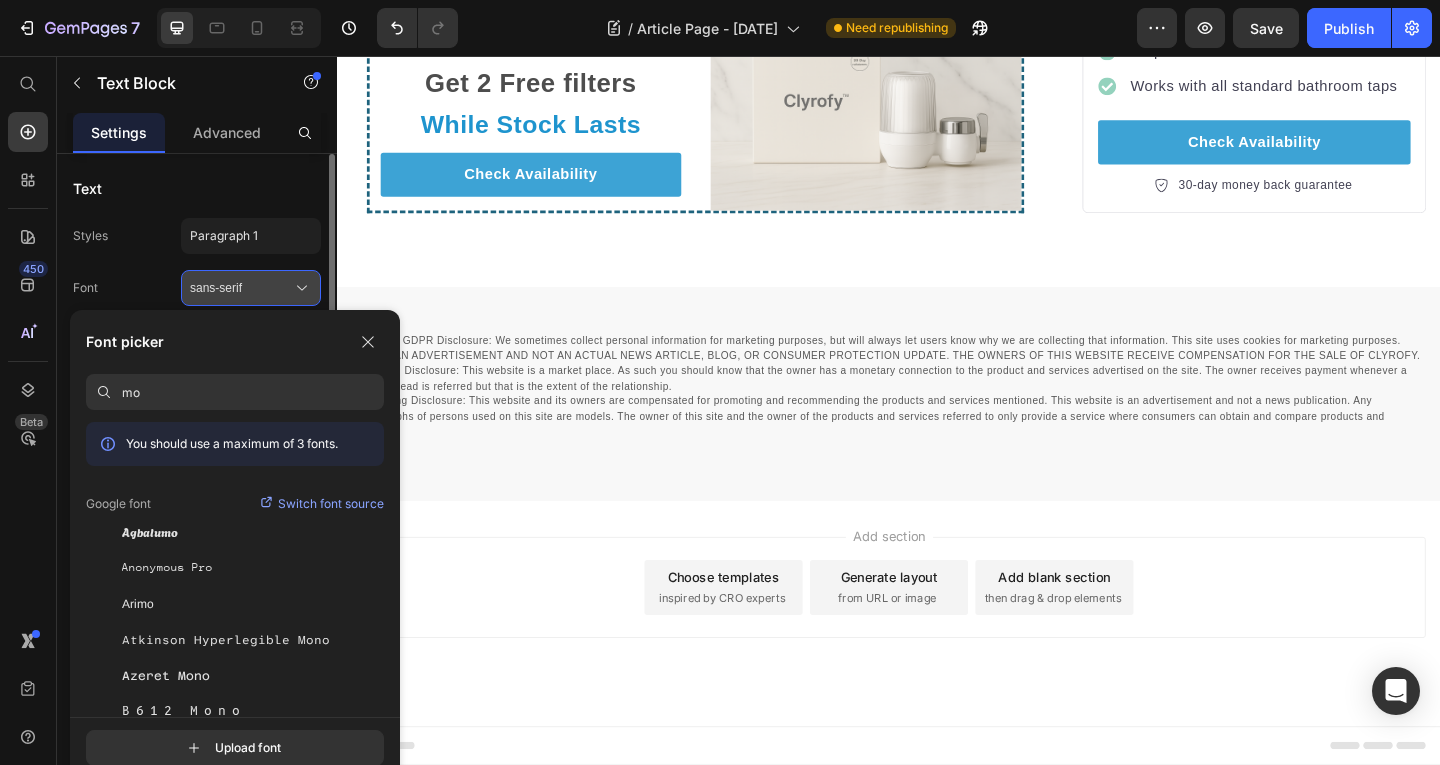 type on "m" 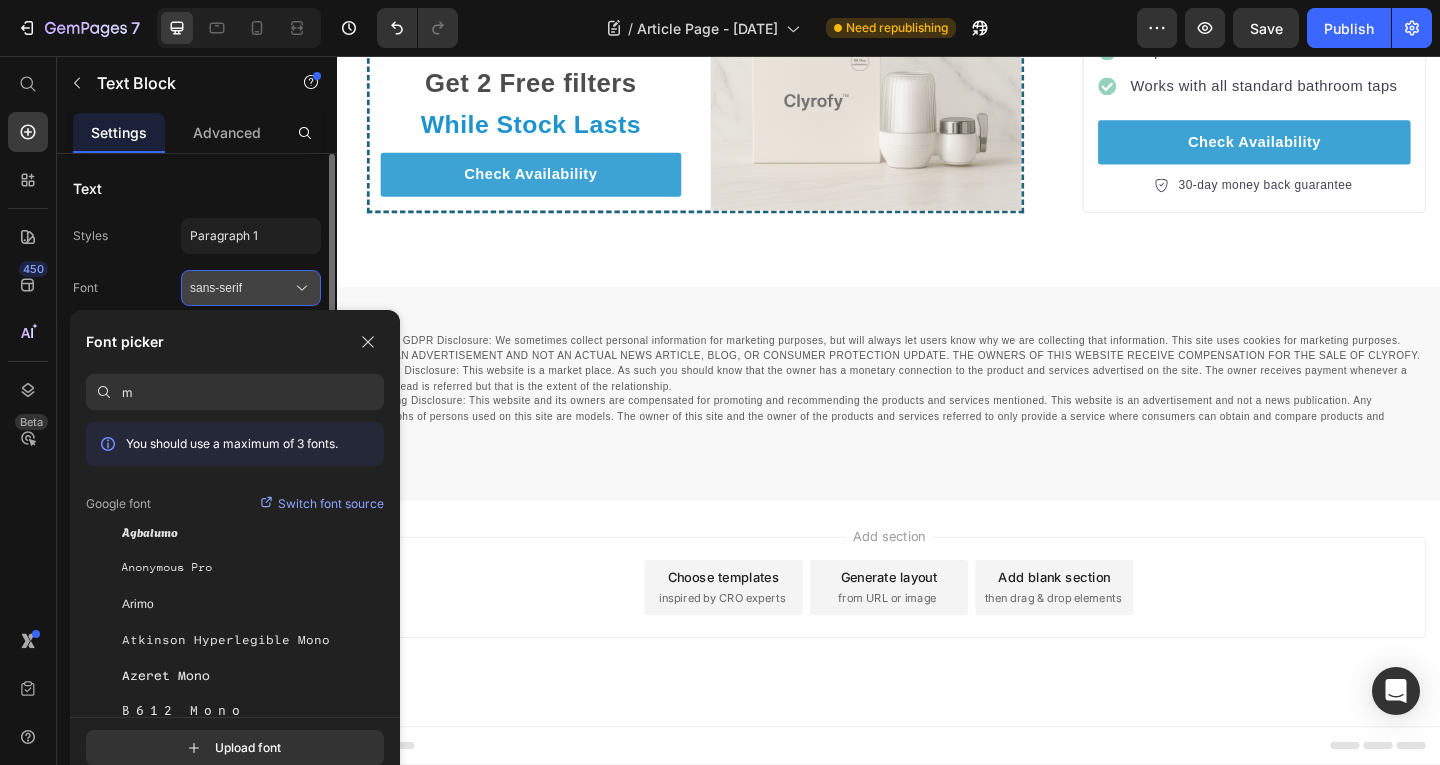 type 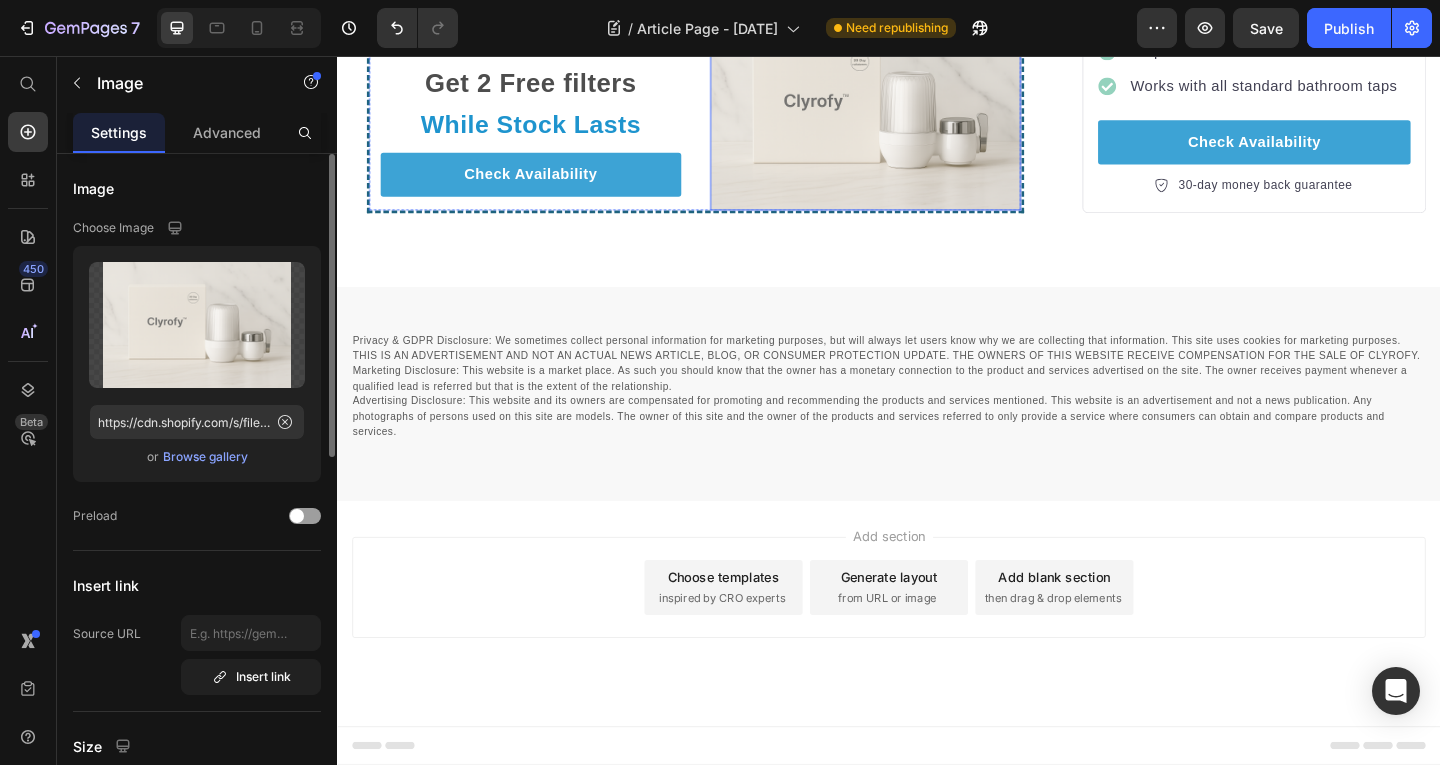 click at bounding box center [912, 111] 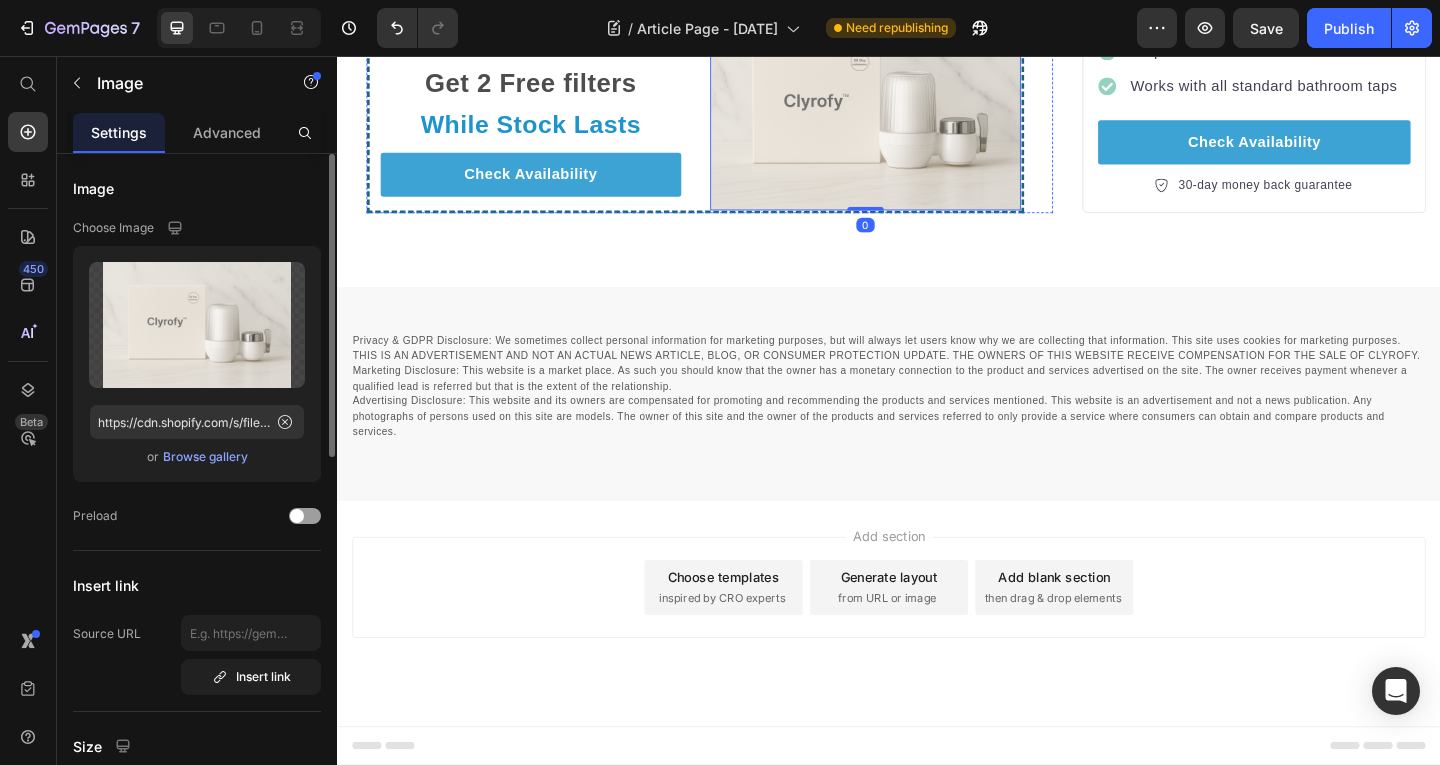 click on "What was the point in investing in your beauty" at bounding box center [726, -51] 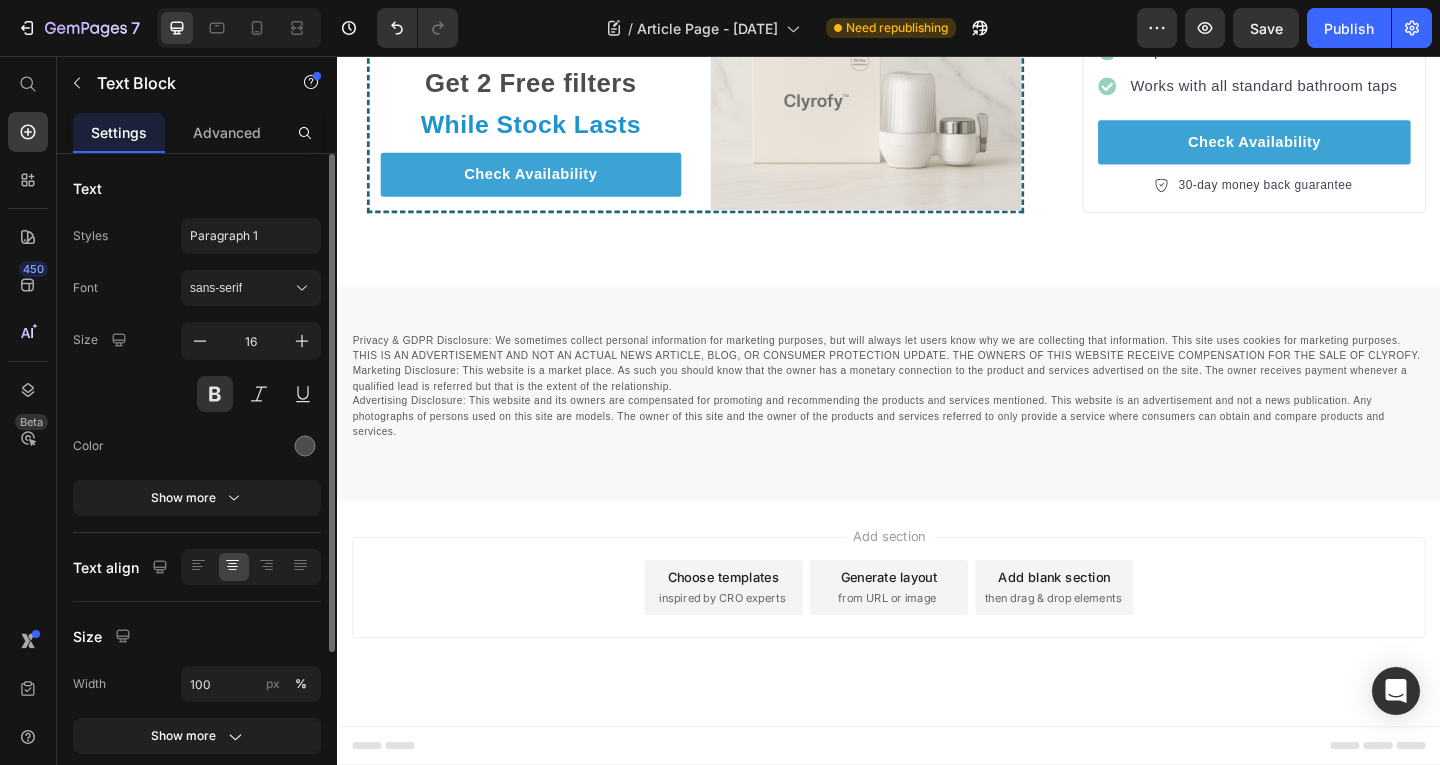 click on "What was the point in investing in your beauty" at bounding box center [726, -51] 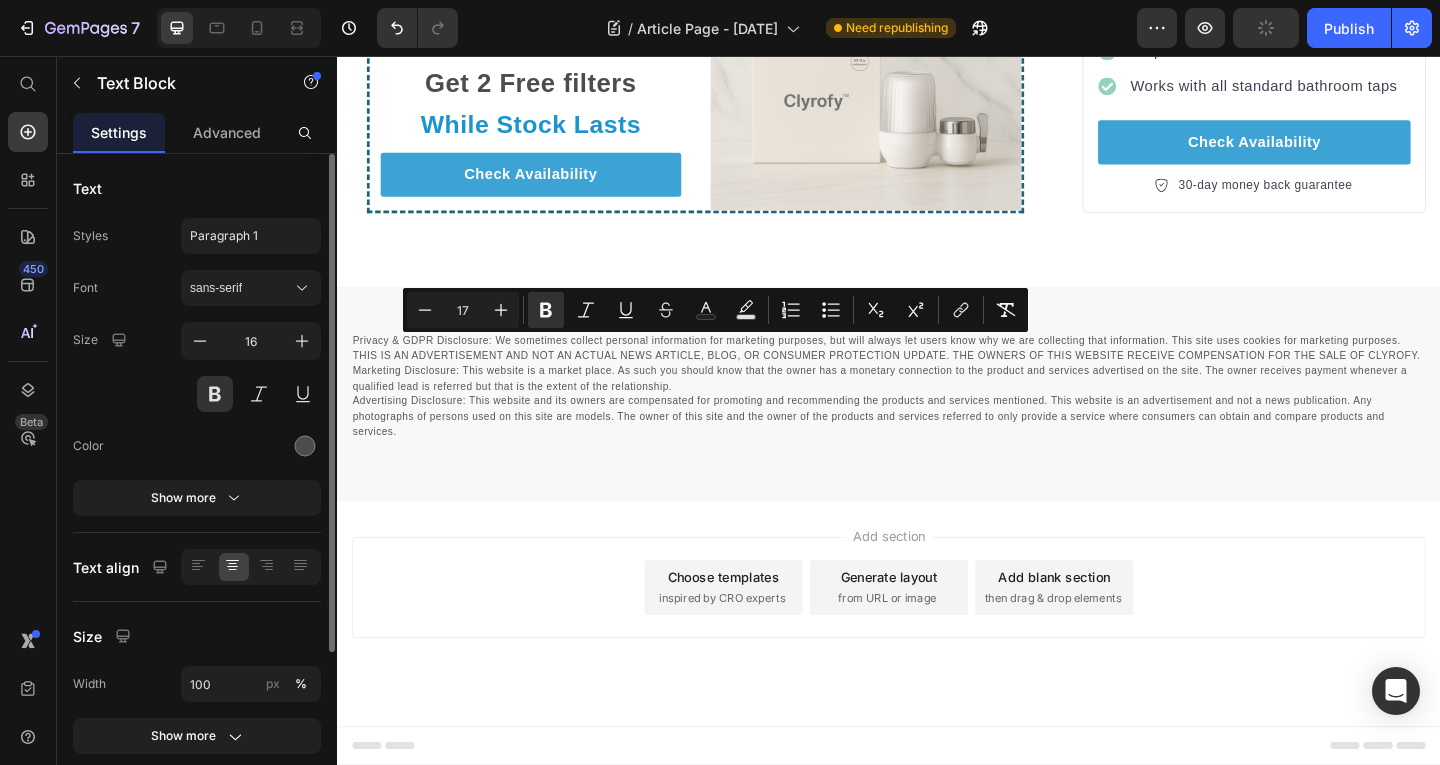 click on "If you're going to let your water undo it all" at bounding box center [726, -23] 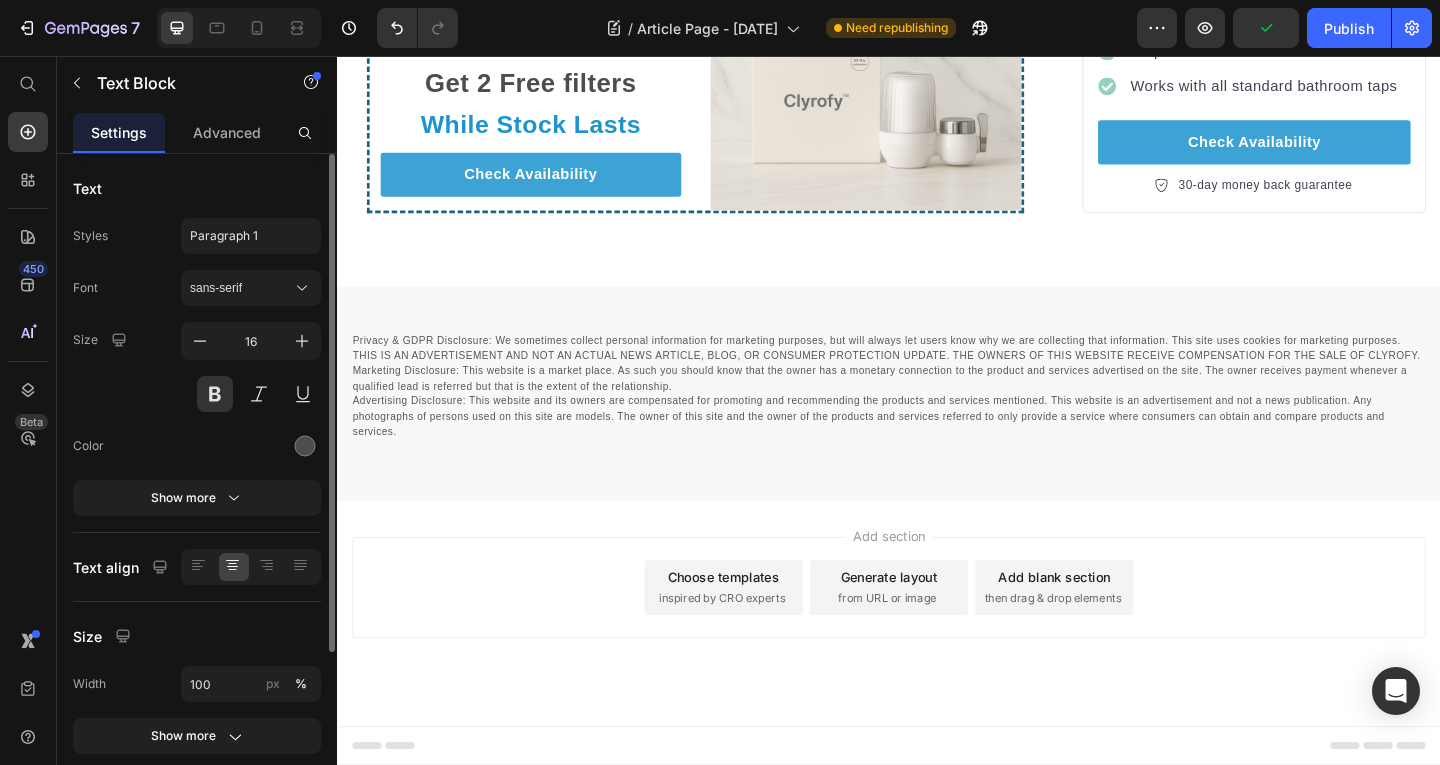 click on "If you're going to let your water undo it all" at bounding box center (726, -23) 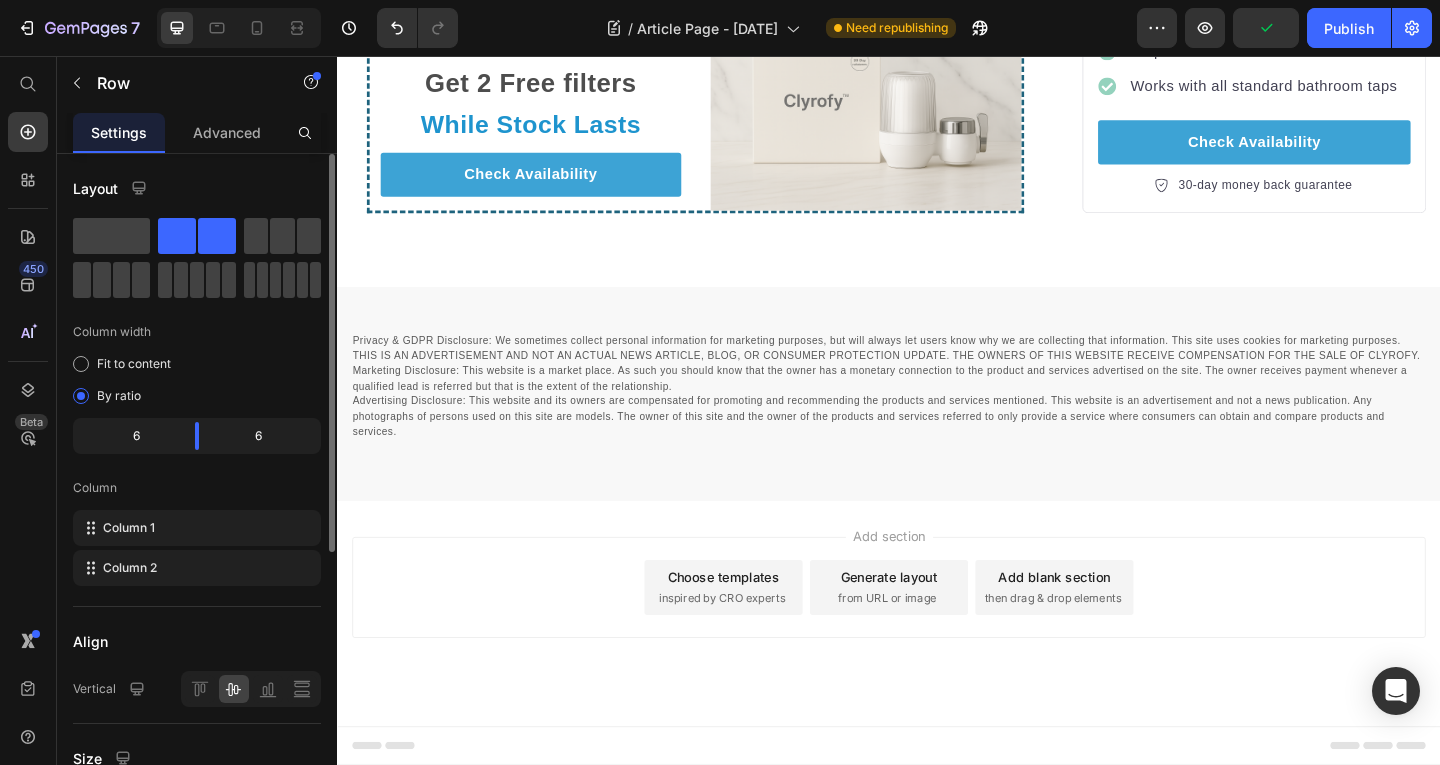 click on "Clyrofy Water Purifier  Heading Get 2 Free filters Text block While Stock Lasts  Text block Check Availability Button Image Row" at bounding box center (726, 111) 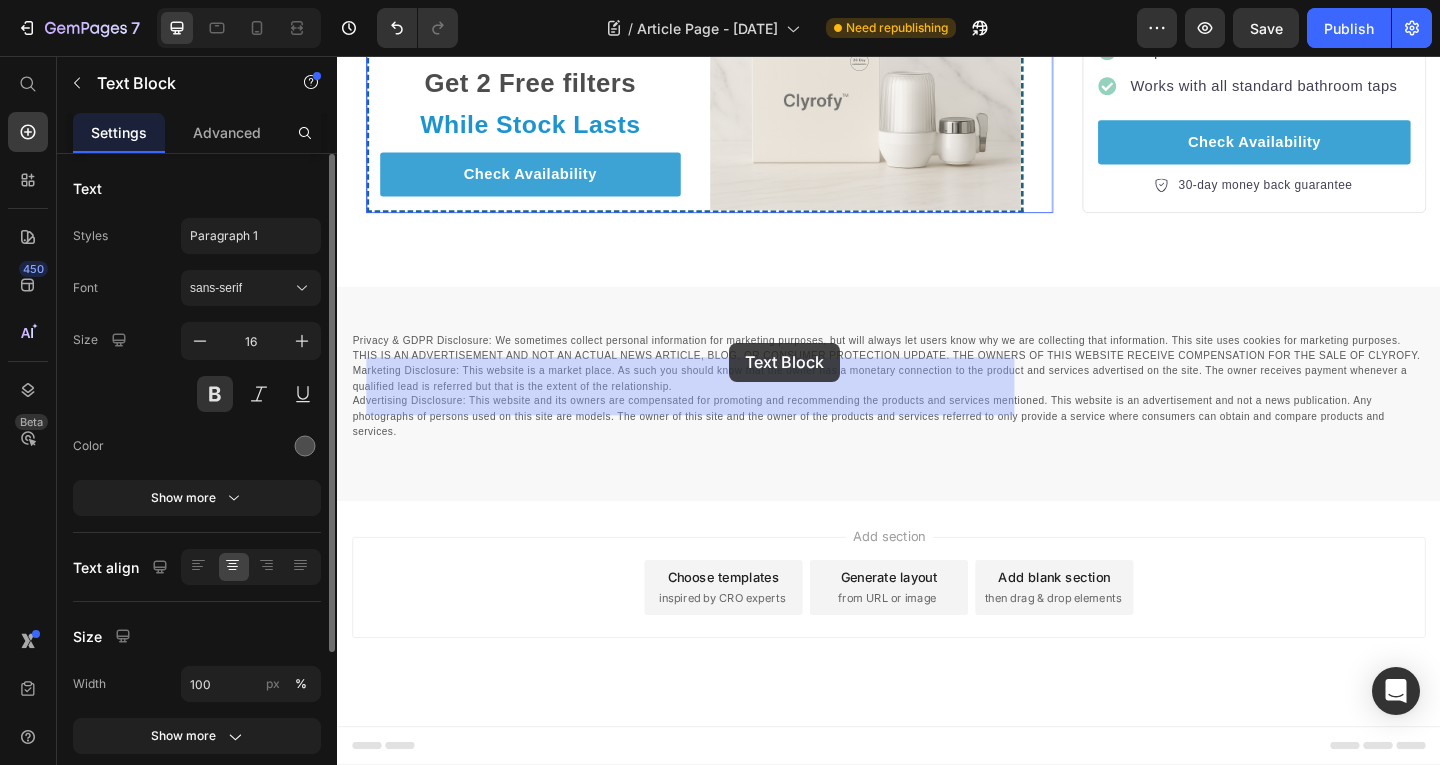 drag, startPoint x: 928, startPoint y: 403, endPoint x: 771, endPoint y: 372, distance: 160.03125 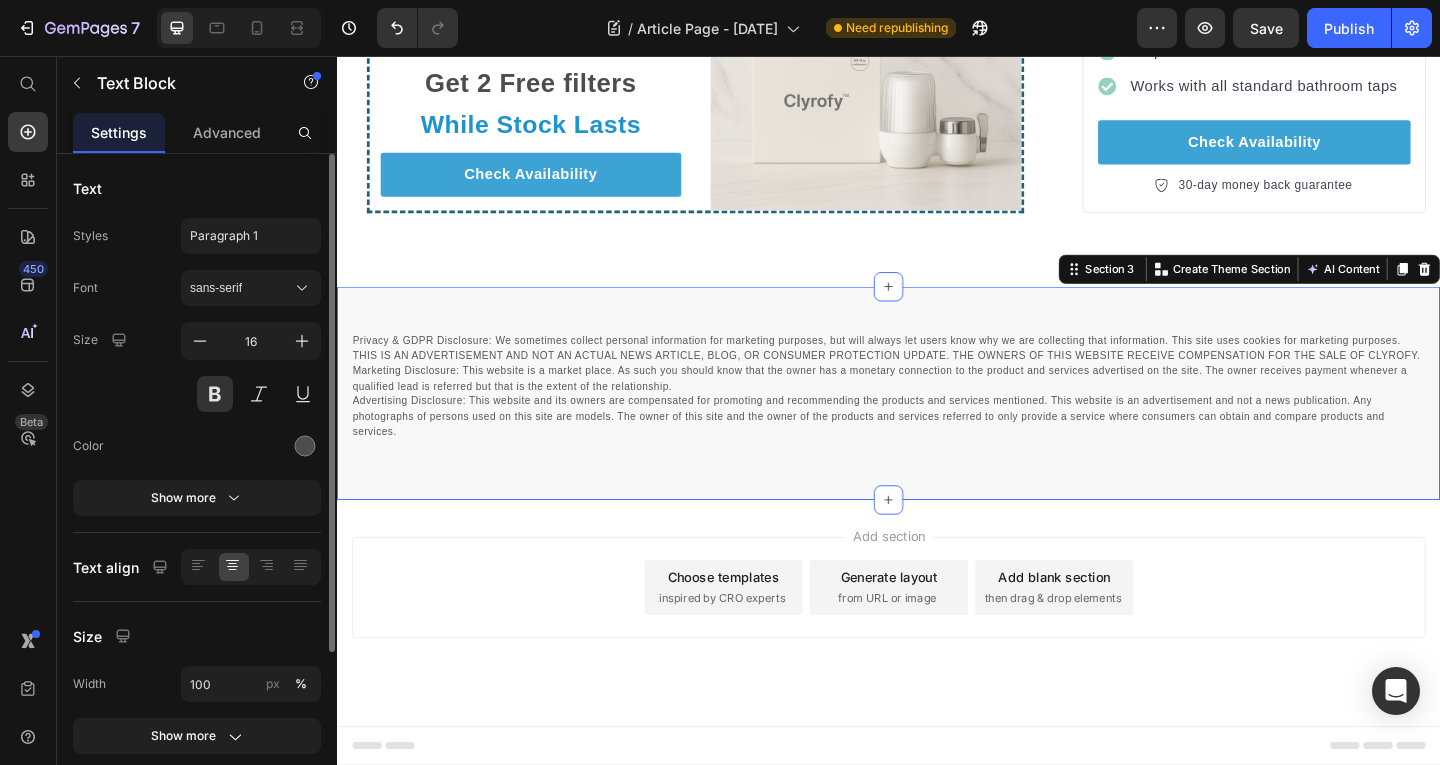 click on "Privacy & GDPR Disclosure: We sometimes collect personal information for marketing purposes, but will always let users know why we are collecting that information. This site uses cookies for marketing purposes. THIS IS AN ADVERTISEMENT AND NOT AN ACTUAL NEWS ARTICLE, BLOG, OR CONSUMER PROTECTION UPDATE. THE OWNERS OF THIS WEBSITE RECEIVE COMPENSATION FOR THE SALE OF CLYROFY. Marketing Disclosure: This website is a market place. As such you should know that the owner has a monetary connection to the product and services advertised on the site. The owner receives payment whenever a qualified lead is referred but that is the extent of the relationship. Text block Row Section 3   Create Theme Section AI Content Write with GemAI What would you like to describe here? Tone and Voice Persuasive Product Show more Generate" at bounding box center (937, 423) 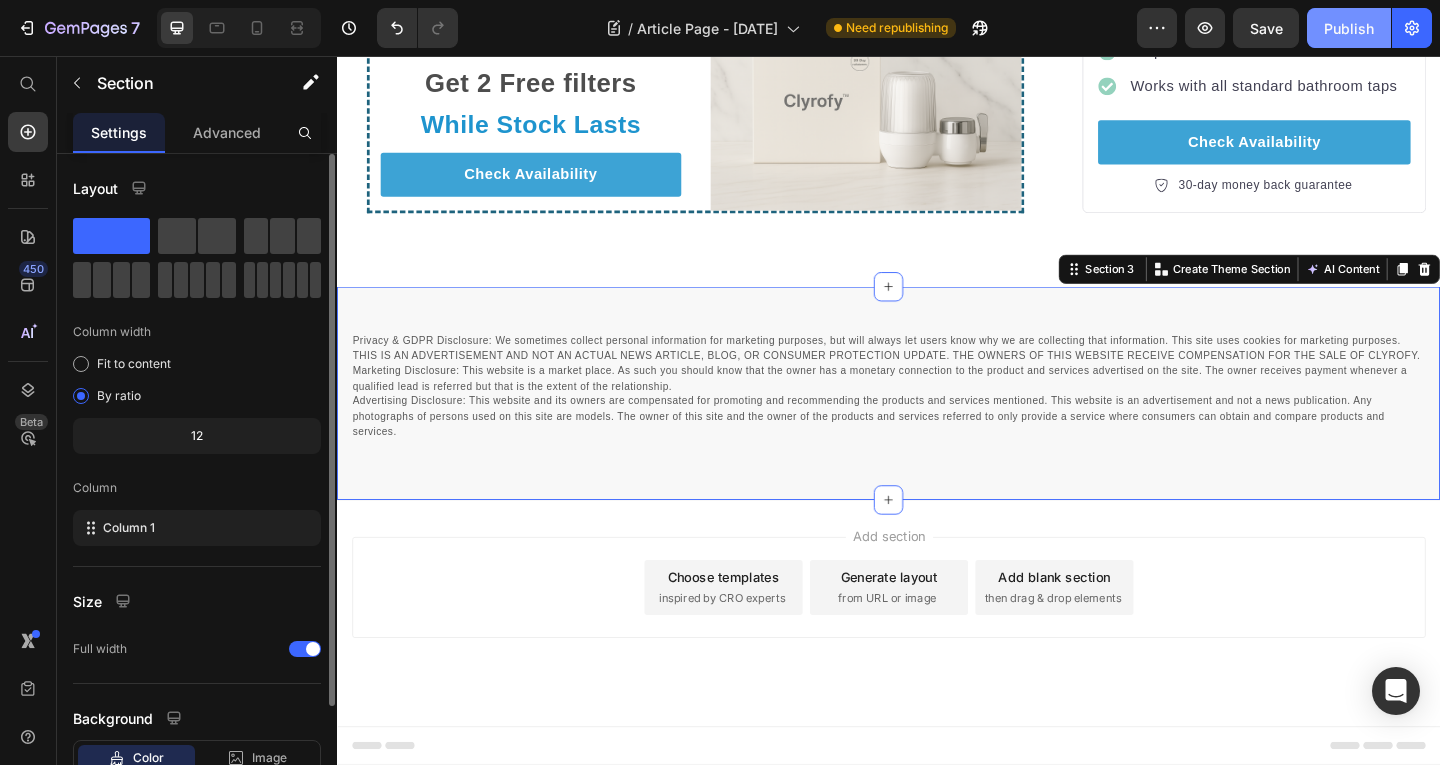 click on "Publish" at bounding box center (1349, 28) 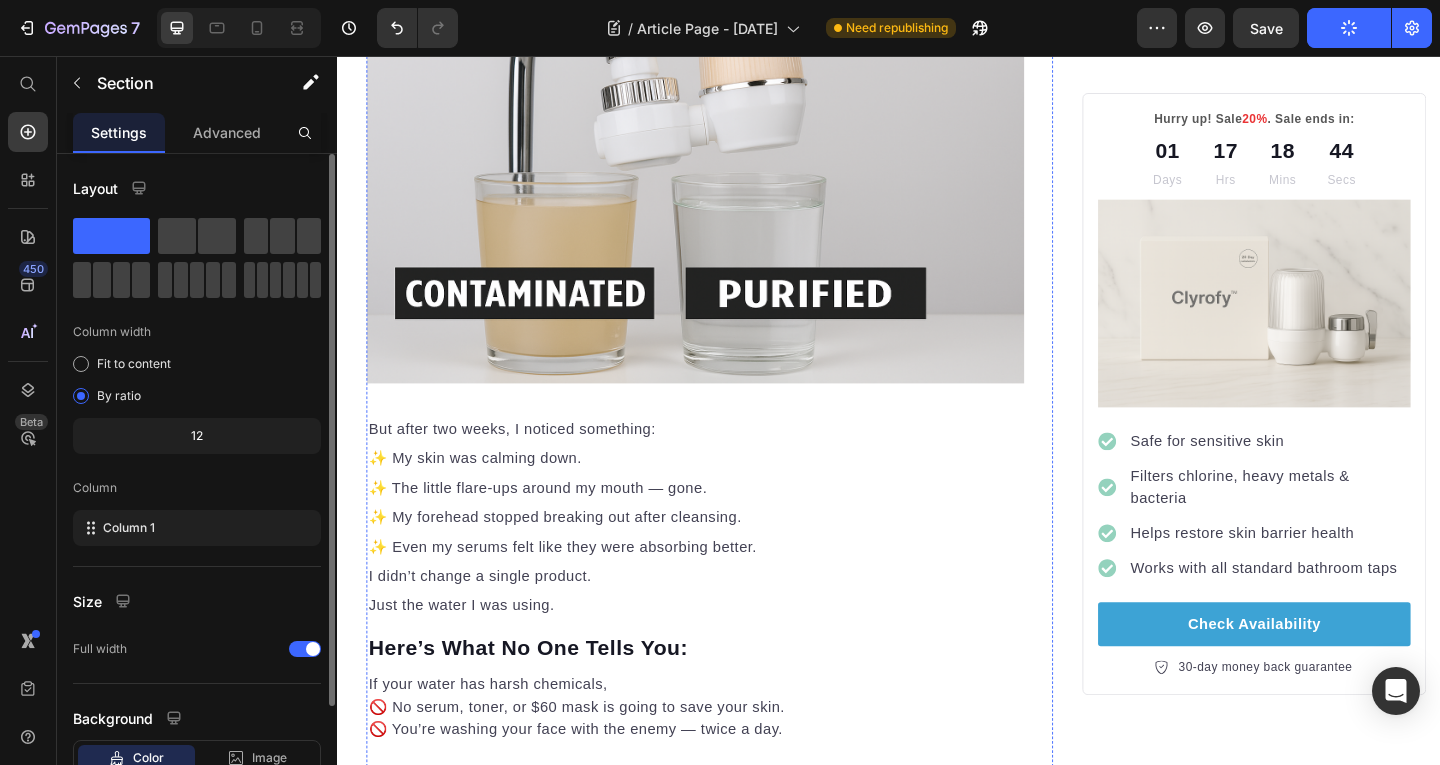 scroll, scrollTop: 2604, scrollLeft: 0, axis: vertical 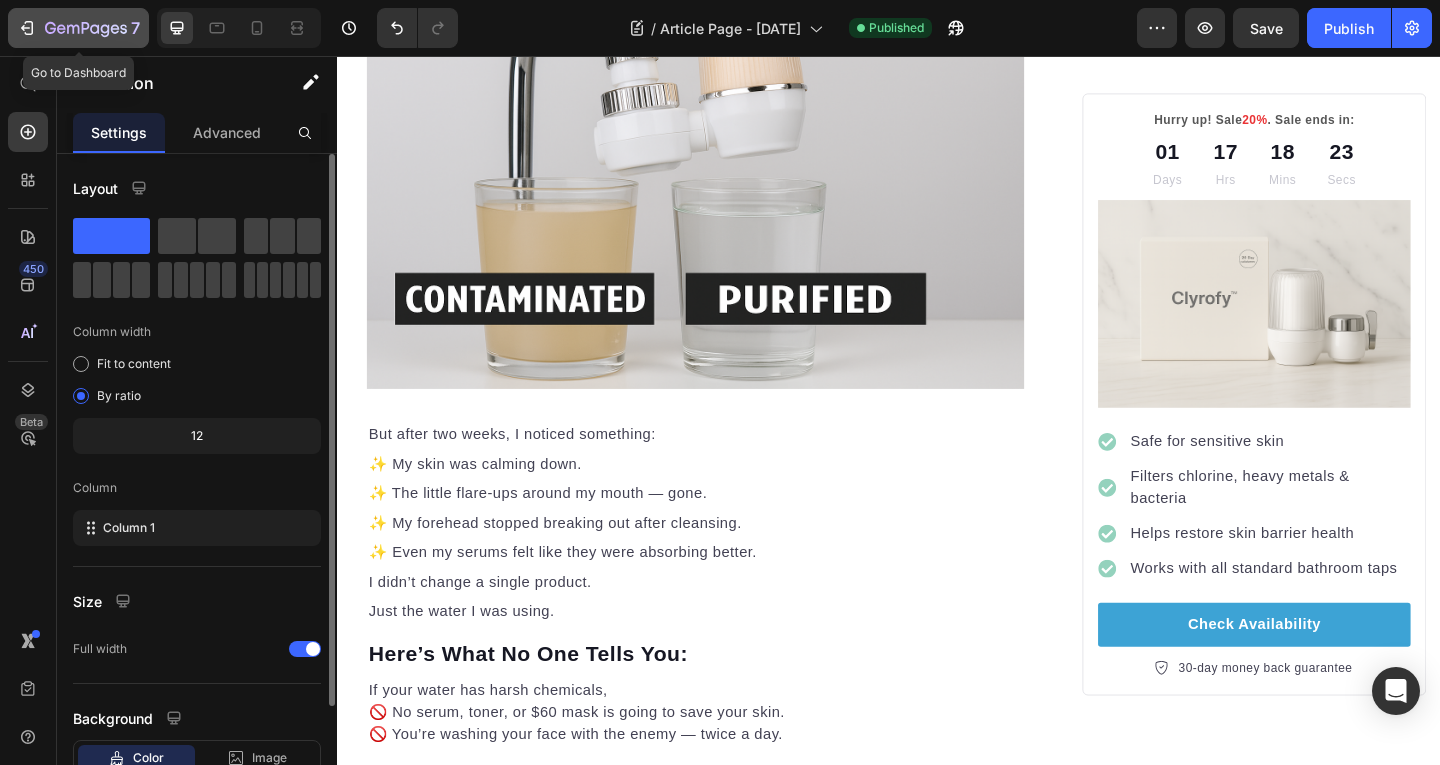 click on "7" at bounding box center (78, 28) 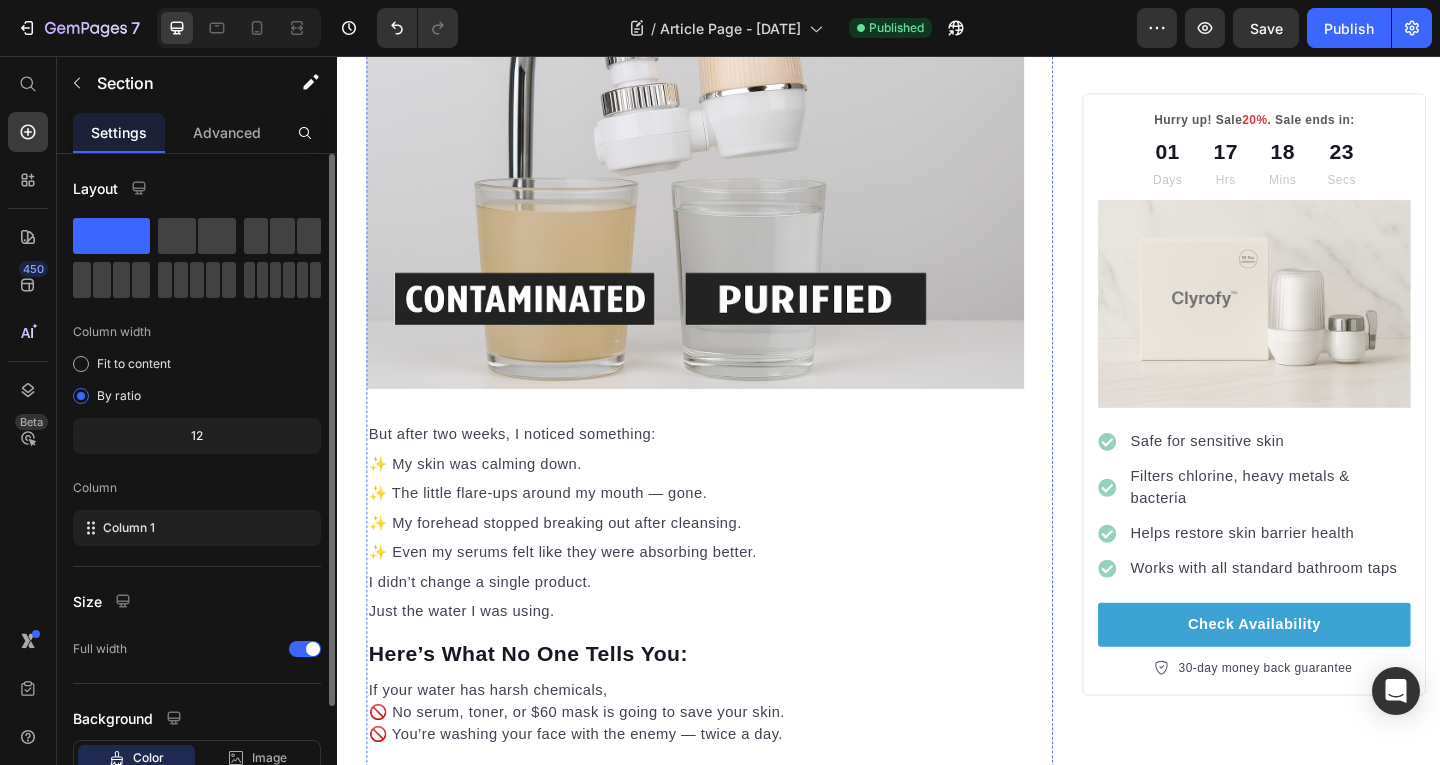 type 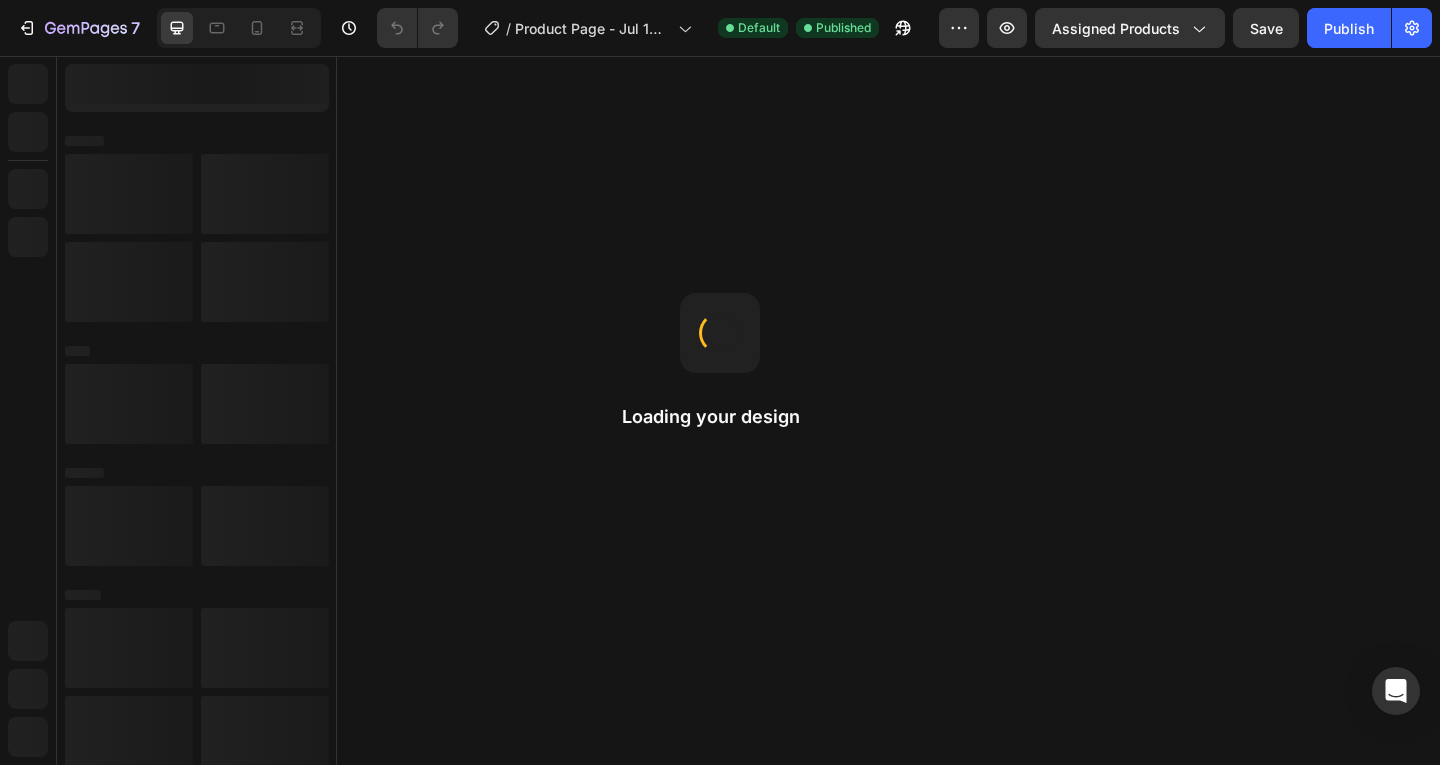 scroll, scrollTop: 0, scrollLeft: 0, axis: both 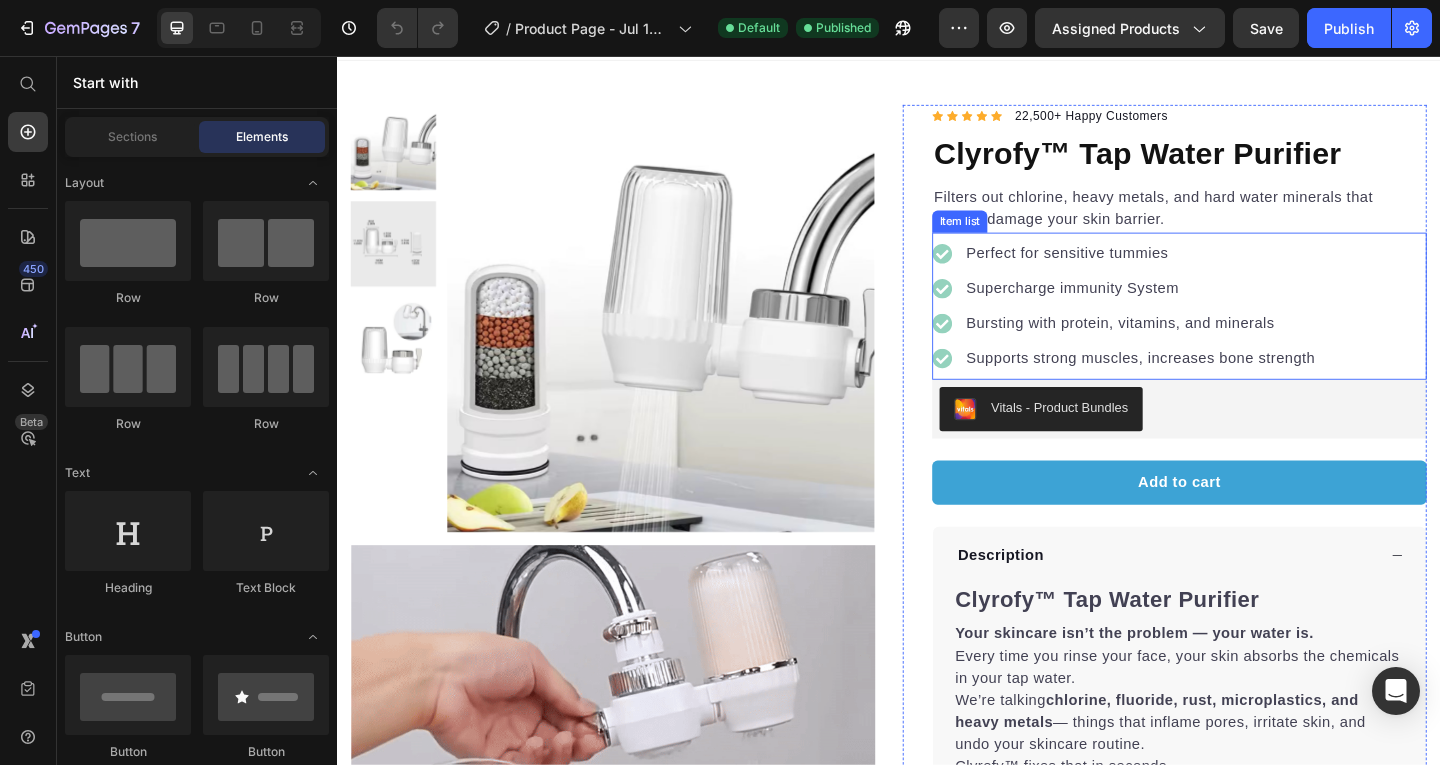 click 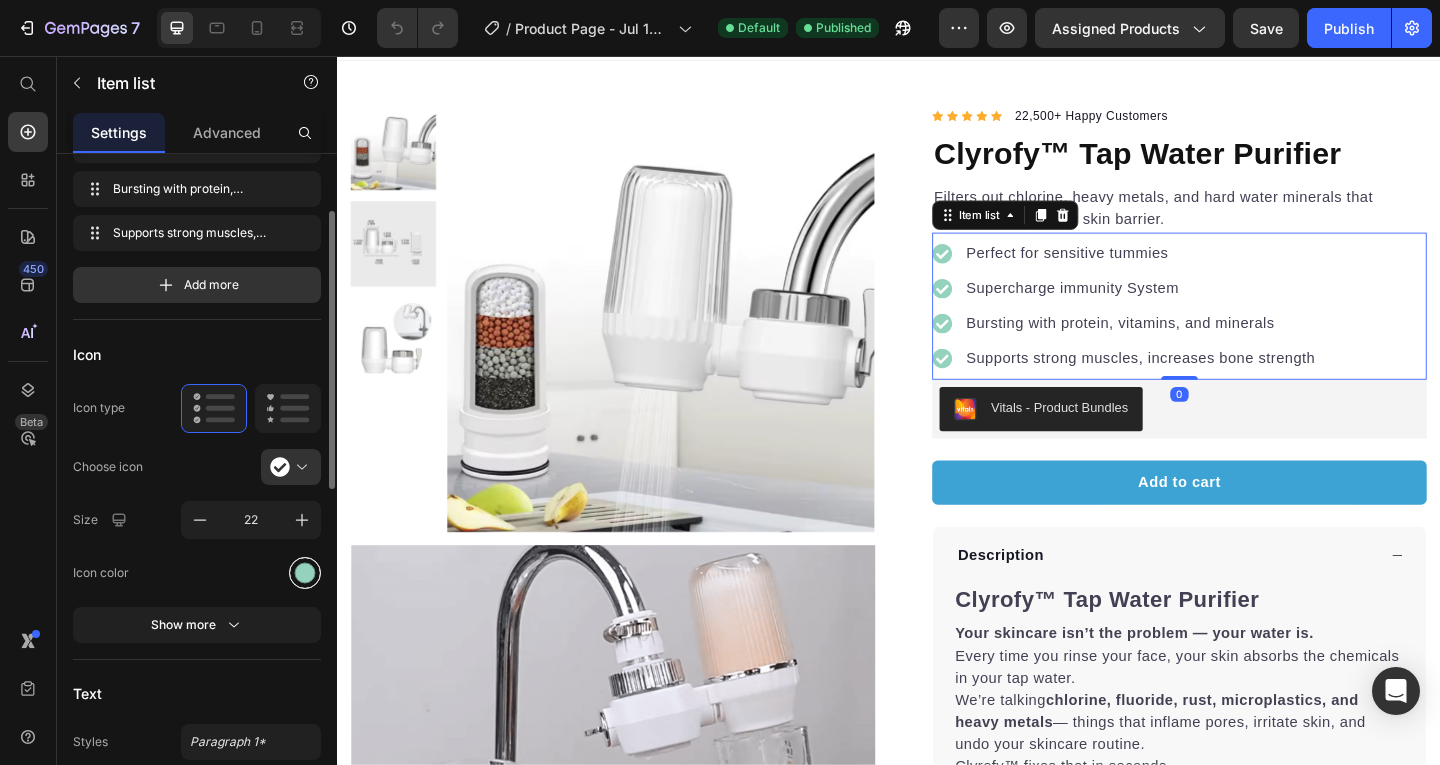 scroll, scrollTop: 136, scrollLeft: 0, axis: vertical 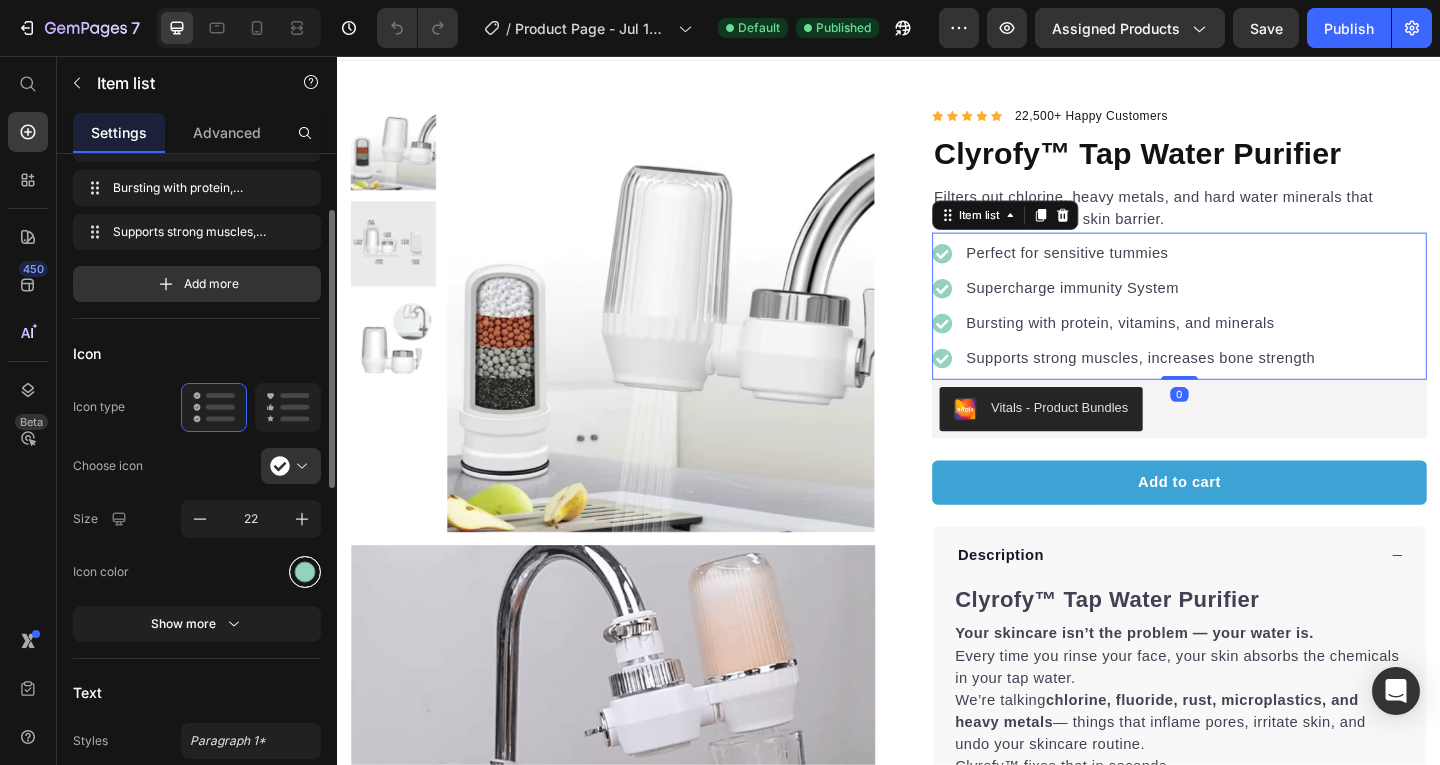 click at bounding box center [305, 571] 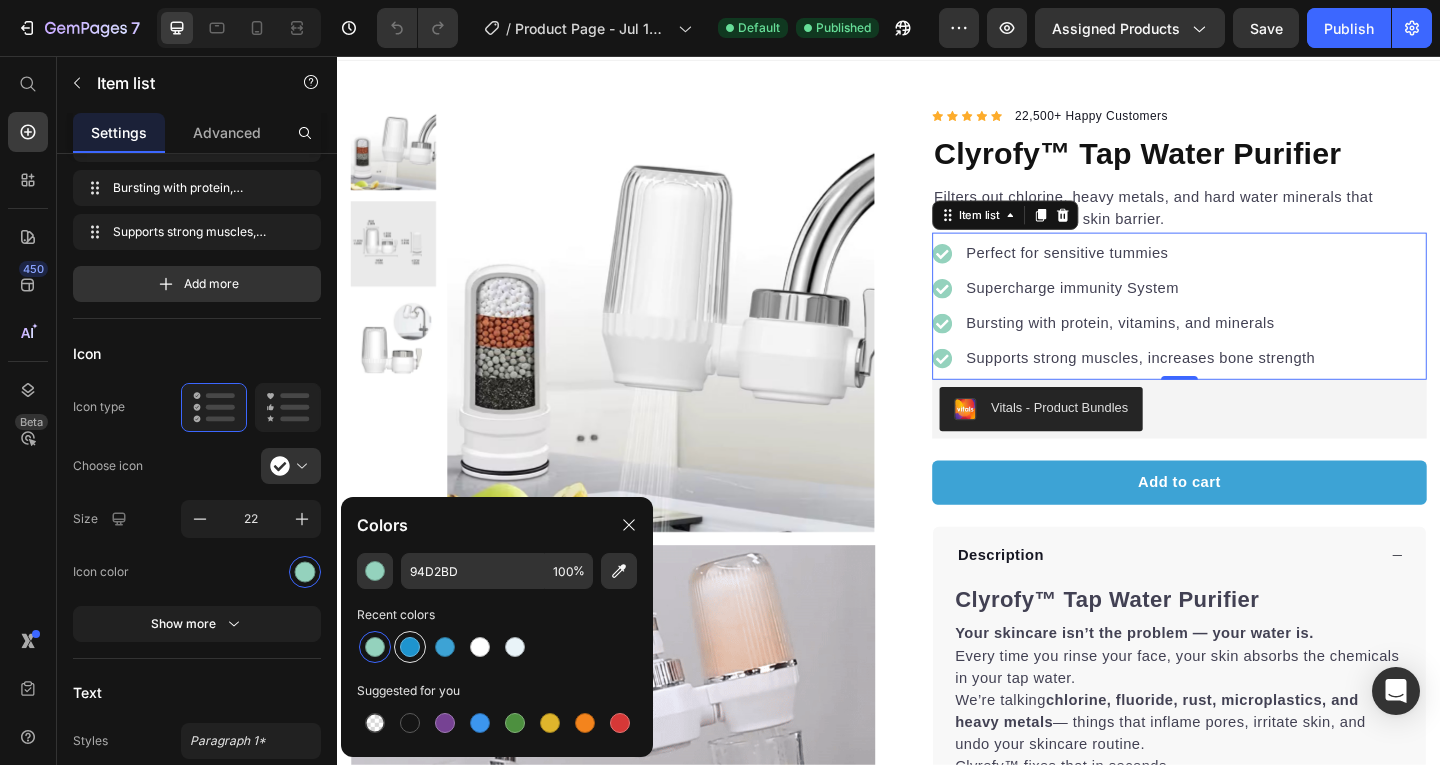 click at bounding box center [410, 647] 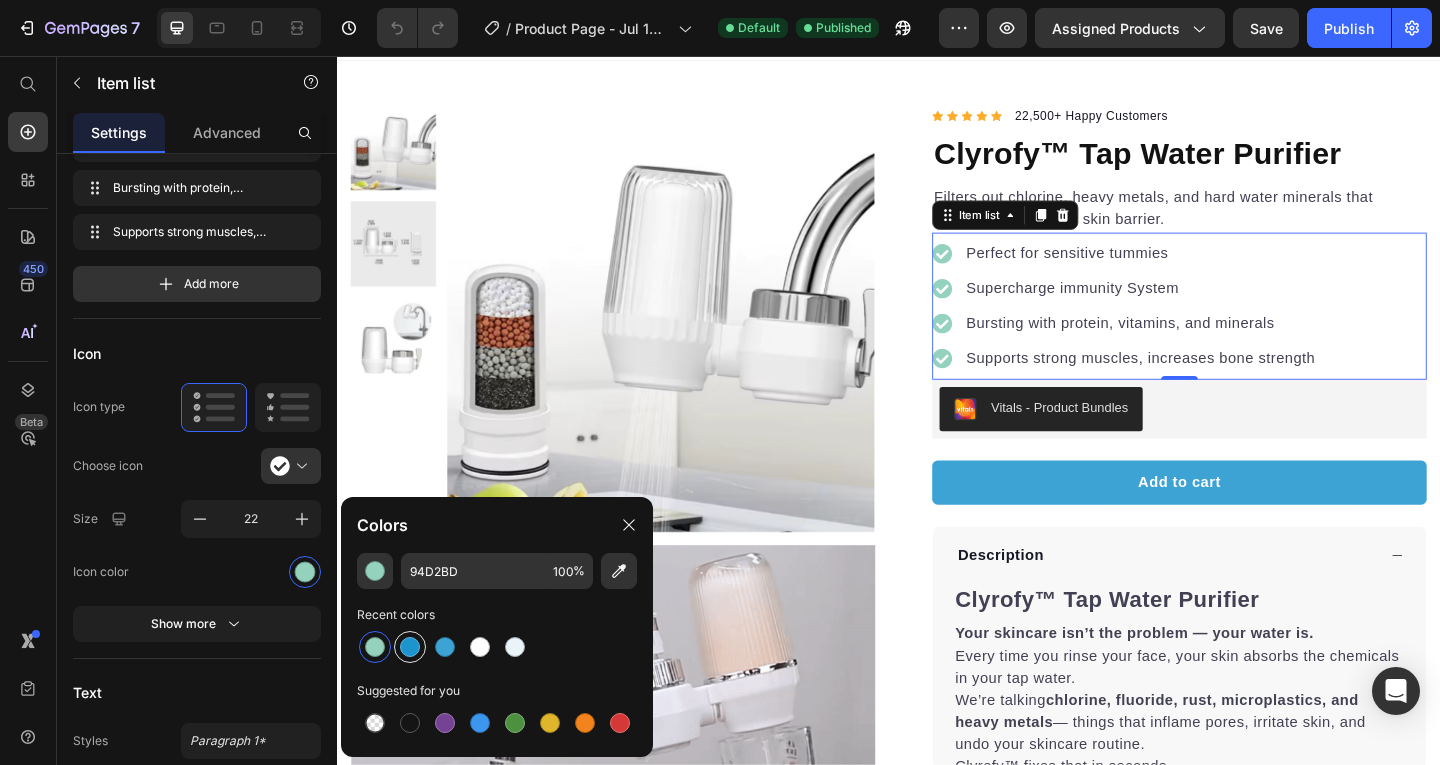 type on "1E94CE" 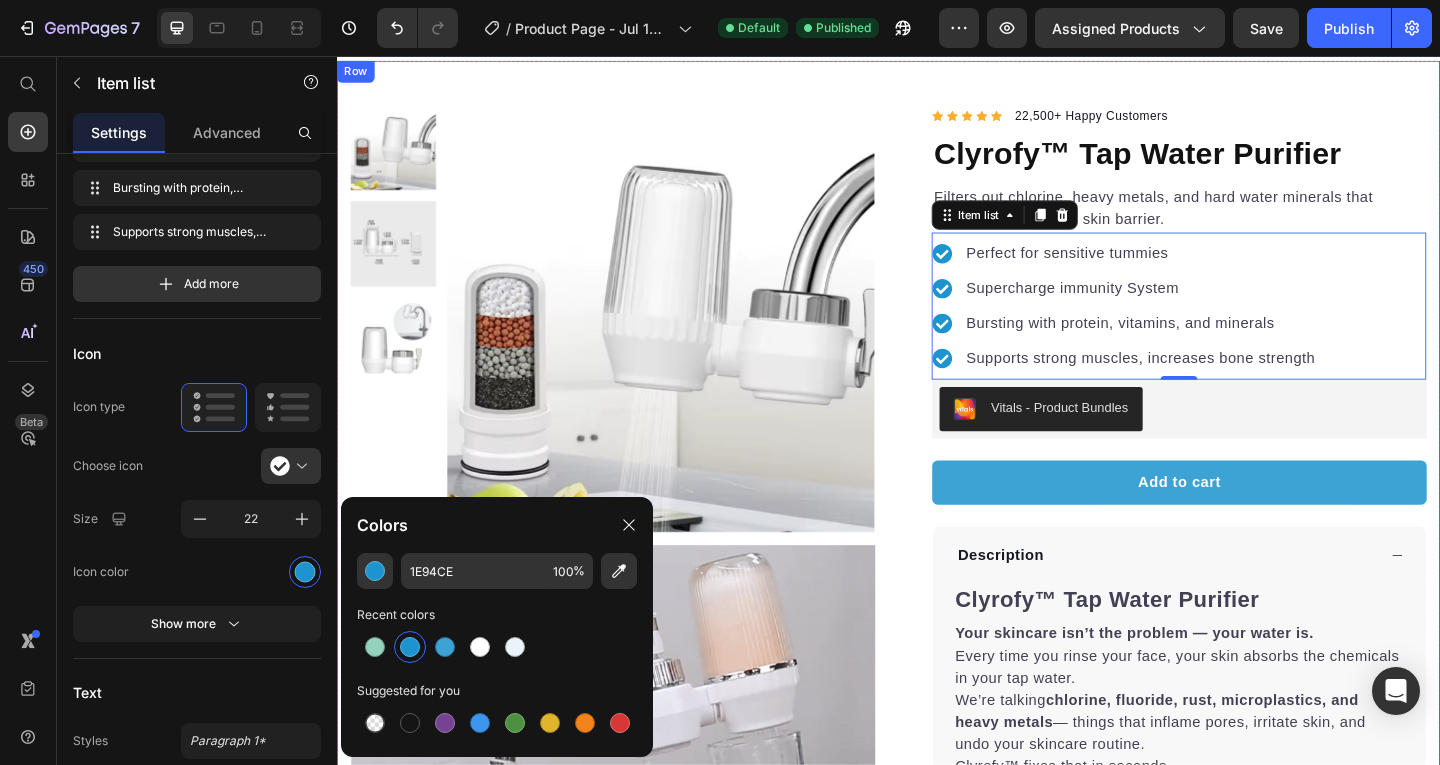 click on "Product Images Image Row Icon Icon Icon Icon Icon Icon List Hoz 22,500+ Happy Customers Text block Row Clyrofy™ Tap Water Purifier Product Title Filters out chlorine, heavy metals, and hard water minerals that silently damage your skin barrier. Text block Perfect for sensitive tummies Supercharge immunity System Bursting with protein, vitamins, and minerals Supports strong muscles, increases bone strength Item list   0 Vitals - Product Bundles Vitals Add to cart Product Cart Button Safe for sensitive skin Filters chlorine, heavy metals & bacteria Helps restore skin barrier health Works with all standard bathroom taps Item list
Description Clyrofy™ Tap Water Purifier
Your skincare isn’t the problem — your water is.
Every time you rinse your face, your skin absorbs the chemicals in your tap water. We’re talking  chlorine, fluoride, rust, microplastics, and heavy metals  — things that inflame pores, irritate skin, and undo your skincare routine.
Clyrofy™ fixes that in seconds." at bounding box center (937, 649) 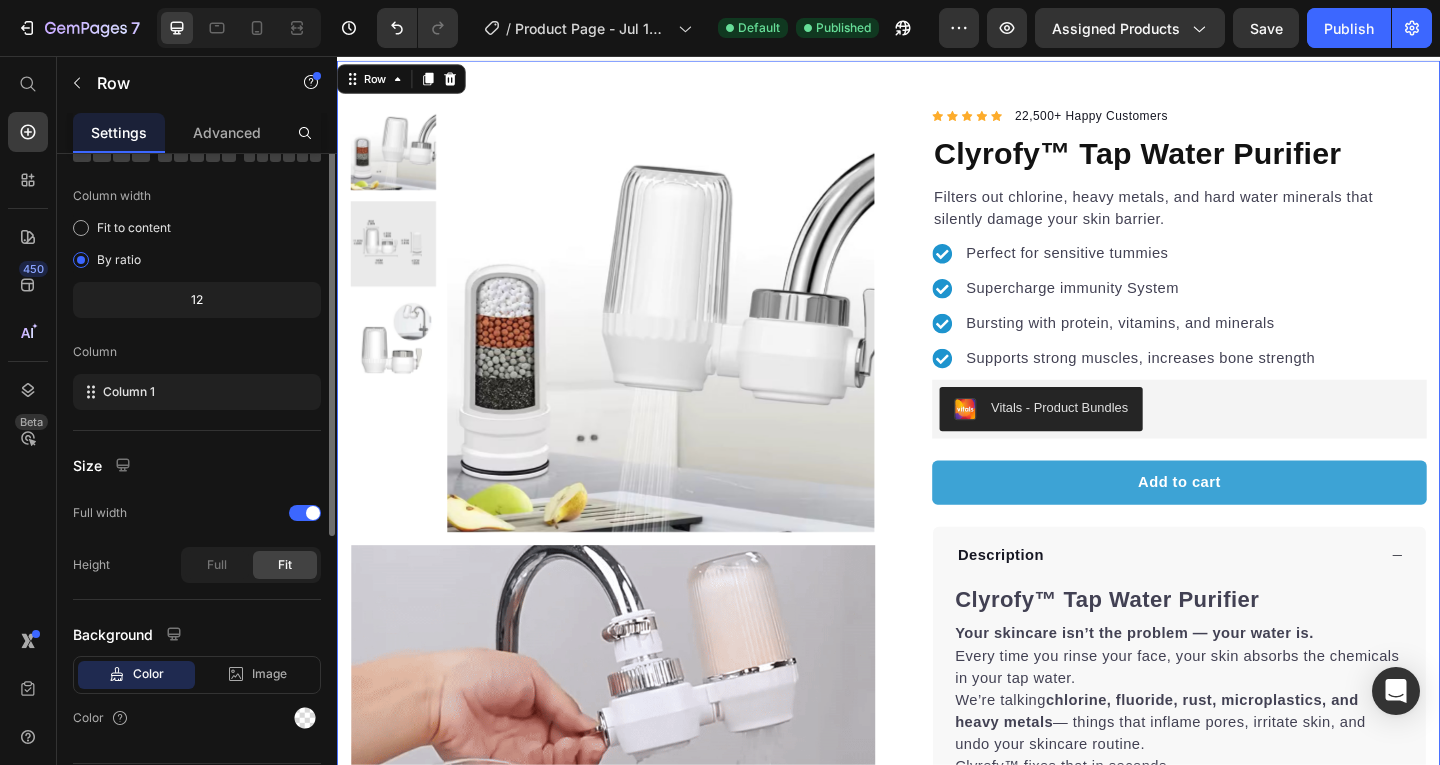 scroll, scrollTop: 0, scrollLeft: 0, axis: both 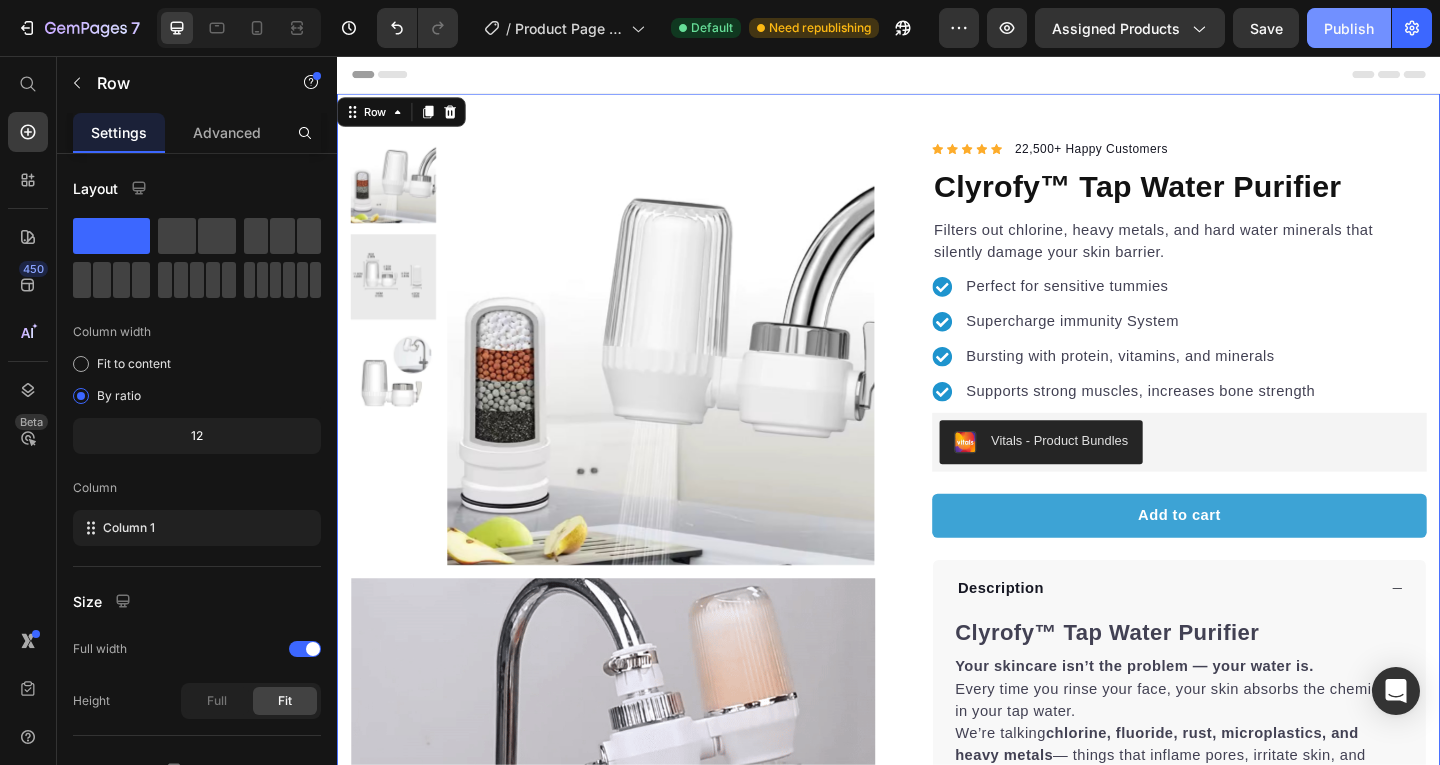 click on "Publish" at bounding box center [1349, 28] 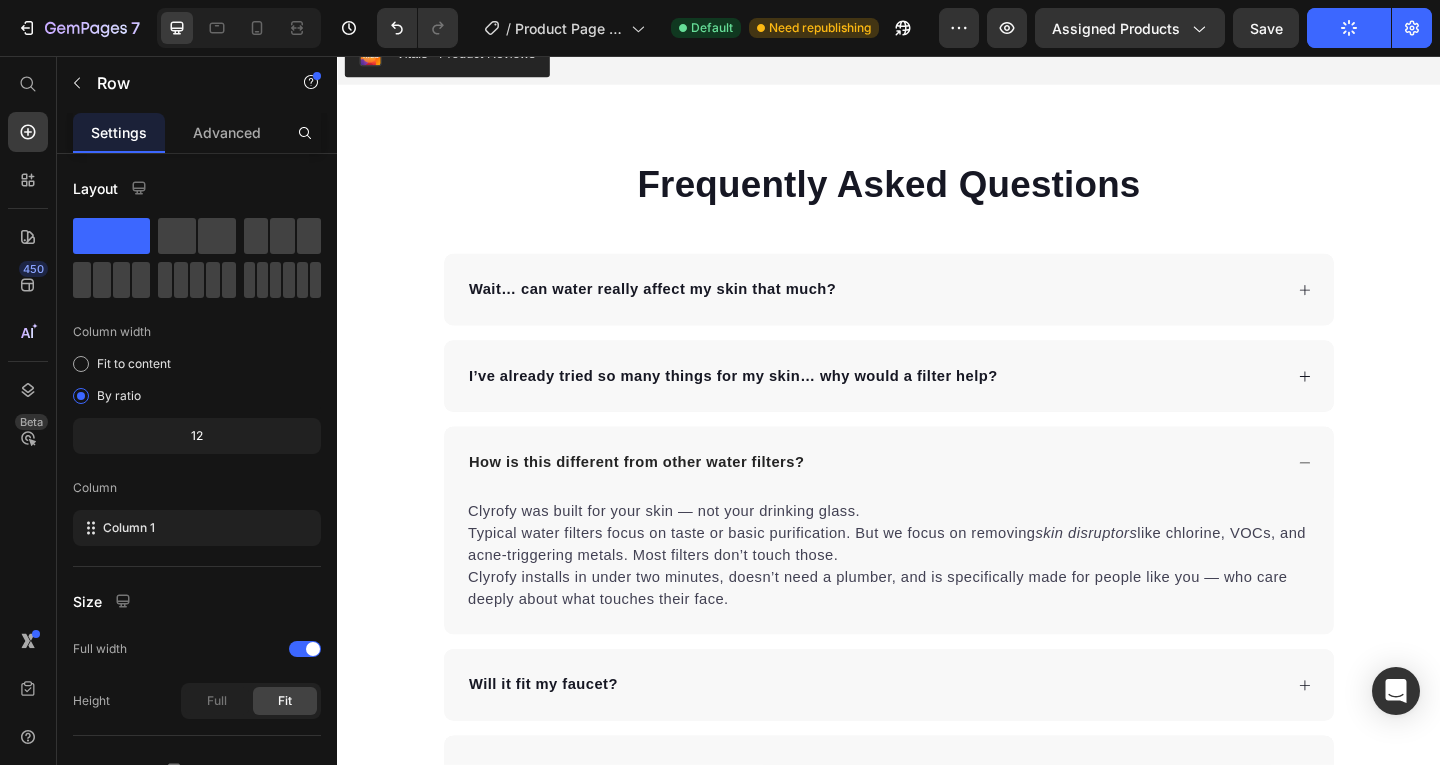 scroll, scrollTop: 1264, scrollLeft: 0, axis: vertical 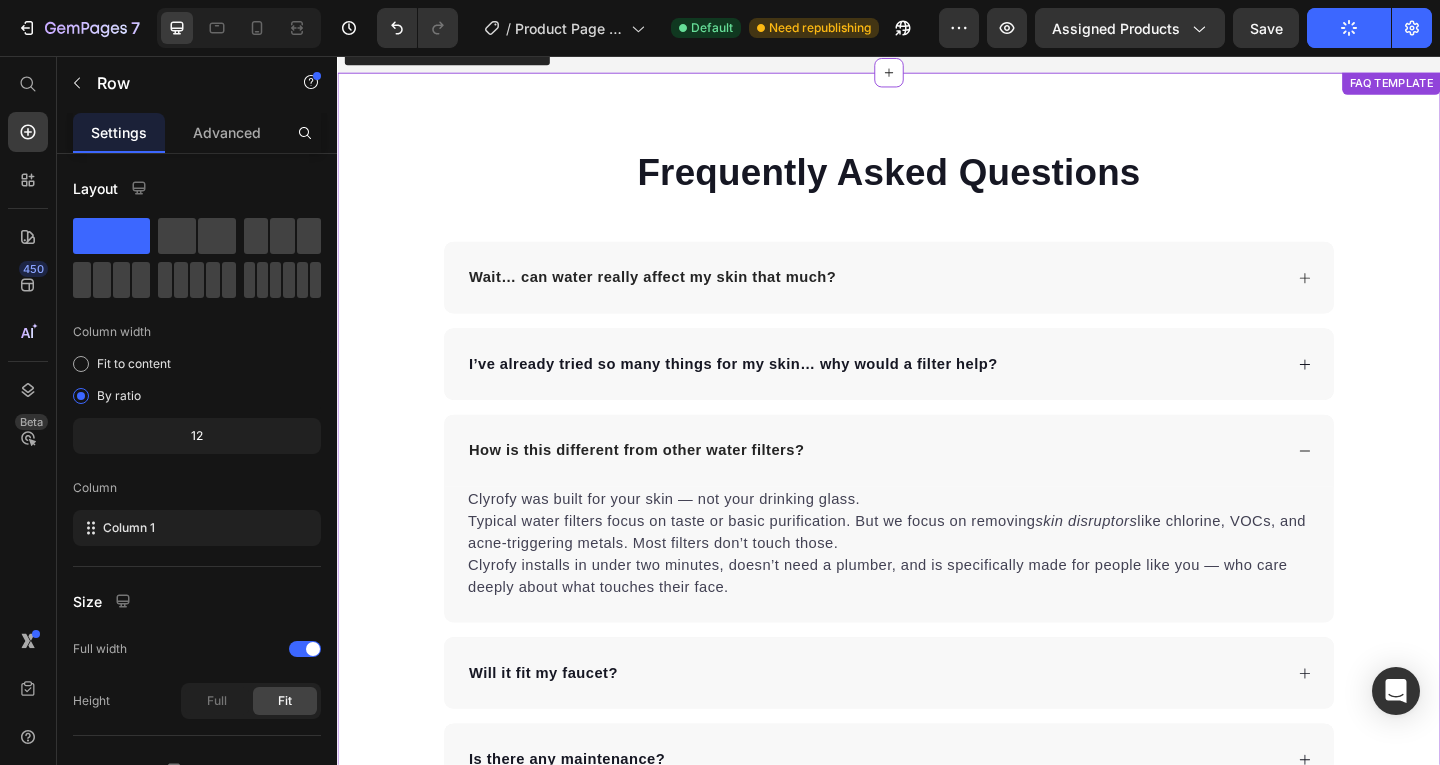 type 